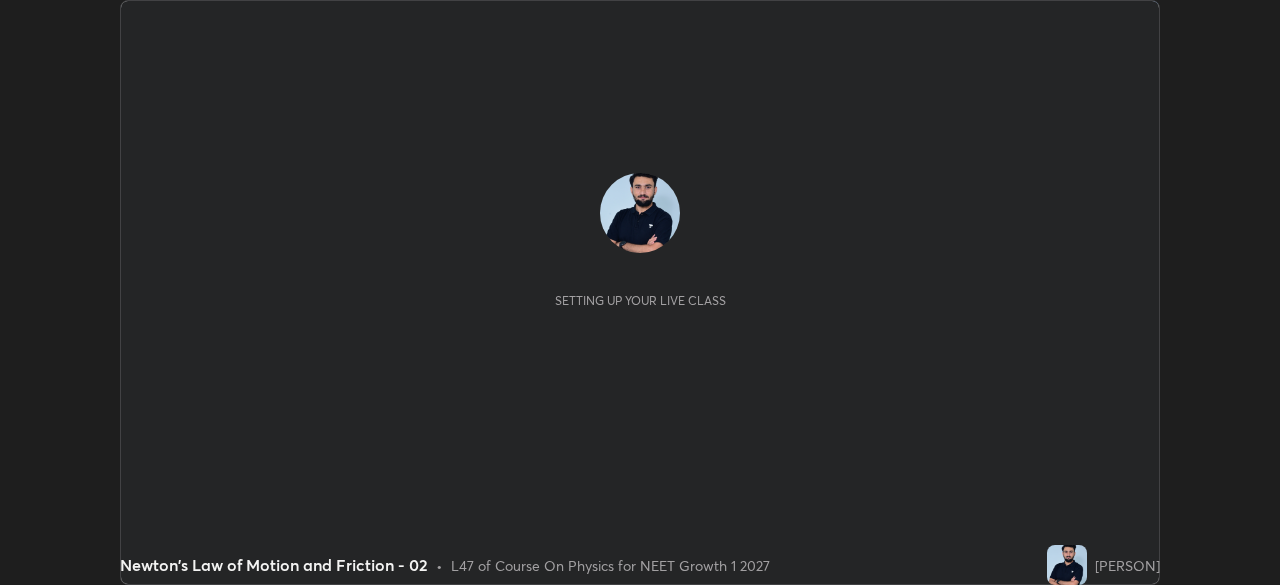 scroll, scrollTop: 0, scrollLeft: 0, axis: both 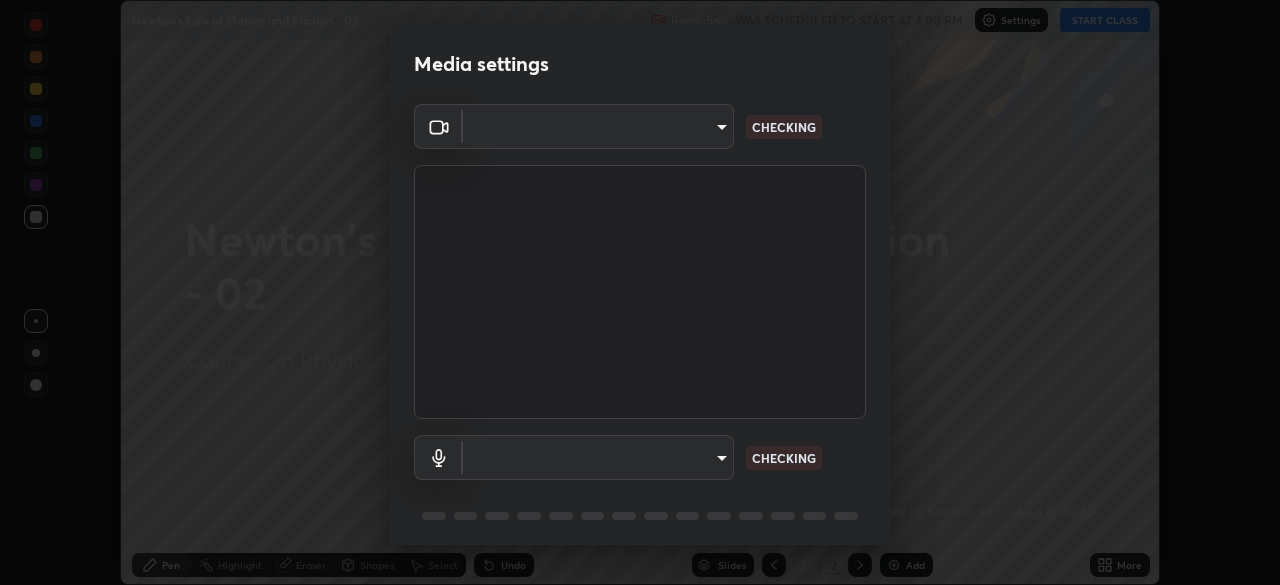 type on "1170694498857cb11788a0b7ae79d5cf1e08a6c331eb8d7031f90166f8fae325" 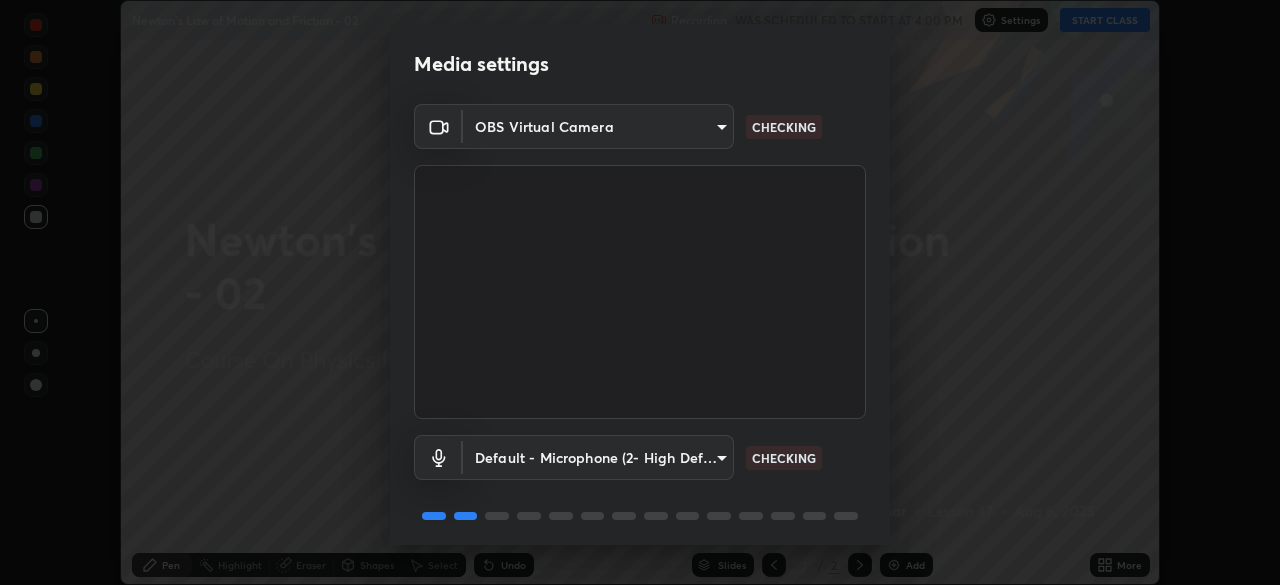 scroll, scrollTop: 71, scrollLeft: 0, axis: vertical 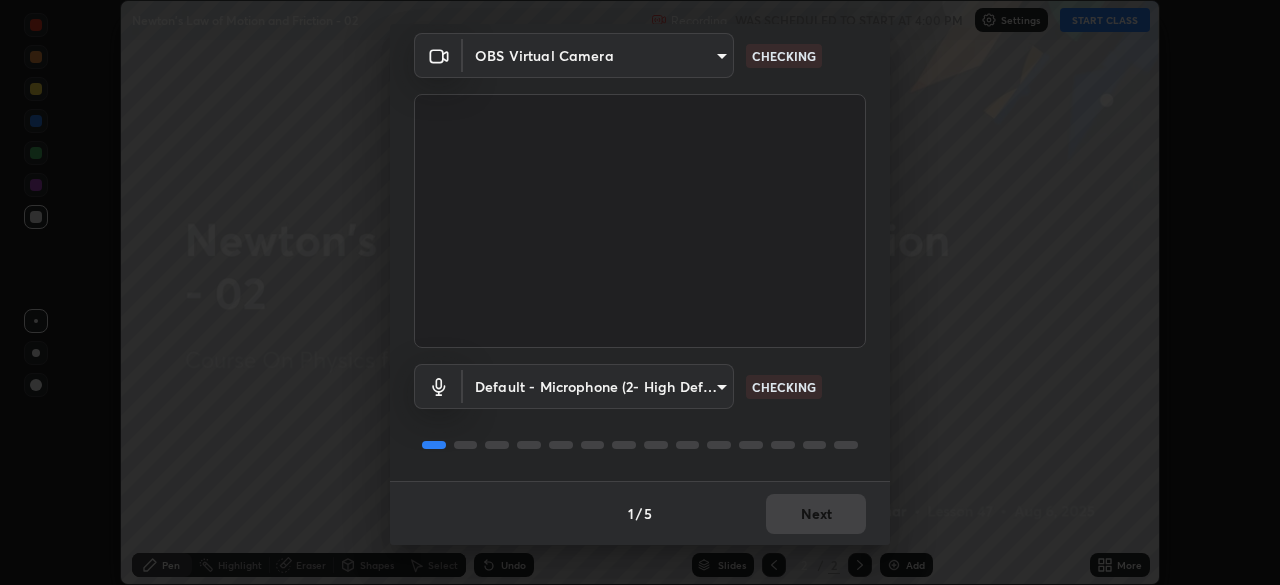 click on "1 / 5 Next" at bounding box center (640, 513) 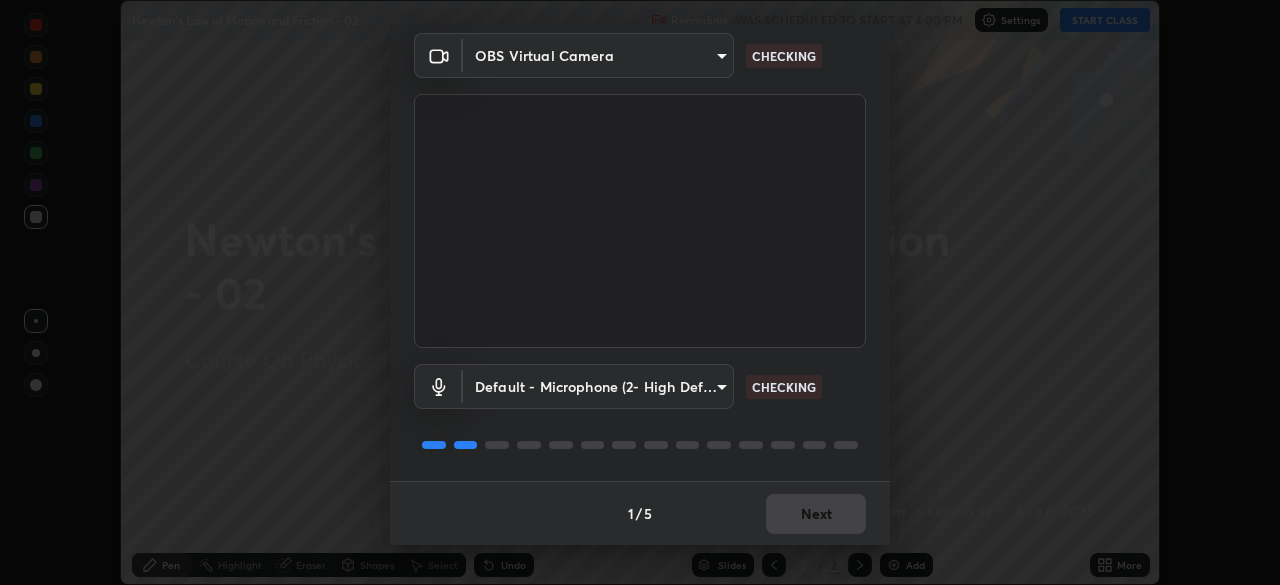 click on "1 / 5 Next" at bounding box center [640, 513] 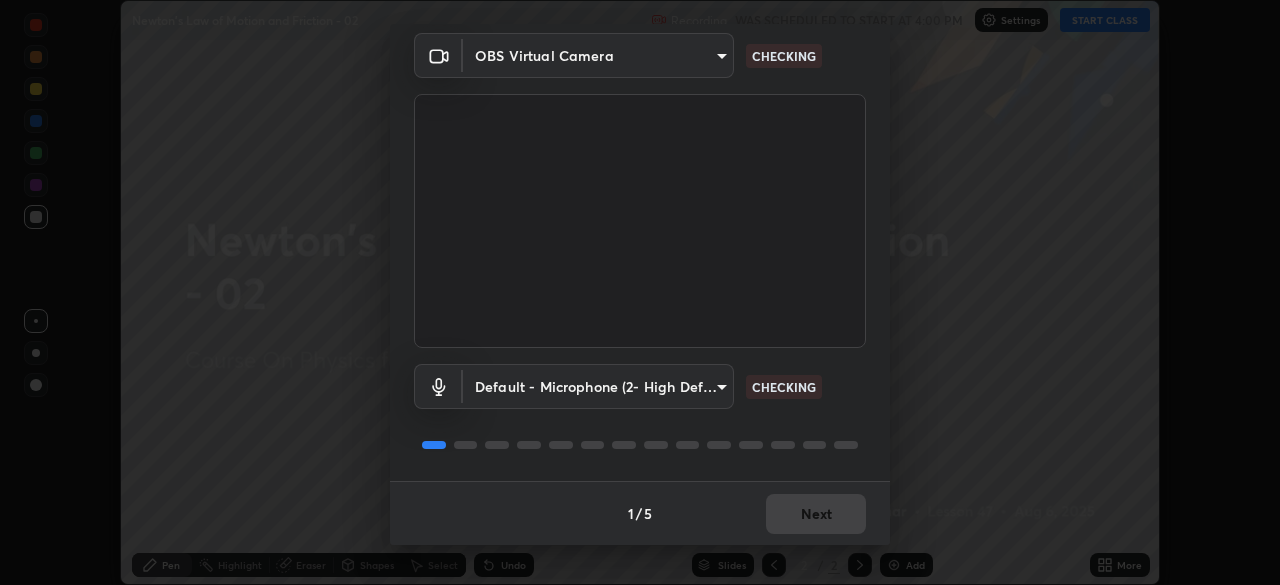 click on "1 / 5 Next" at bounding box center [640, 513] 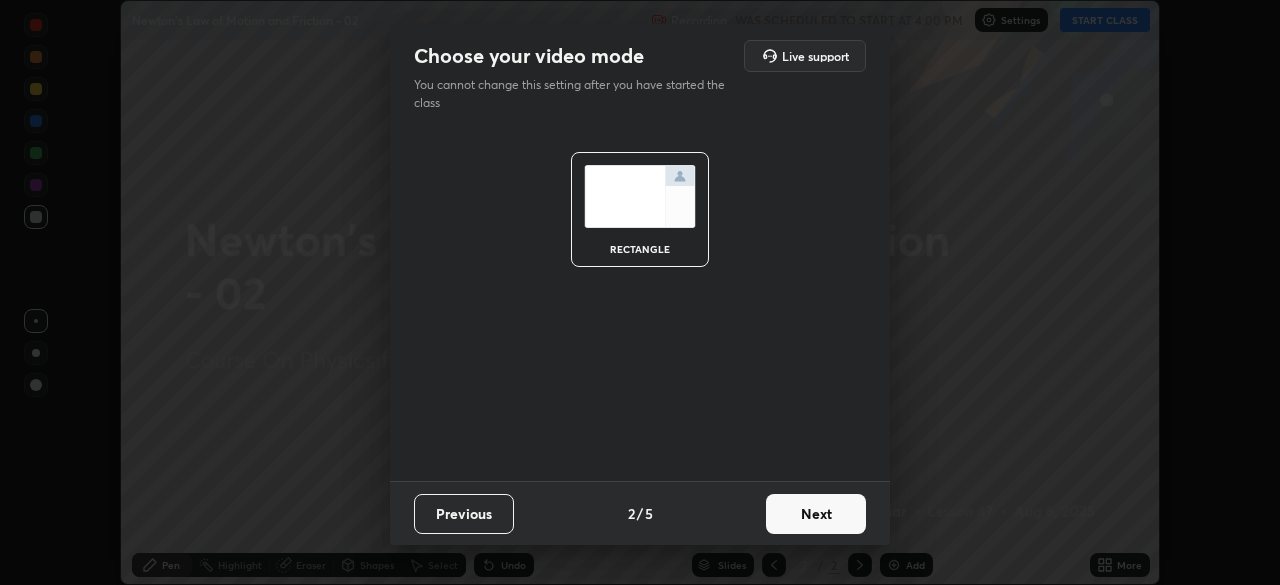 scroll, scrollTop: 0, scrollLeft: 0, axis: both 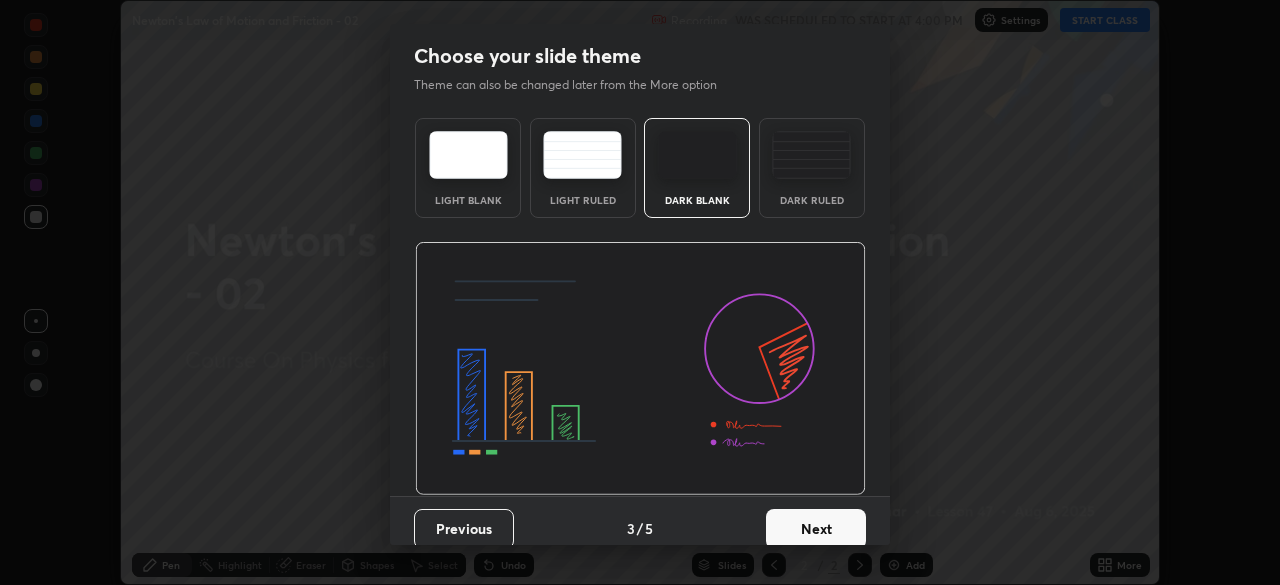 click on "Next" at bounding box center (816, 529) 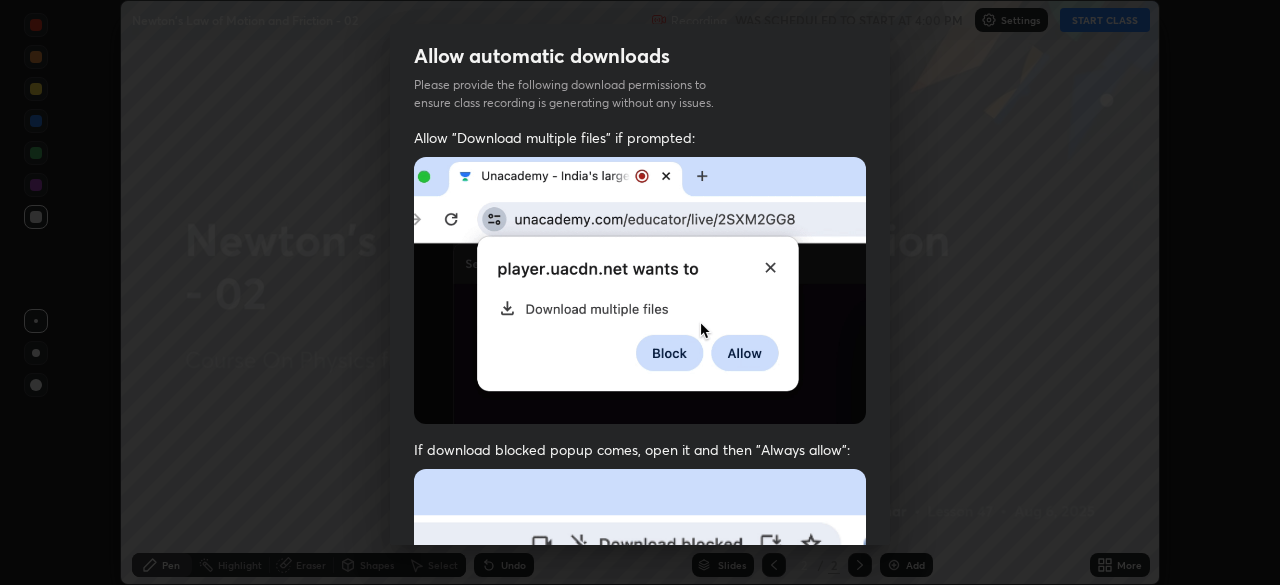 click at bounding box center [640, 687] 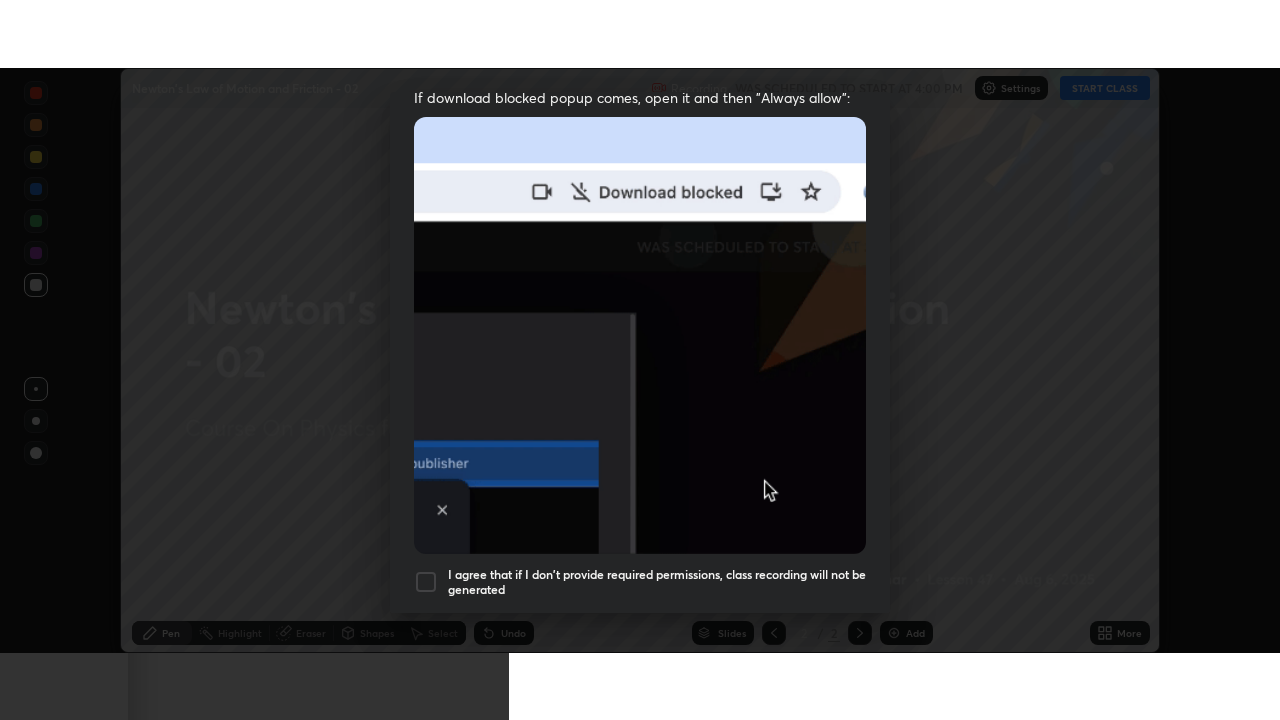 scroll, scrollTop: 479, scrollLeft: 0, axis: vertical 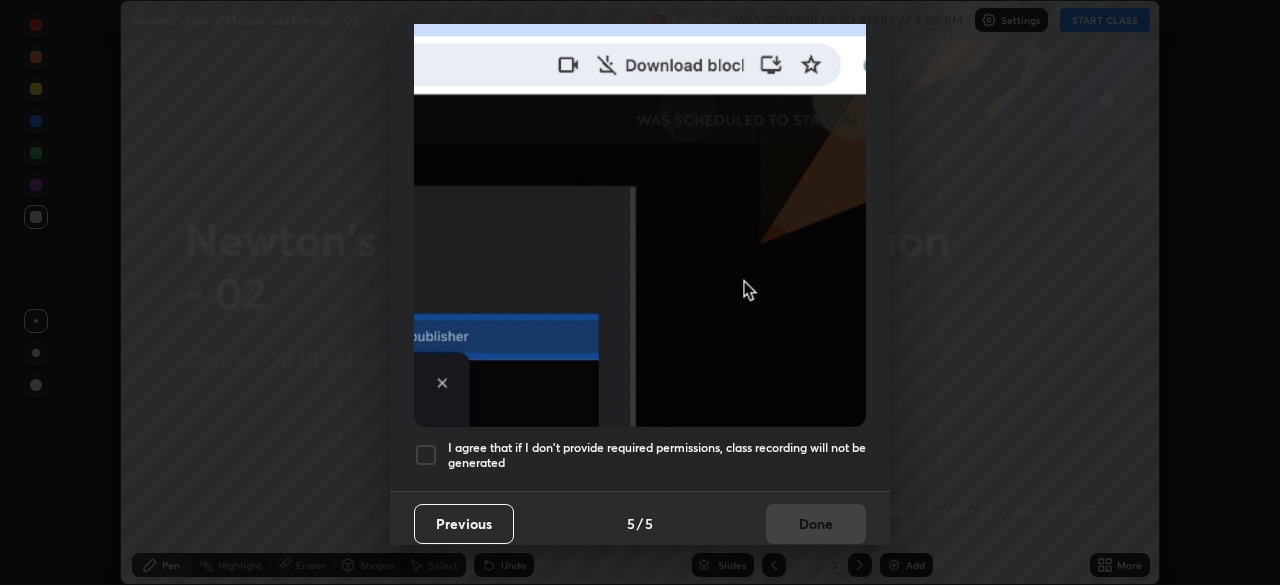 click on "I agree that if I don't provide required permissions, class recording will not be generated" at bounding box center [657, 455] 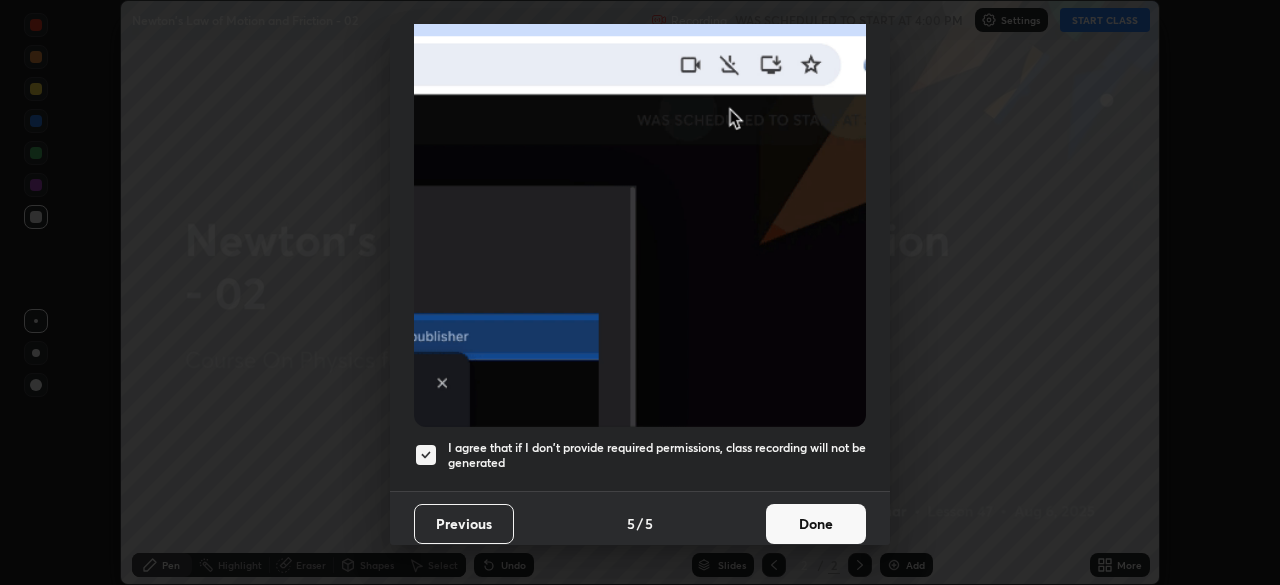 click on "Done" at bounding box center [816, 524] 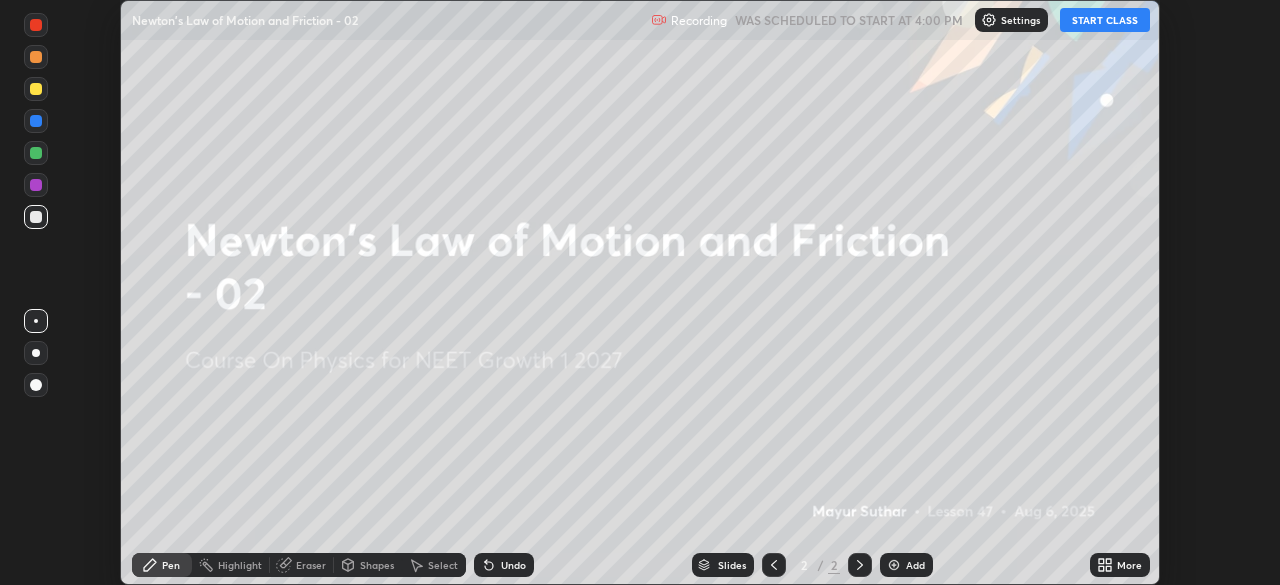 click 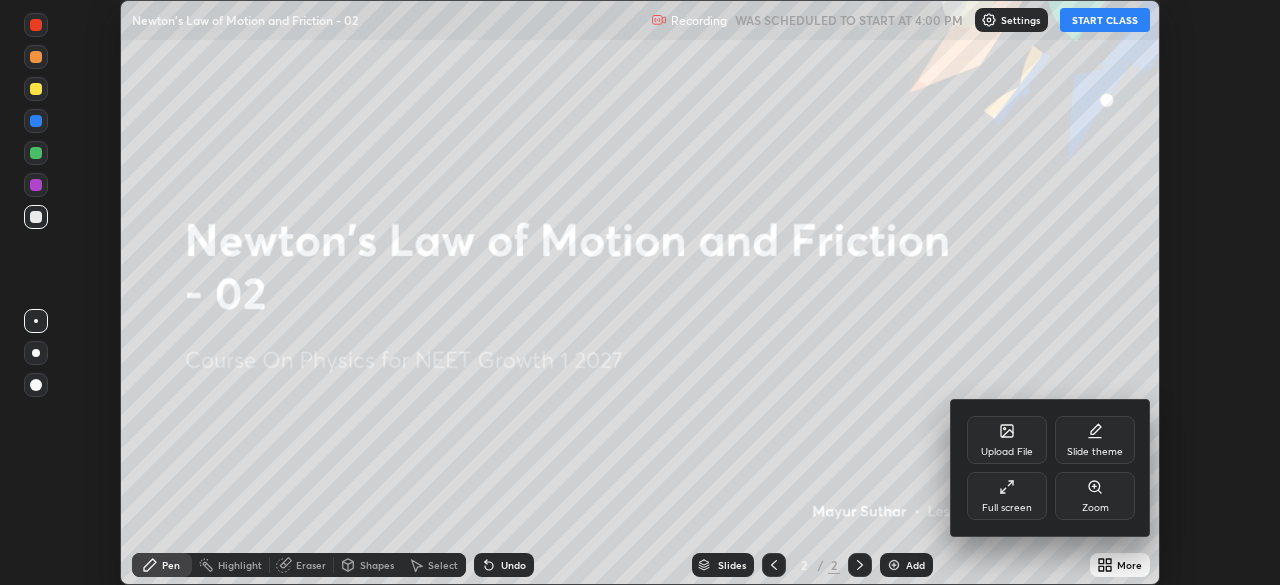 click on "Full screen" at bounding box center (1007, 496) 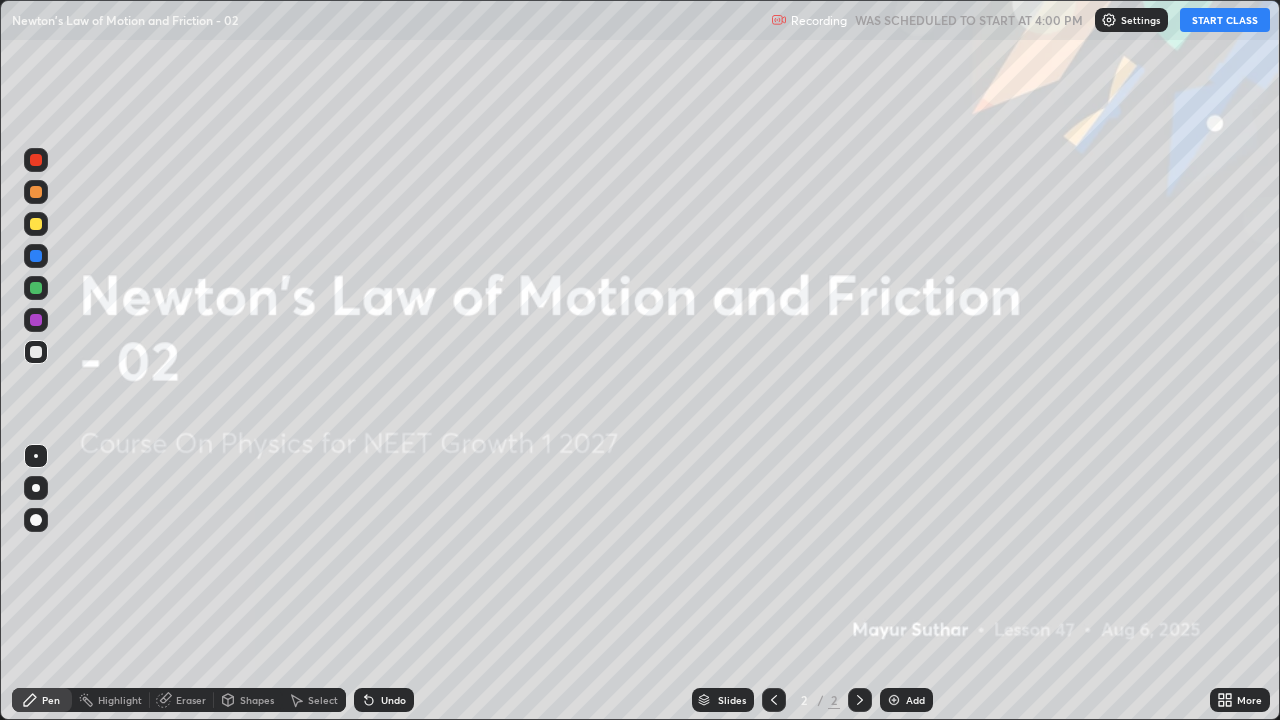 scroll, scrollTop: 99280, scrollLeft: 98720, axis: both 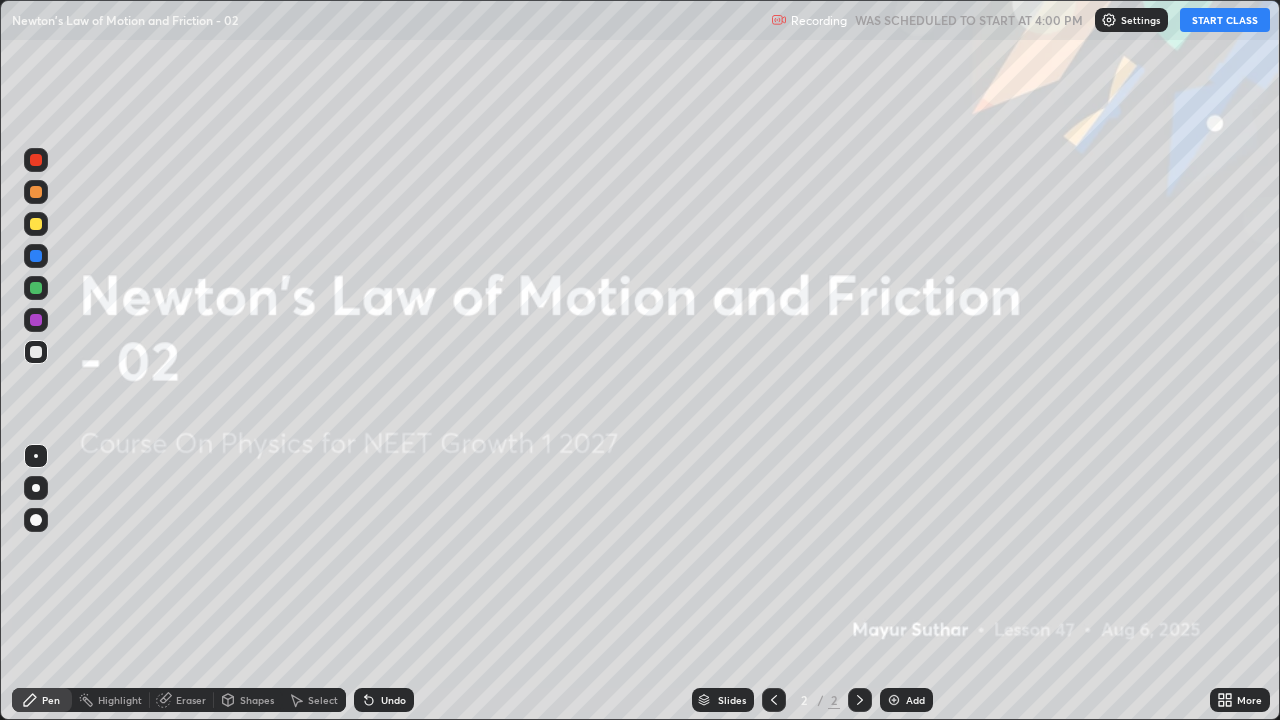 click on "START CLASS" at bounding box center [1225, 20] 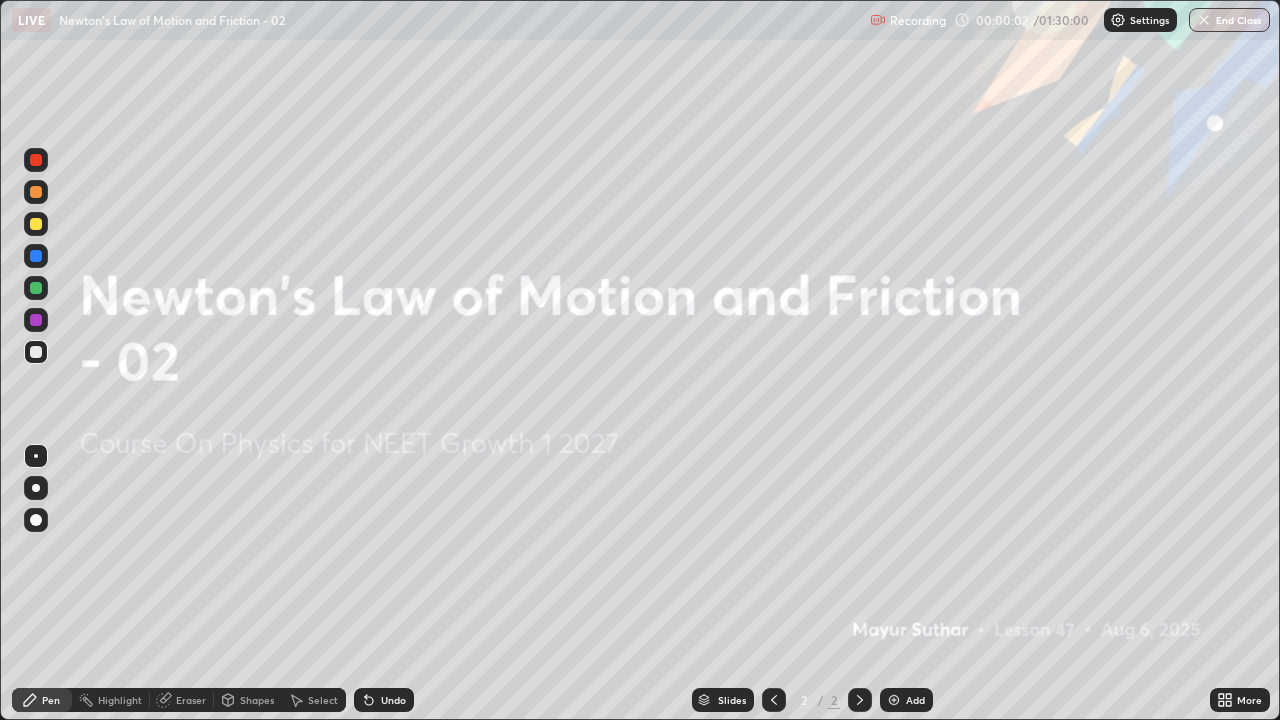 click on "Add" at bounding box center [906, 700] 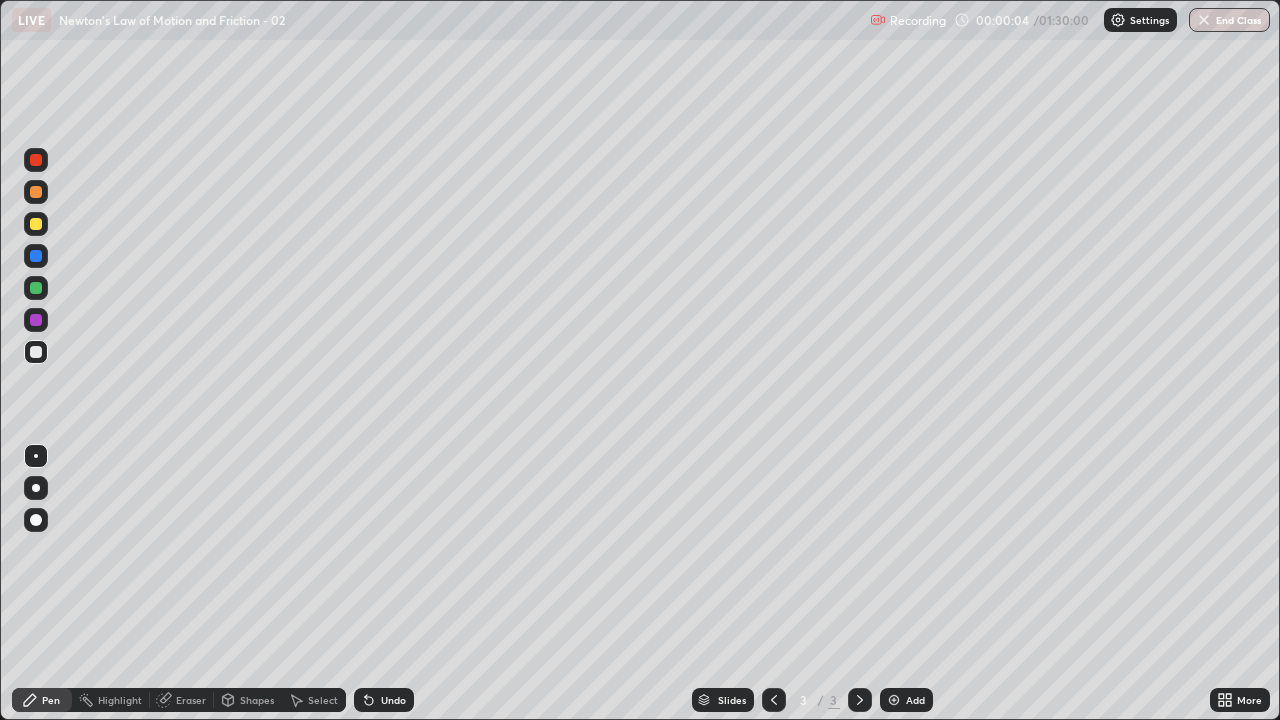 click at bounding box center [36, 520] 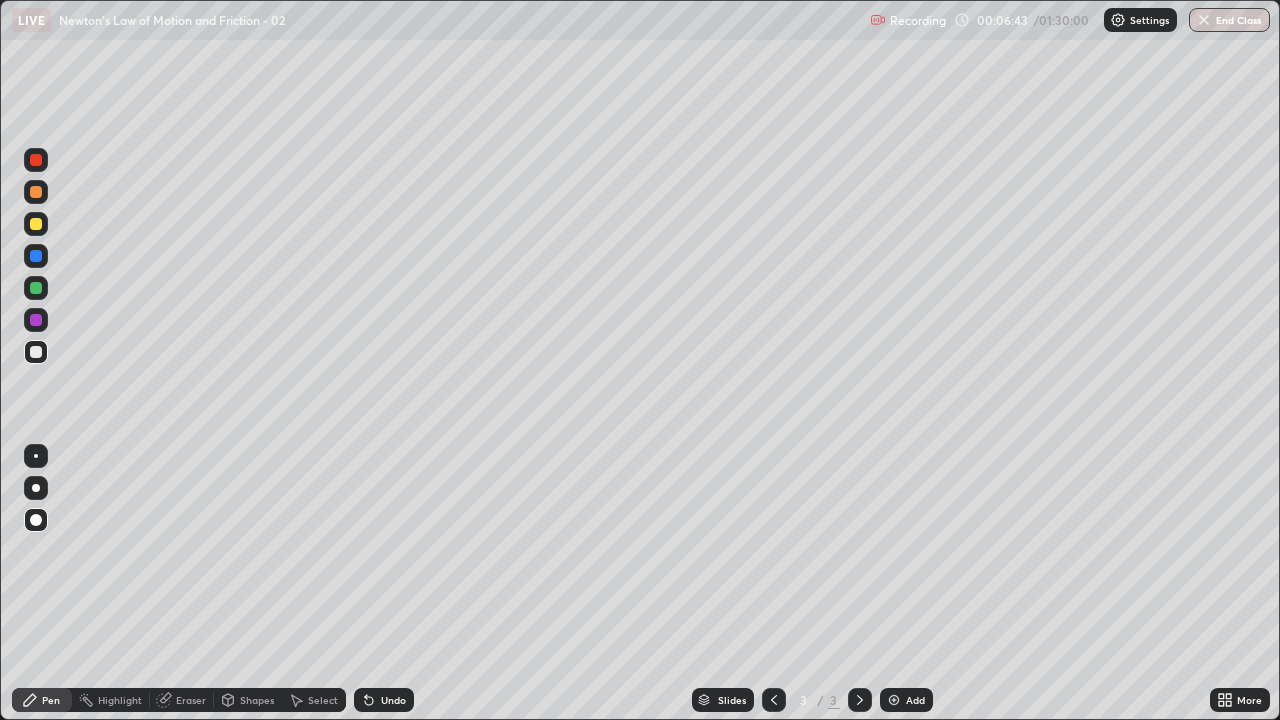 click at bounding box center [36, 256] 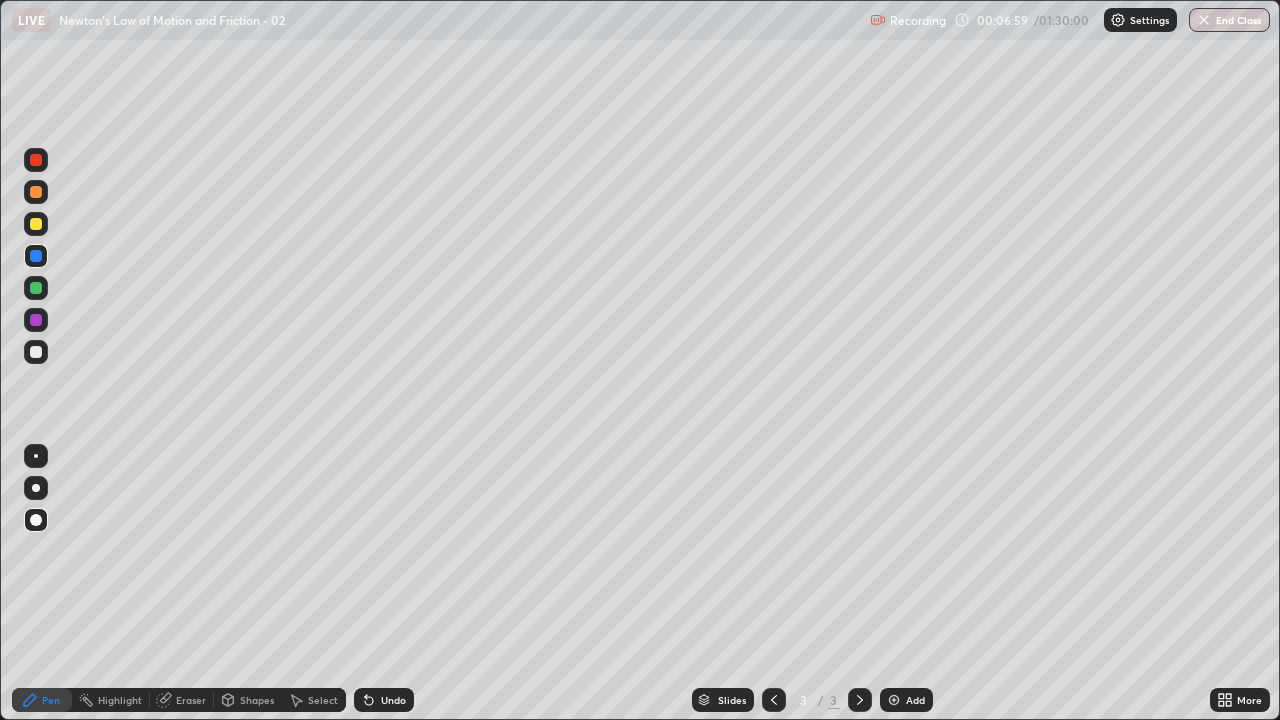 click at bounding box center [36, 288] 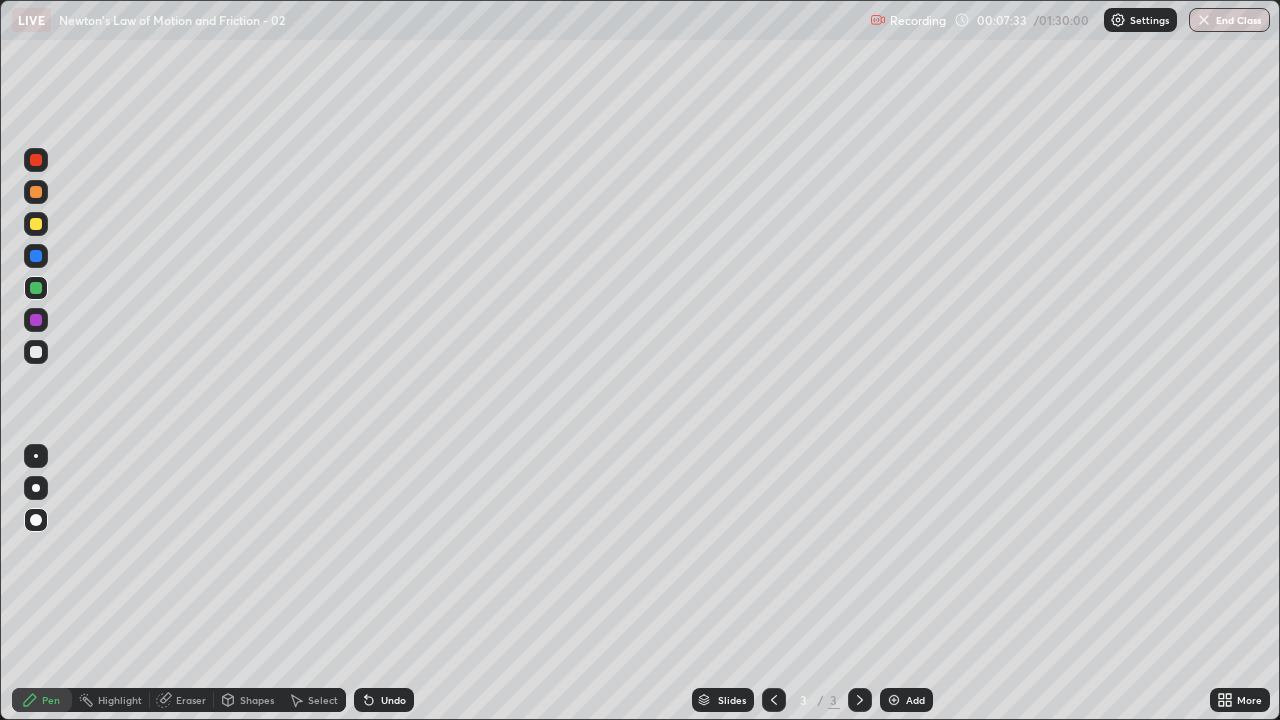 click at bounding box center [36, 224] 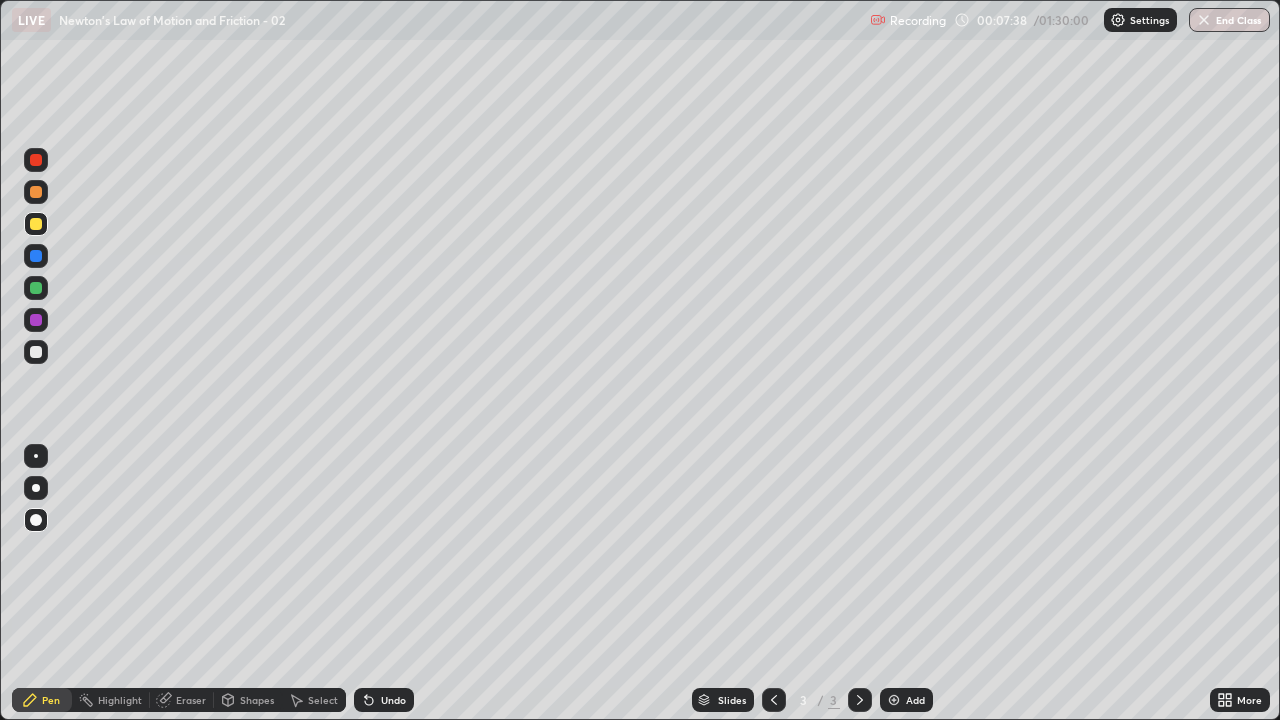 click on "Undo" at bounding box center [393, 700] 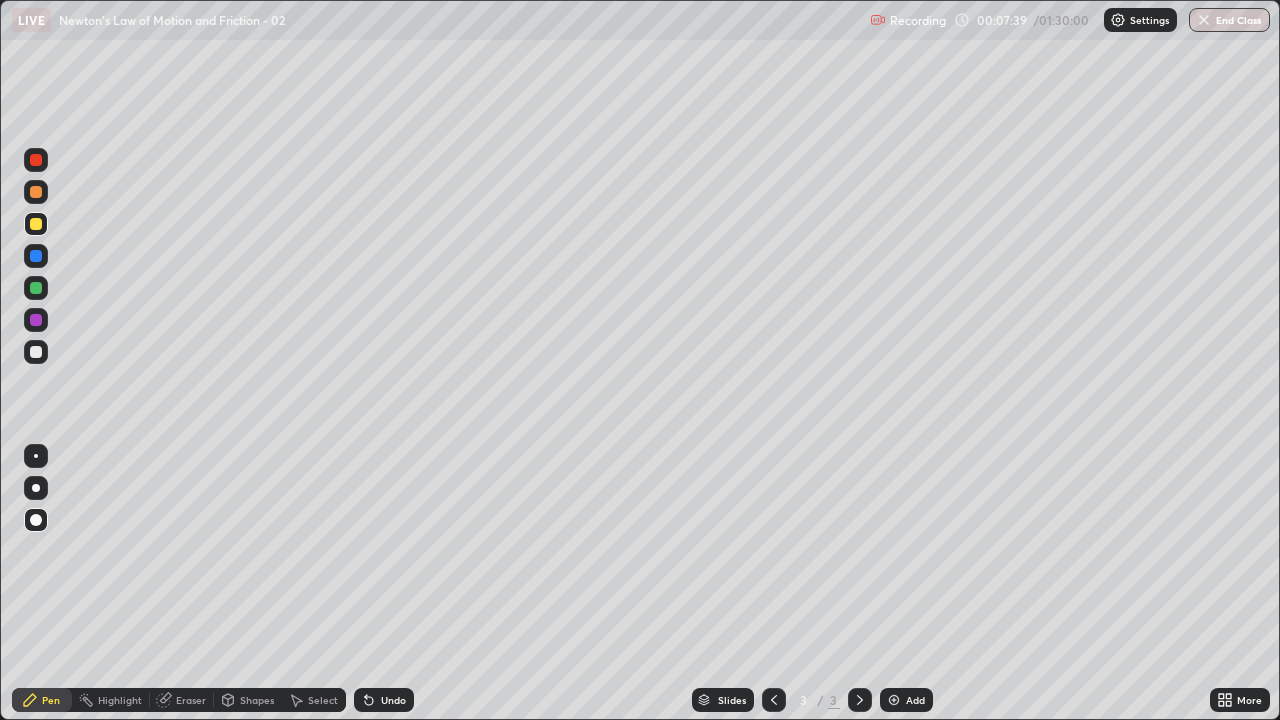 click on "Undo" at bounding box center (393, 700) 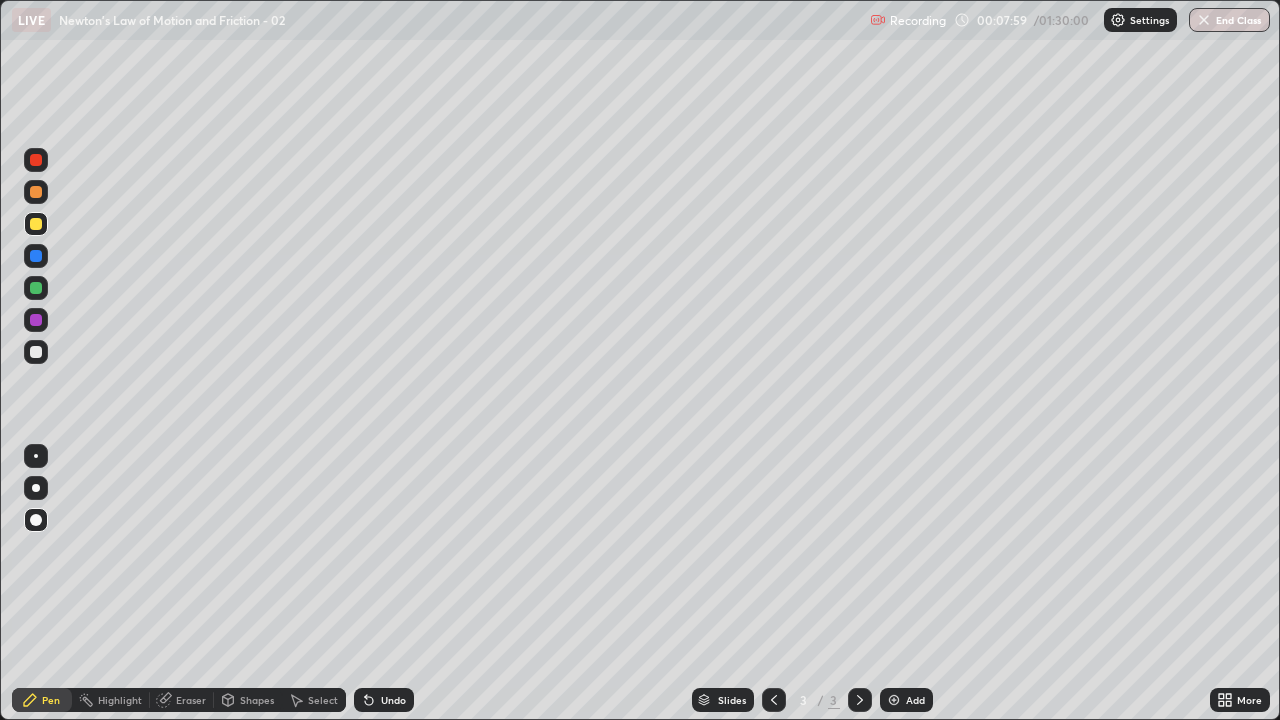 click at bounding box center (36, 352) 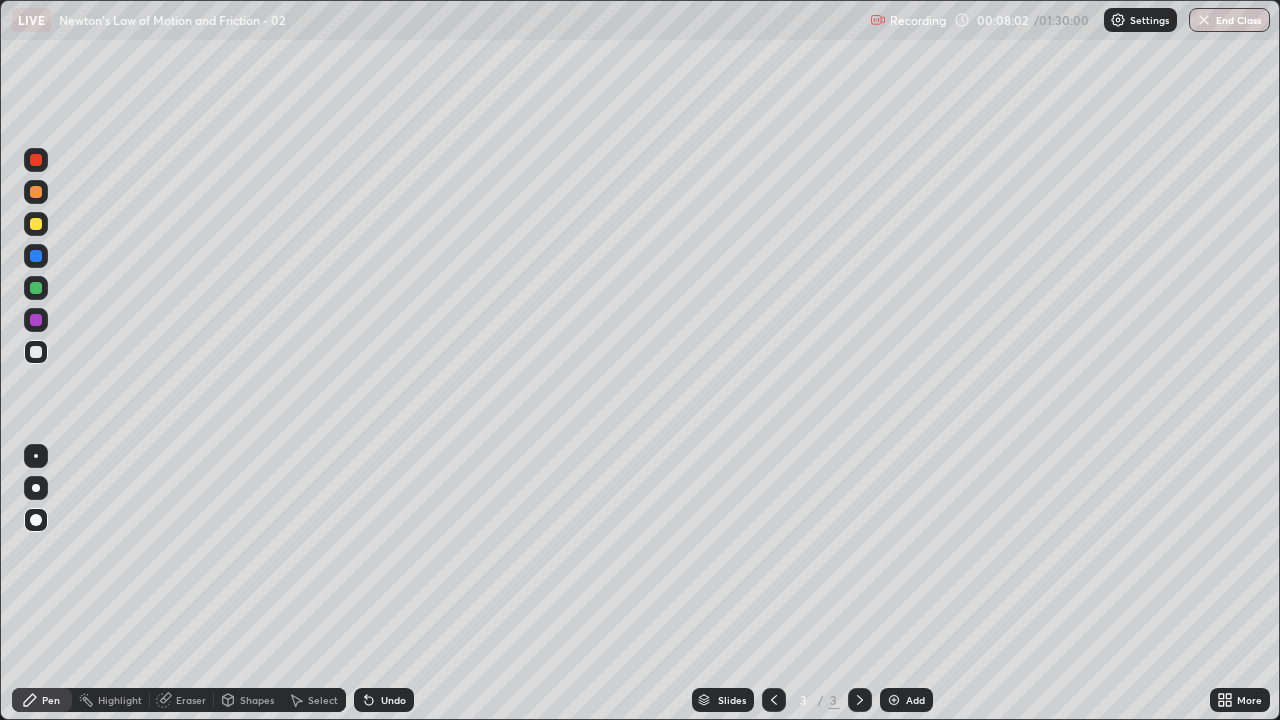 click at bounding box center [36, 256] 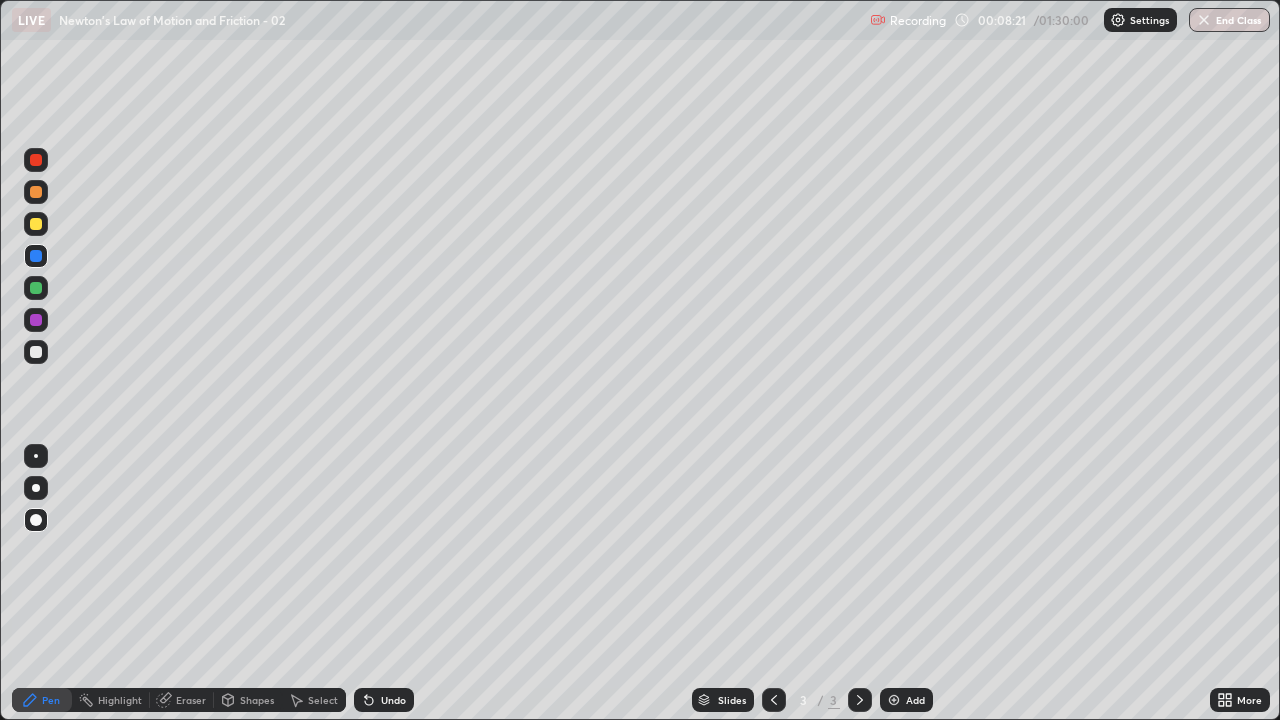 click on "Eraser" at bounding box center (191, 700) 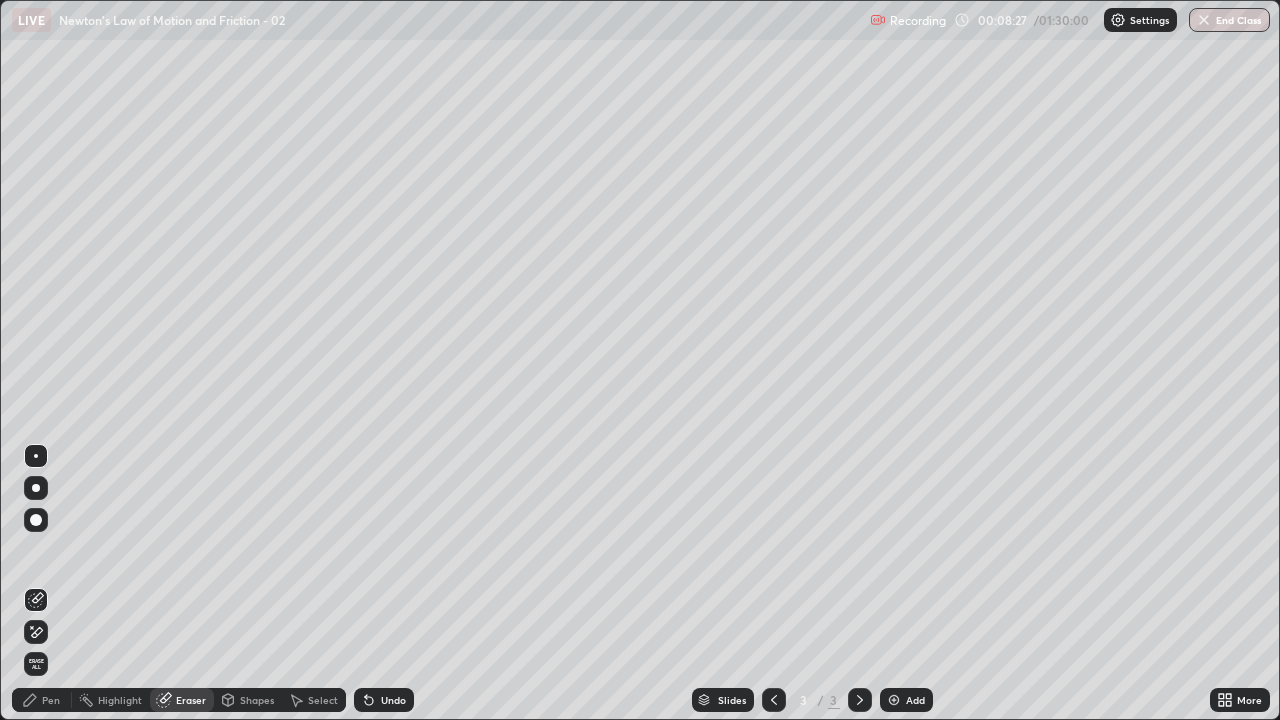 click on "Pen" at bounding box center [51, 700] 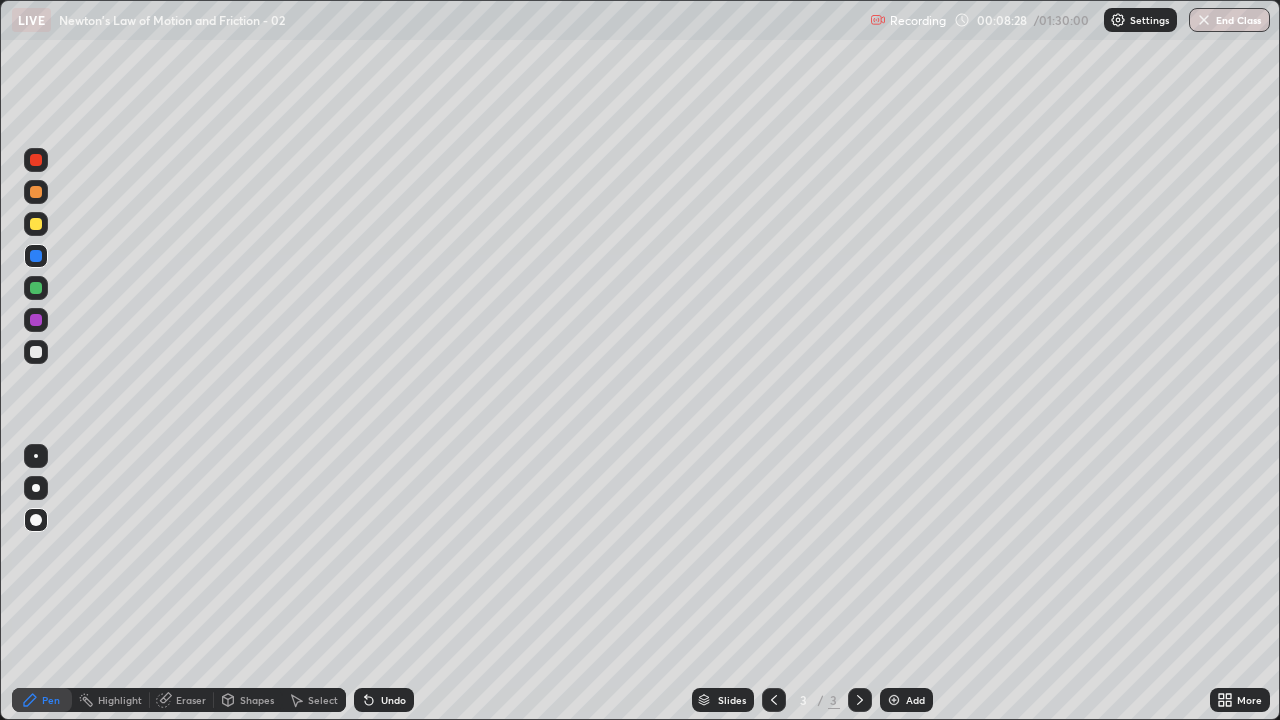 click at bounding box center (36, 224) 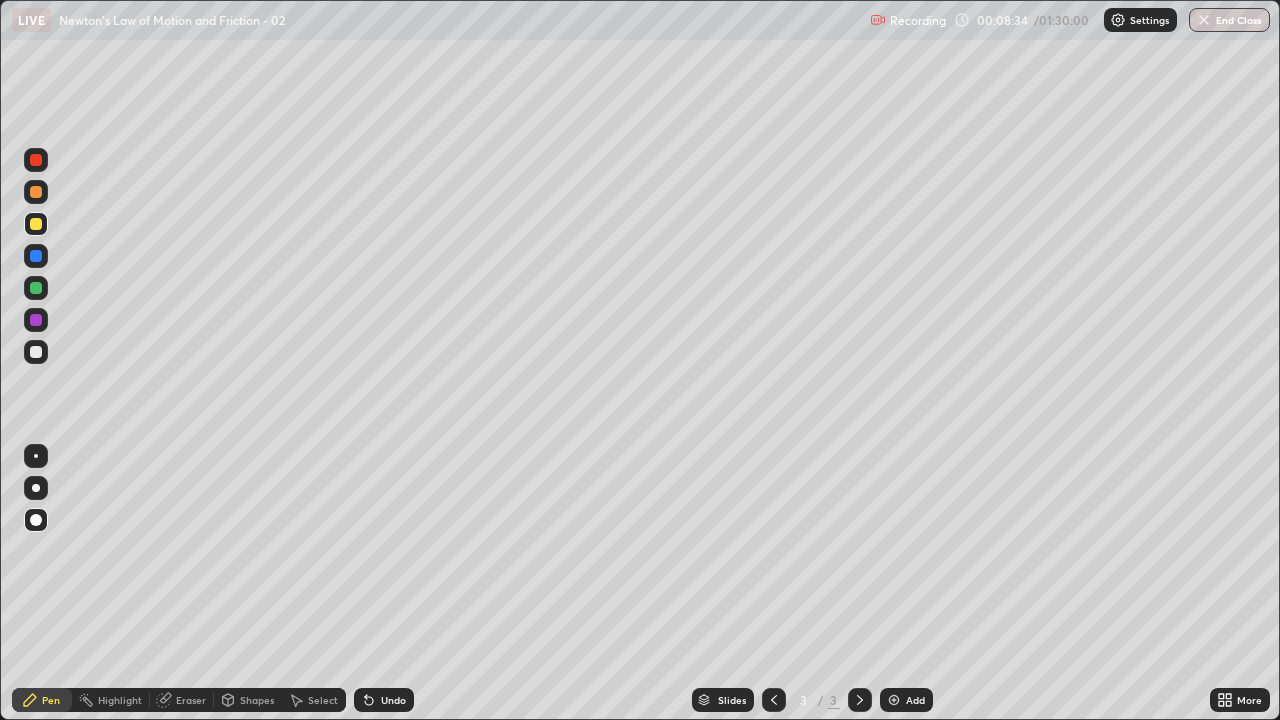 click at bounding box center [36, 256] 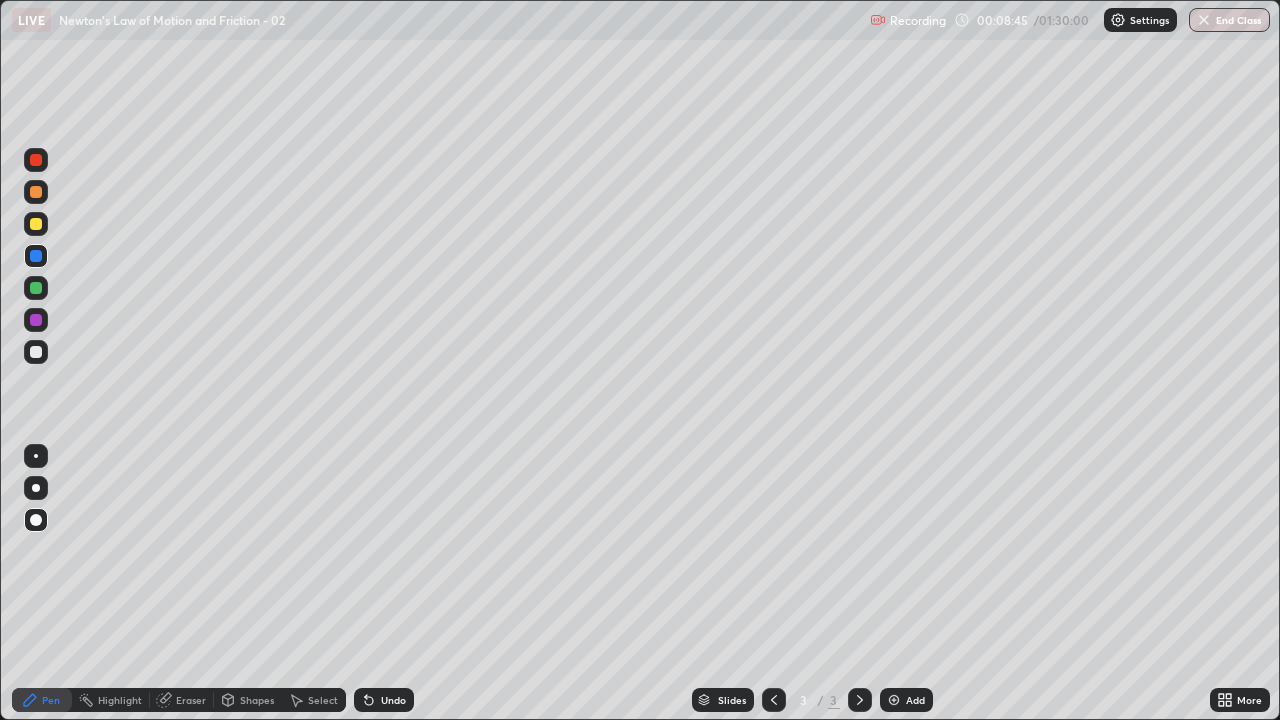 click on "Undo" at bounding box center (384, 700) 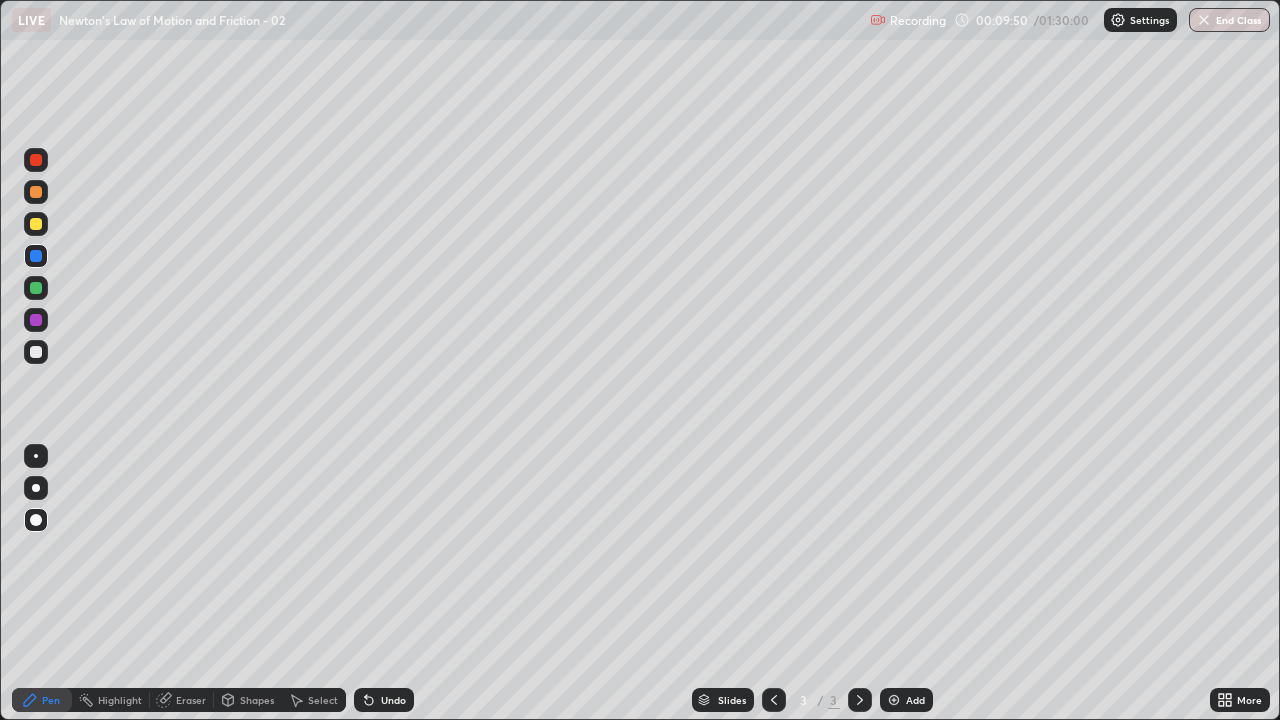 click at bounding box center (894, 700) 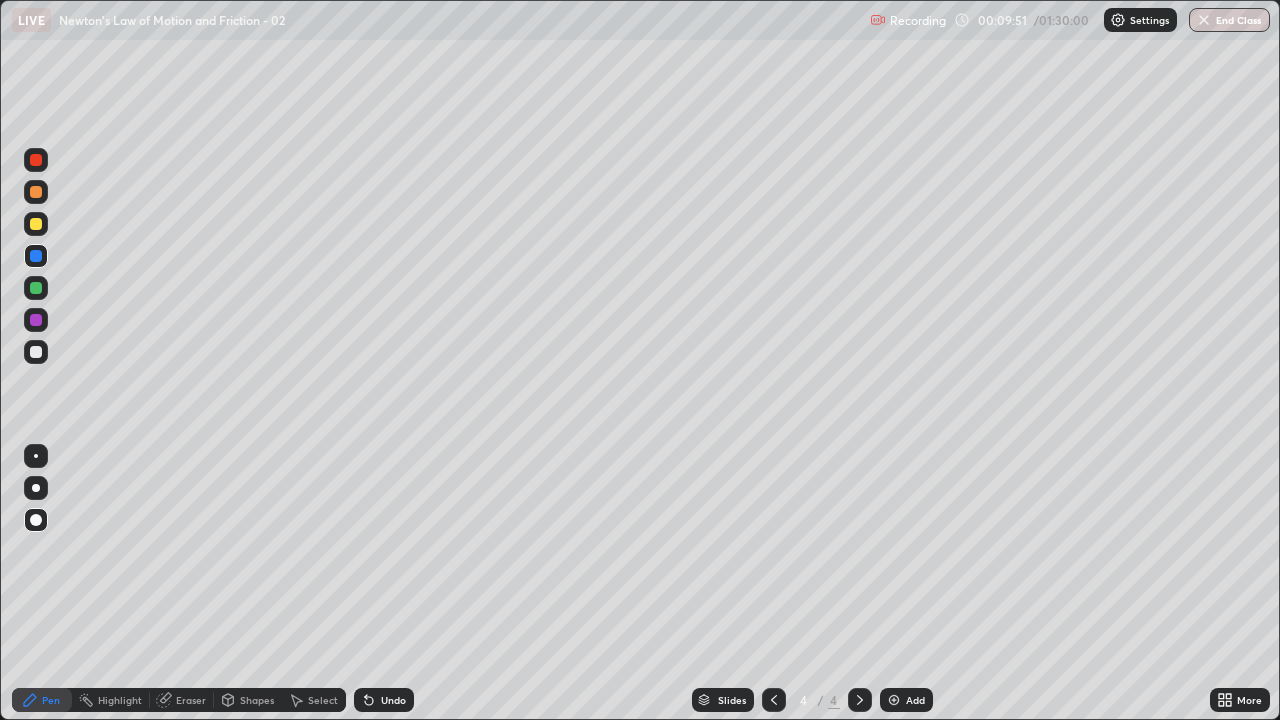 click at bounding box center [36, 352] 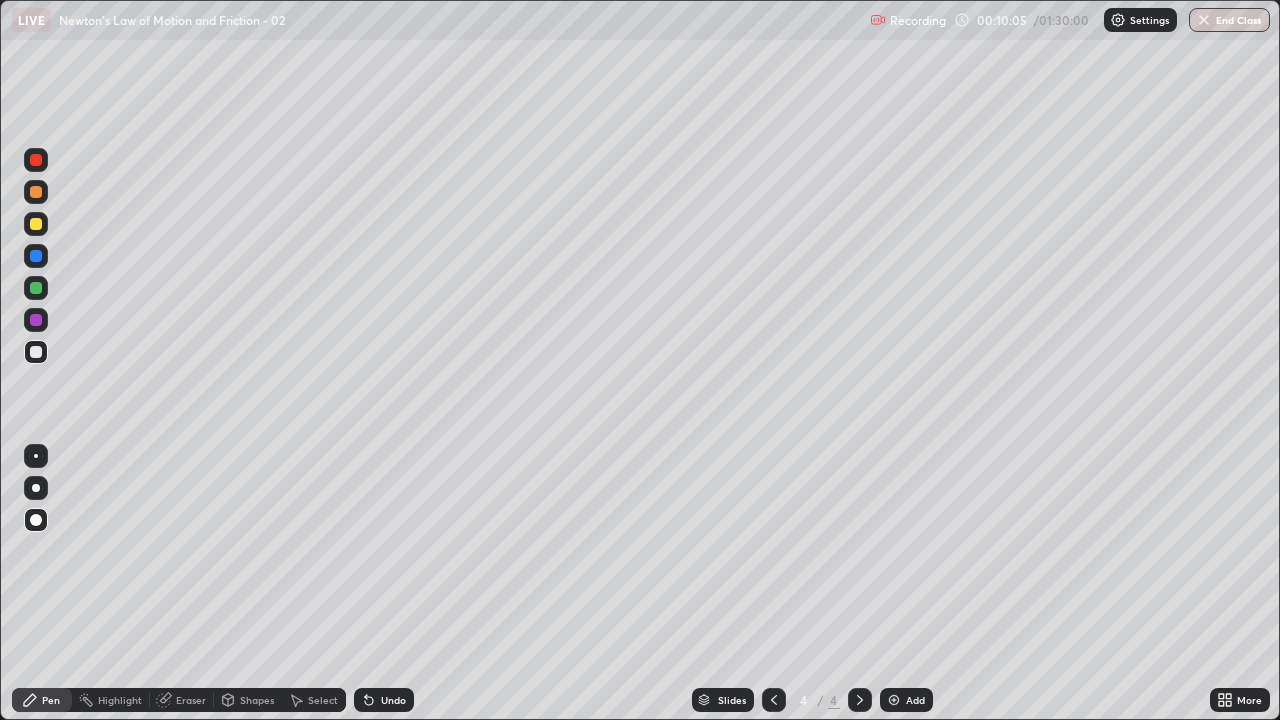 click at bounding box center (36, 320) 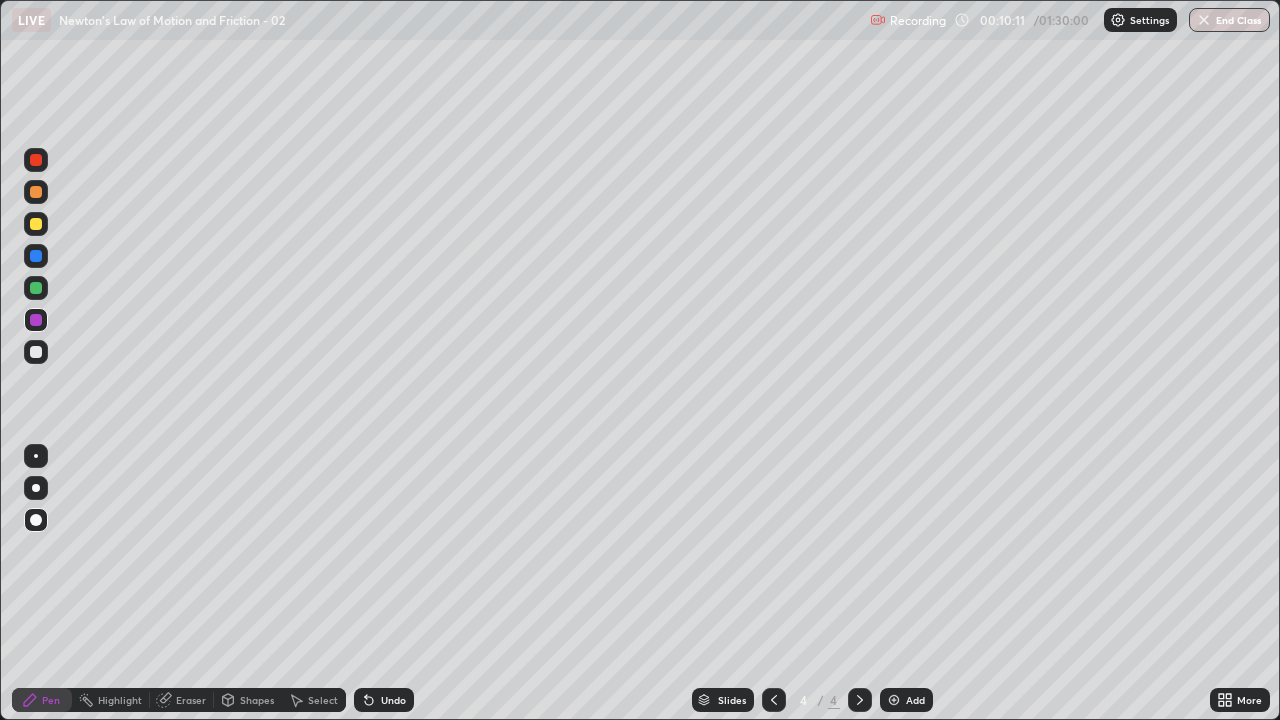 click at bounding box center (36, 352) 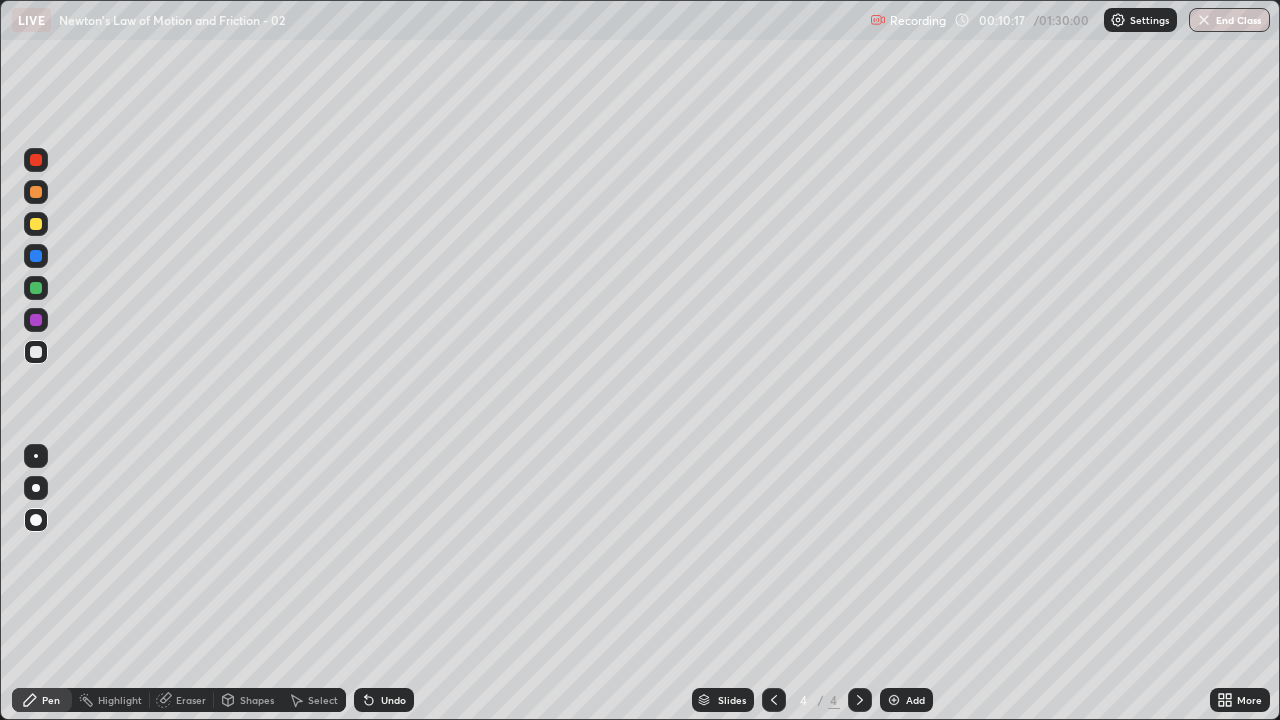 click at bounding box center [36, 256] 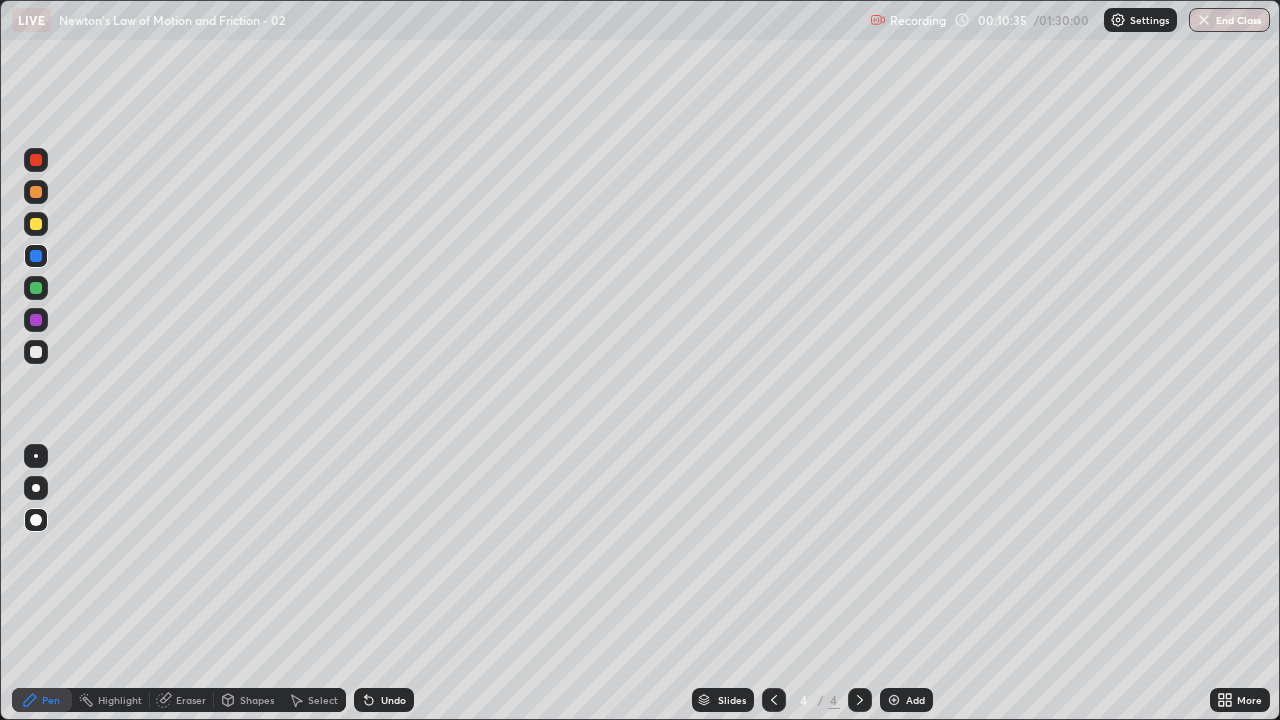 click at bounding box center [36, 352] 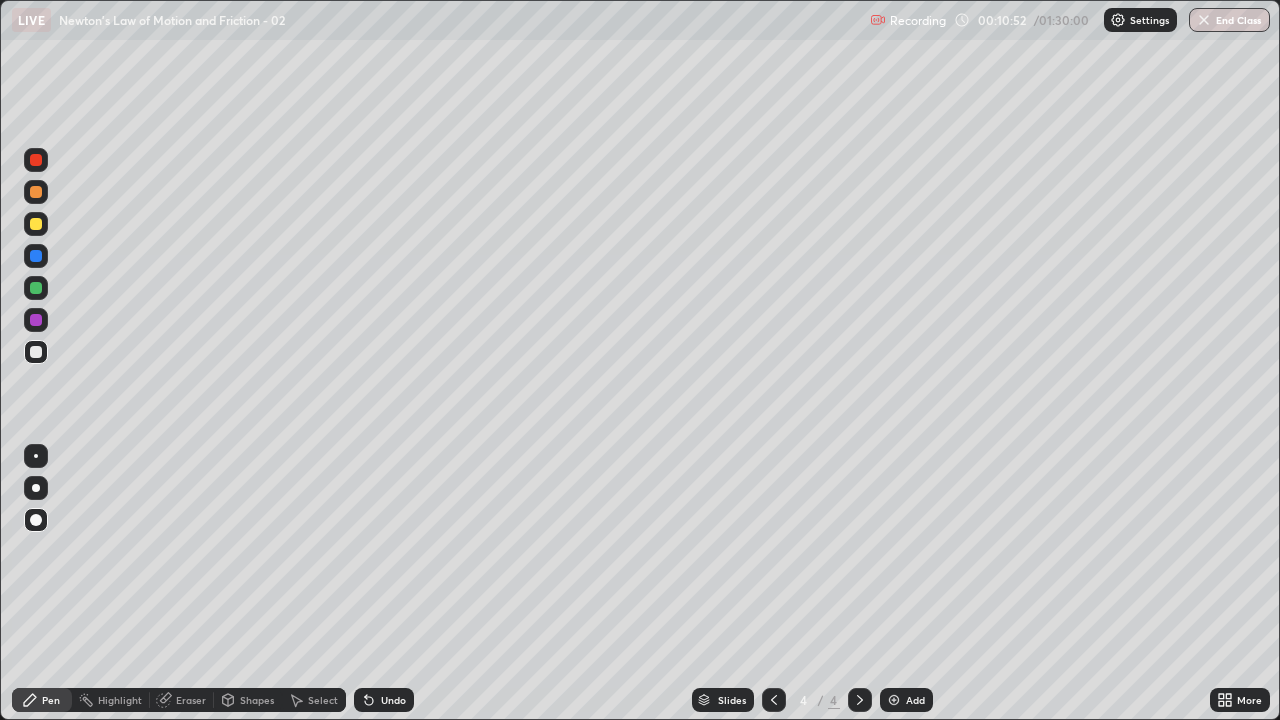 click at bounding box center (36, 288) 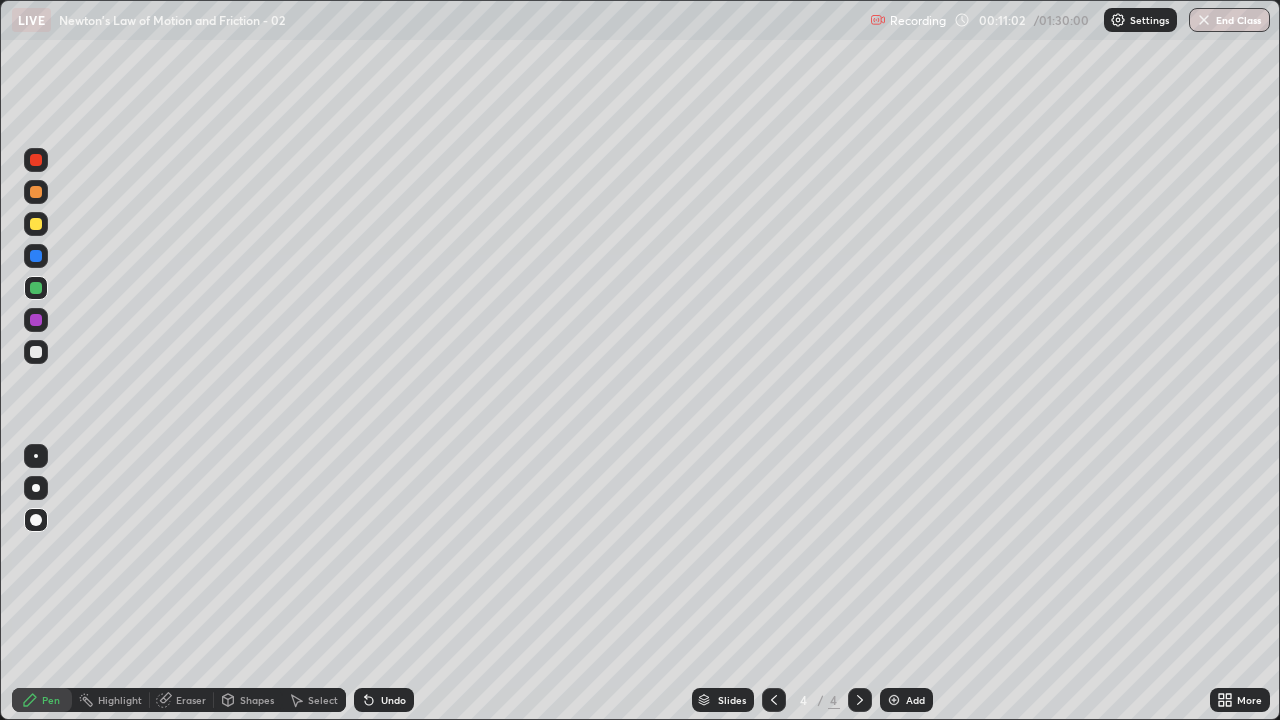 click at bounding box center (36, 352) 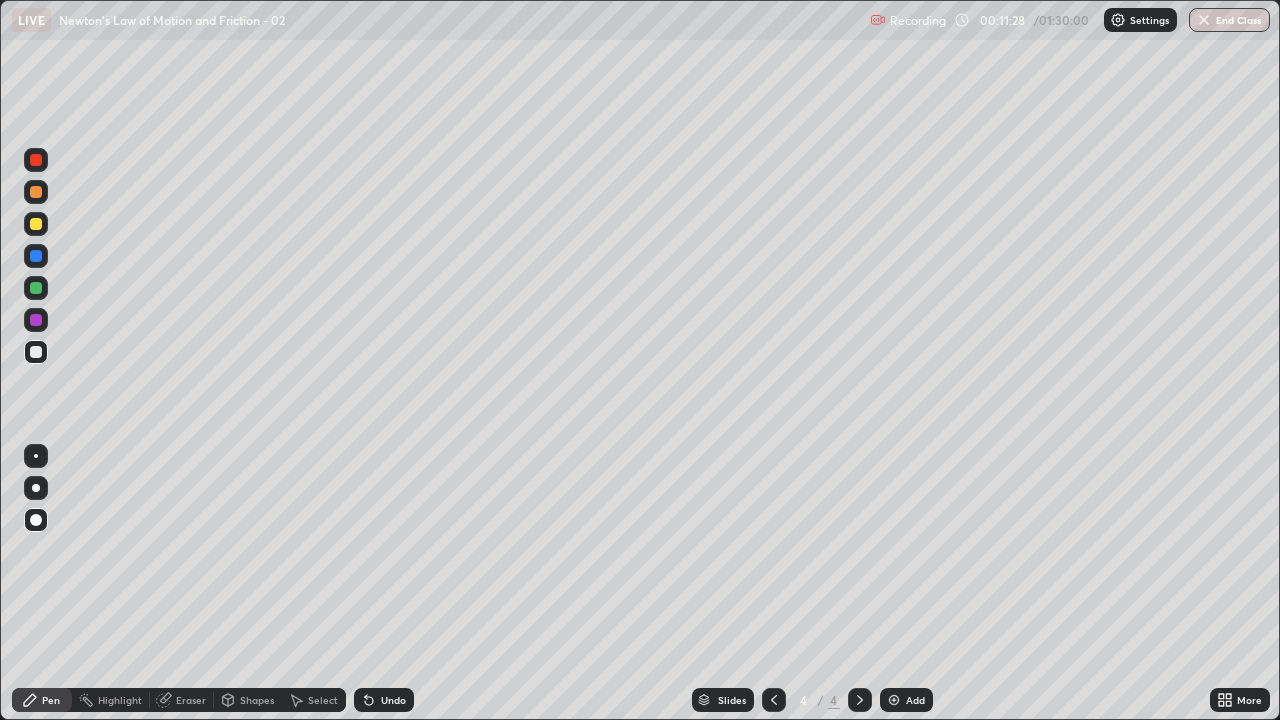 click at bounding box center [36, 224] 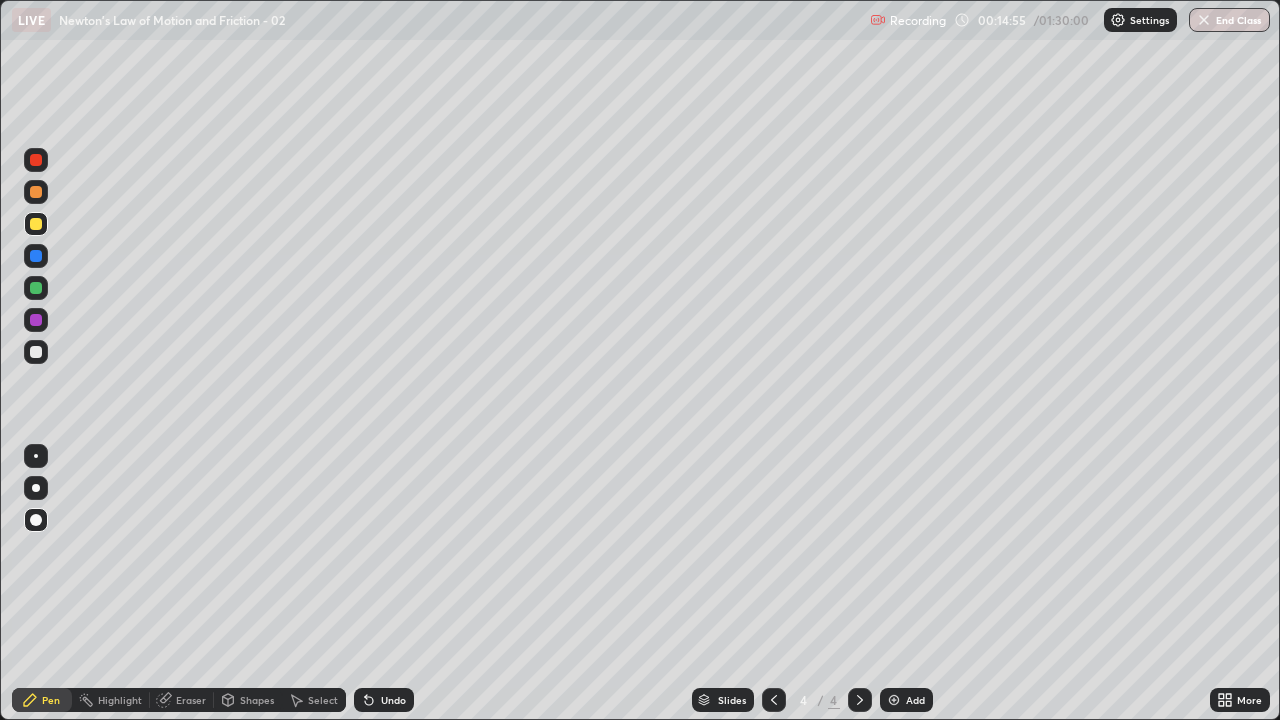 click on "Add" at bounding box center [906, 700] 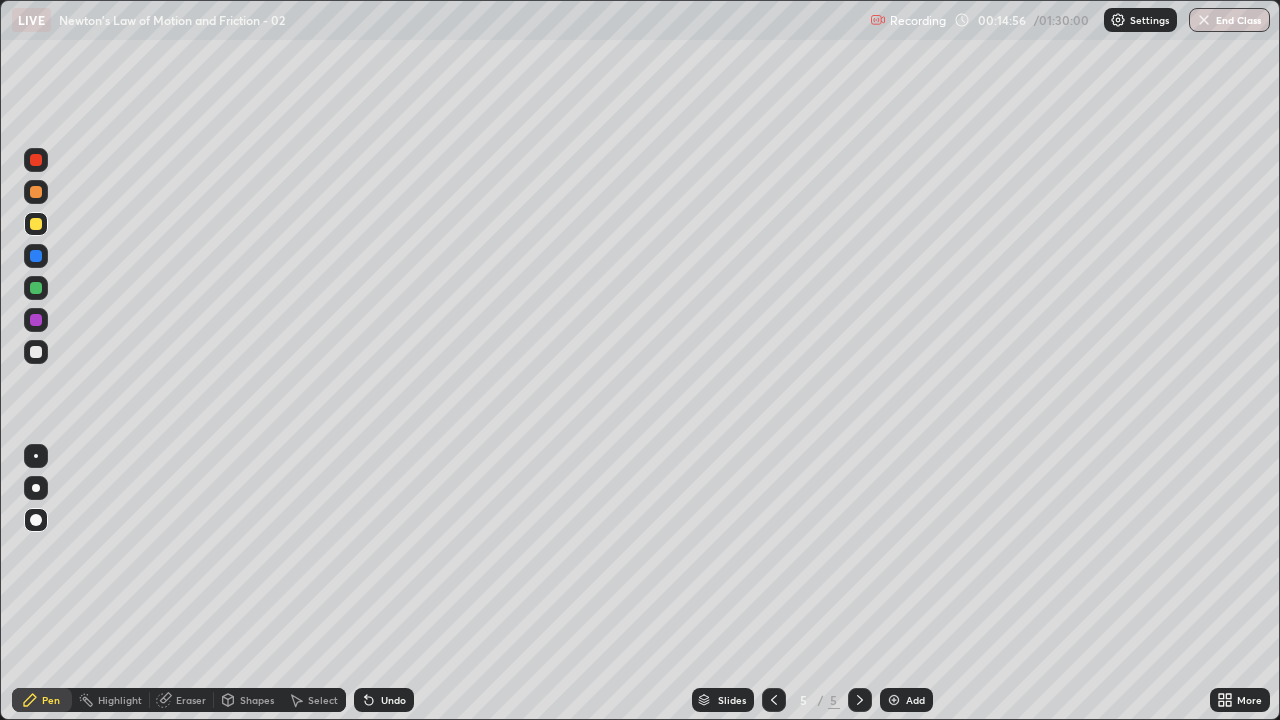 click at bounding box center [36, 352] 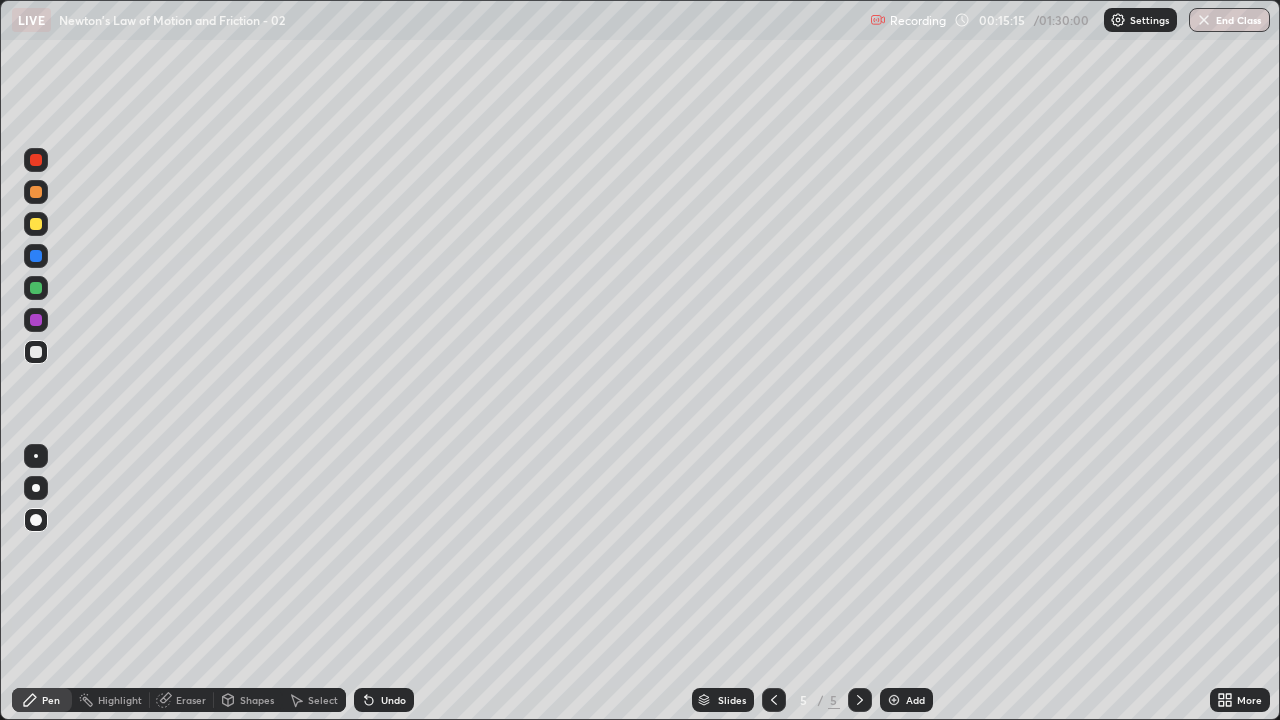 click at bounding box center [36, 224] 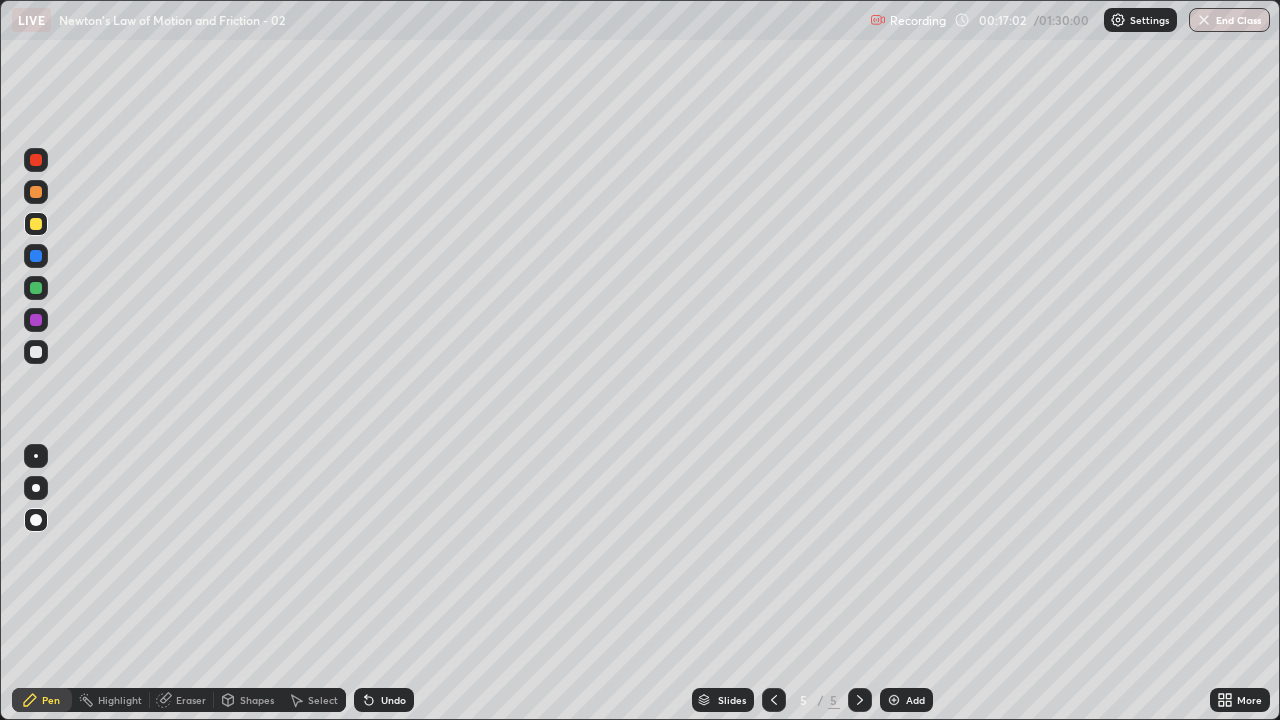 click at bounding box center (36, 256) 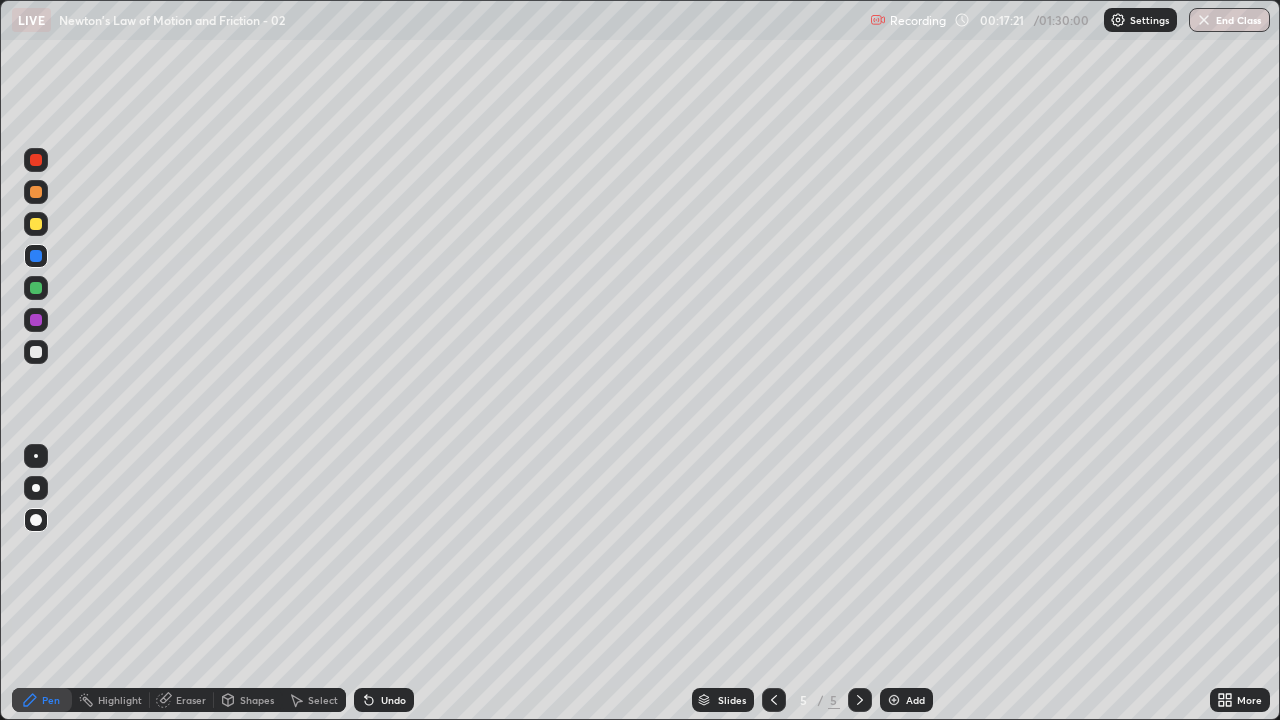 click at bounding box center (36, 288) 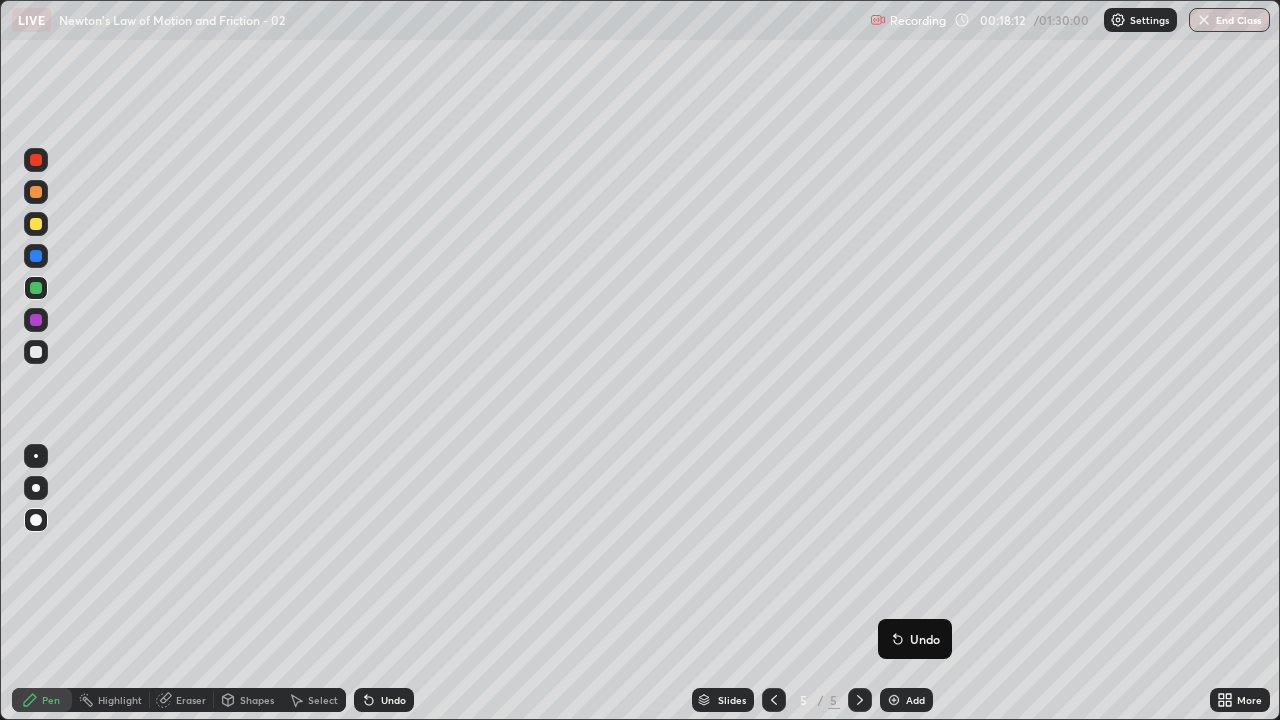 click 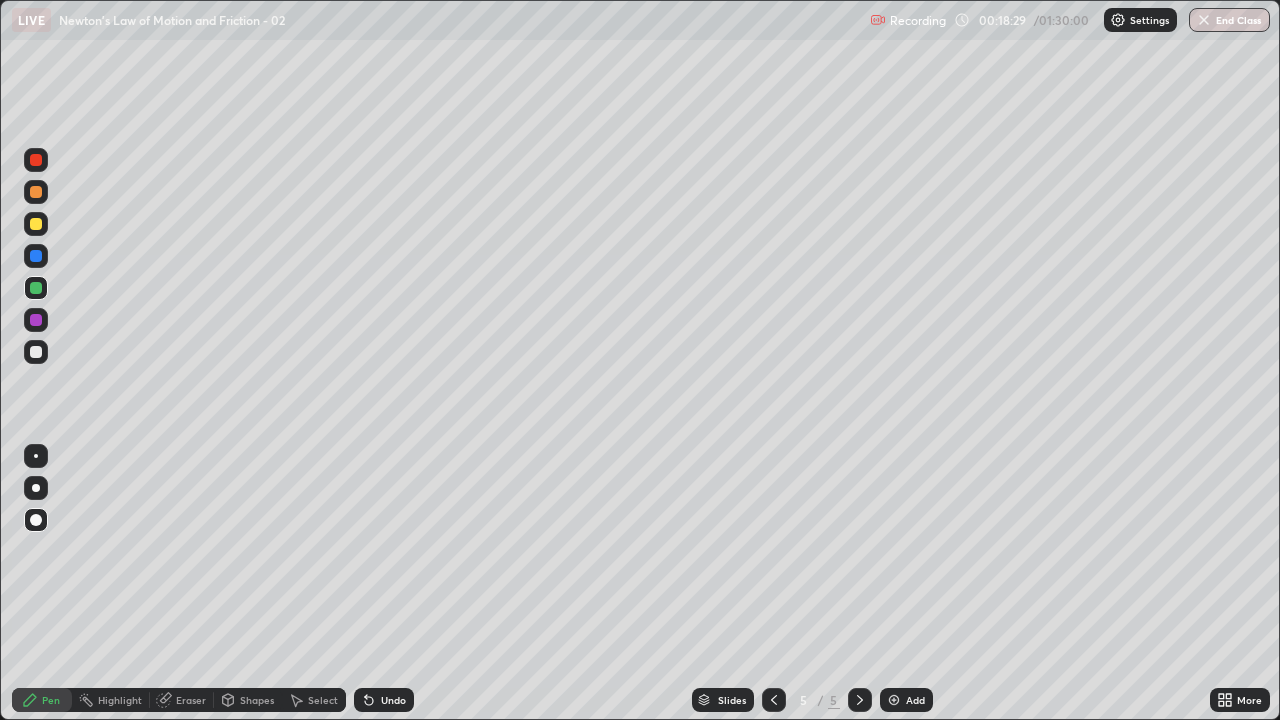 click at bounding box center [36, 352] 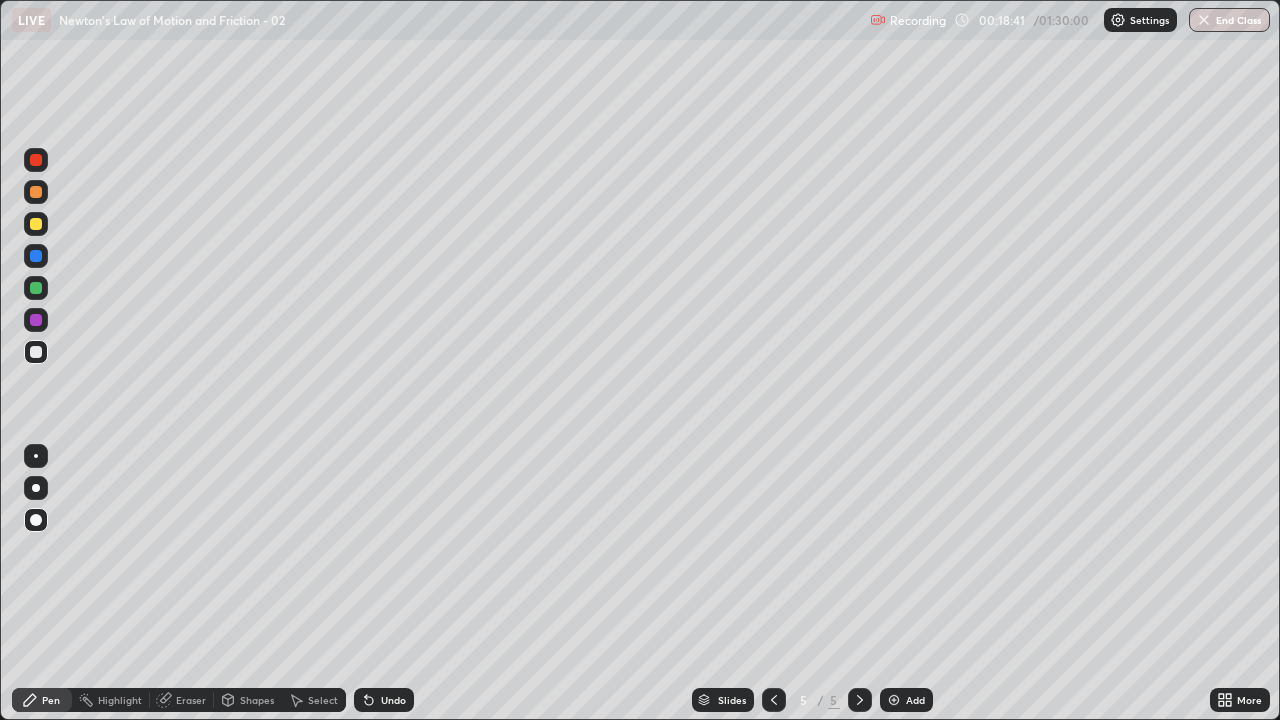 click on "More" at bounding box center (1240, 700) 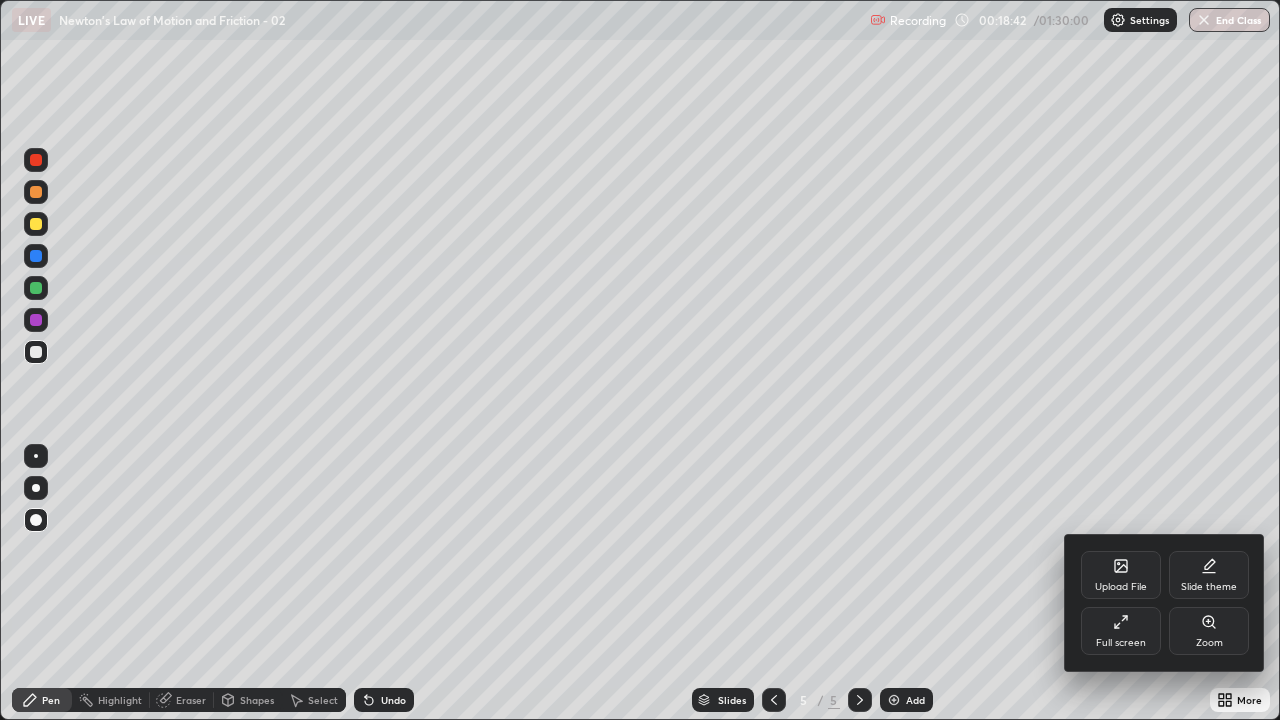 click on "Full screen" at bounding box center (1121, 631) 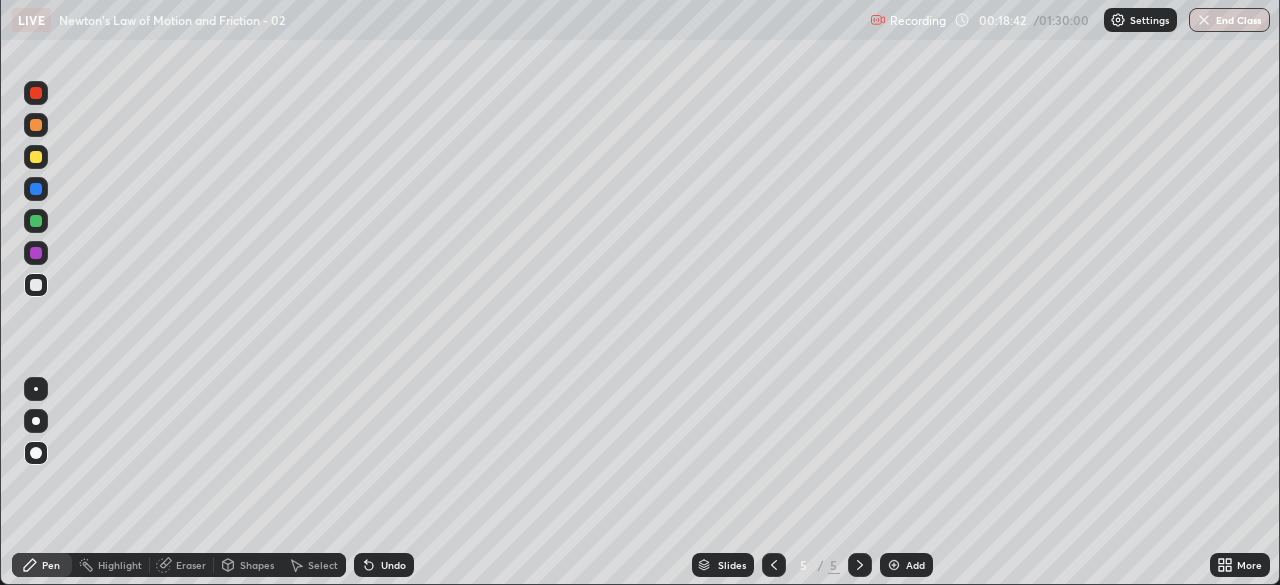 scroll, scrollTop: 585, scrollLeft: 1280, axis: both 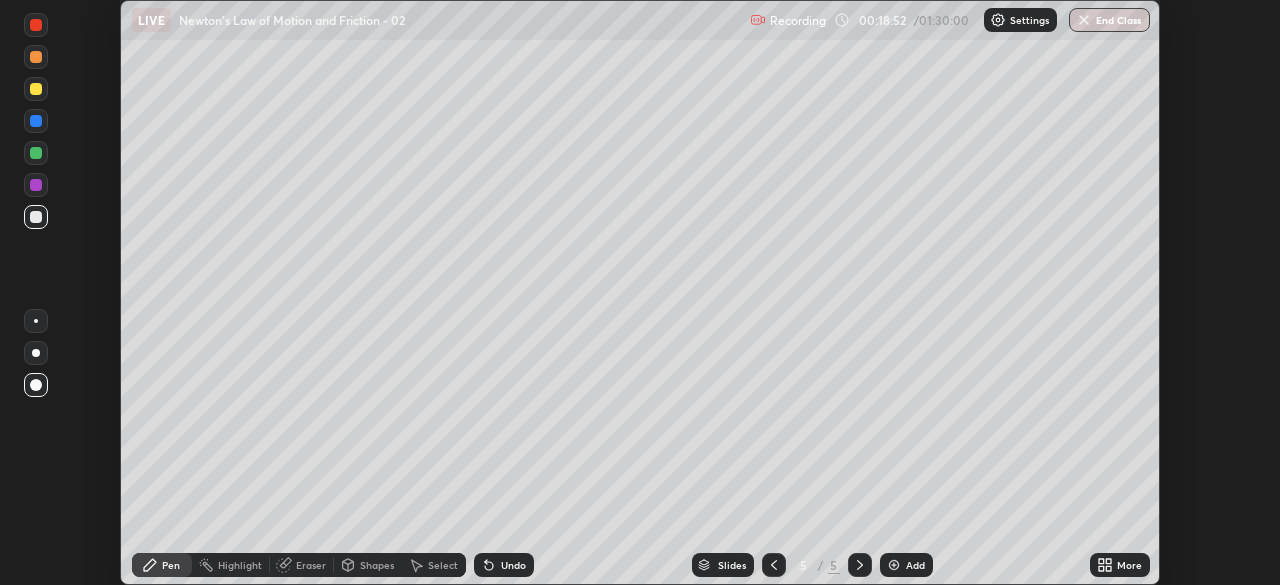 click 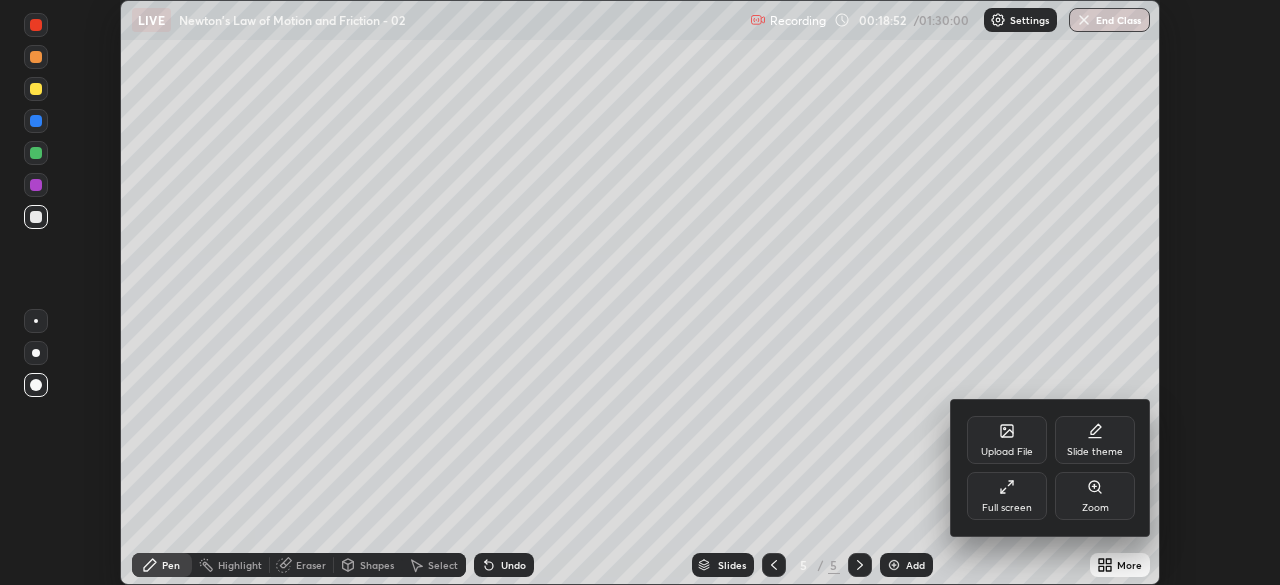 click on "Full screen" at bounding box center [1007, 496] 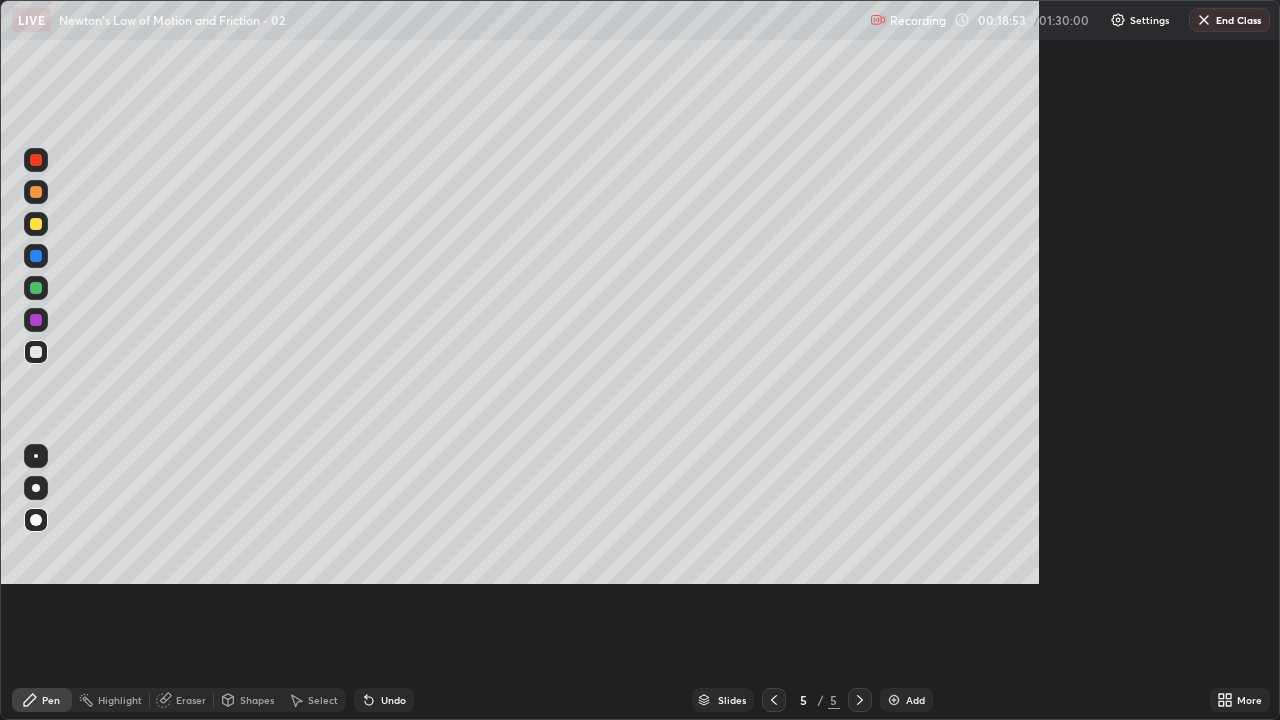 scroll, scrollTop: 99280, scrollLeft: 98720, axis: both 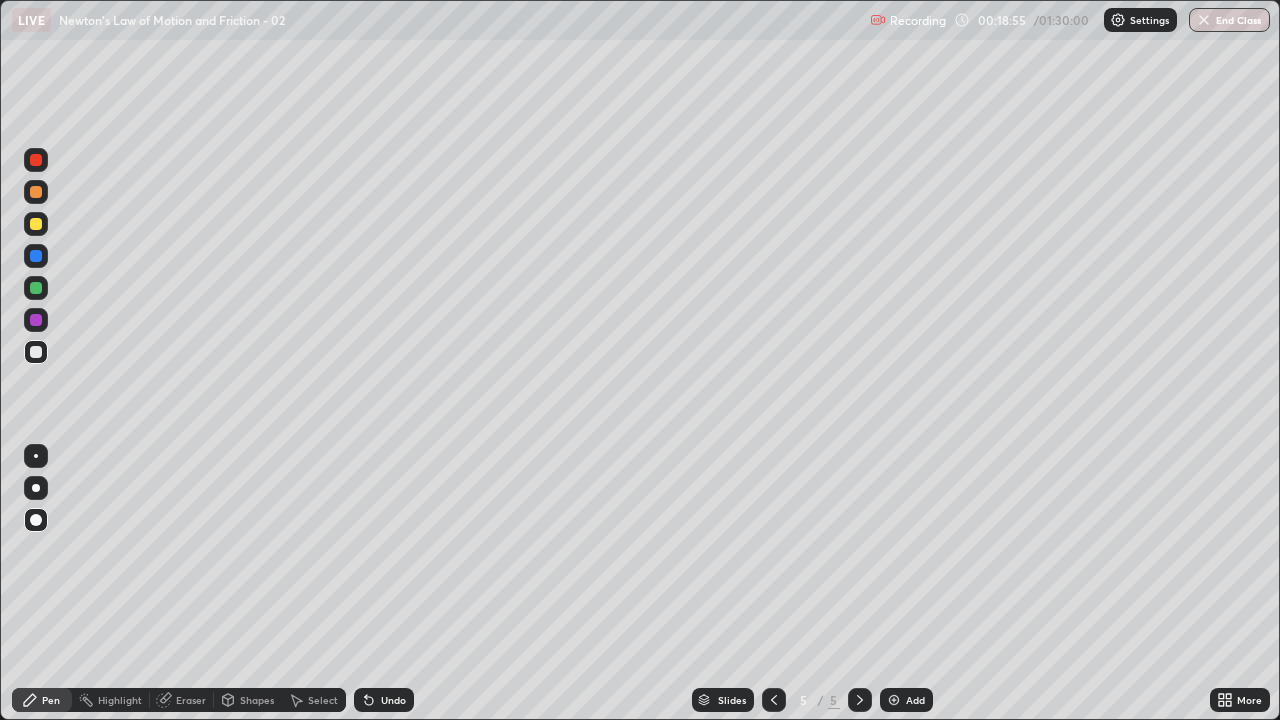 click at bounding box center (36, 320) 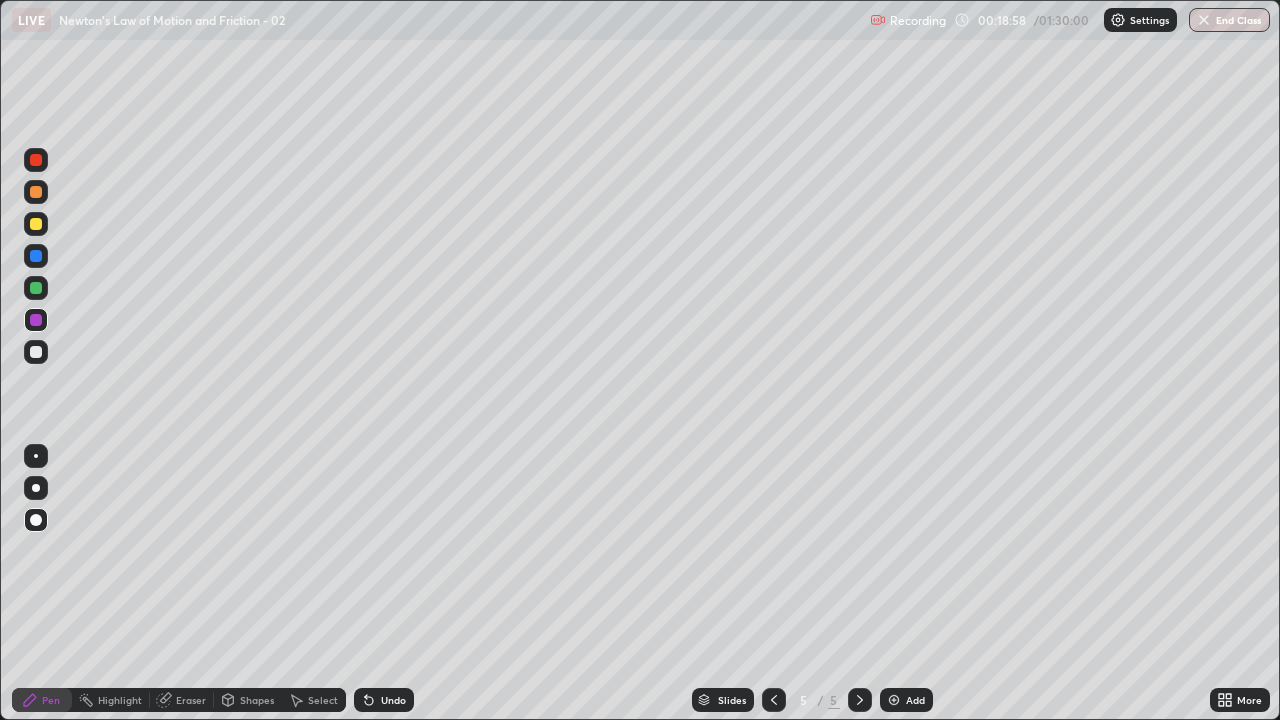 click at bounding box center (894, 700) 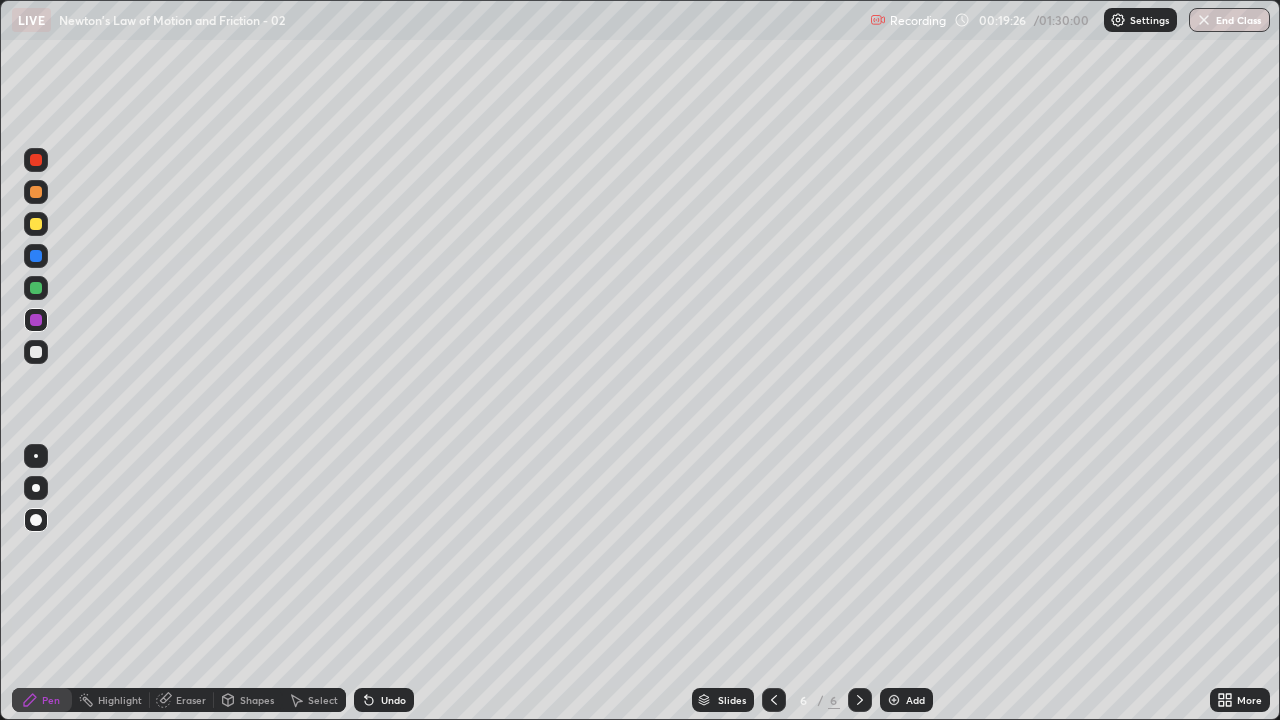 click at bounding box center (36, 224) 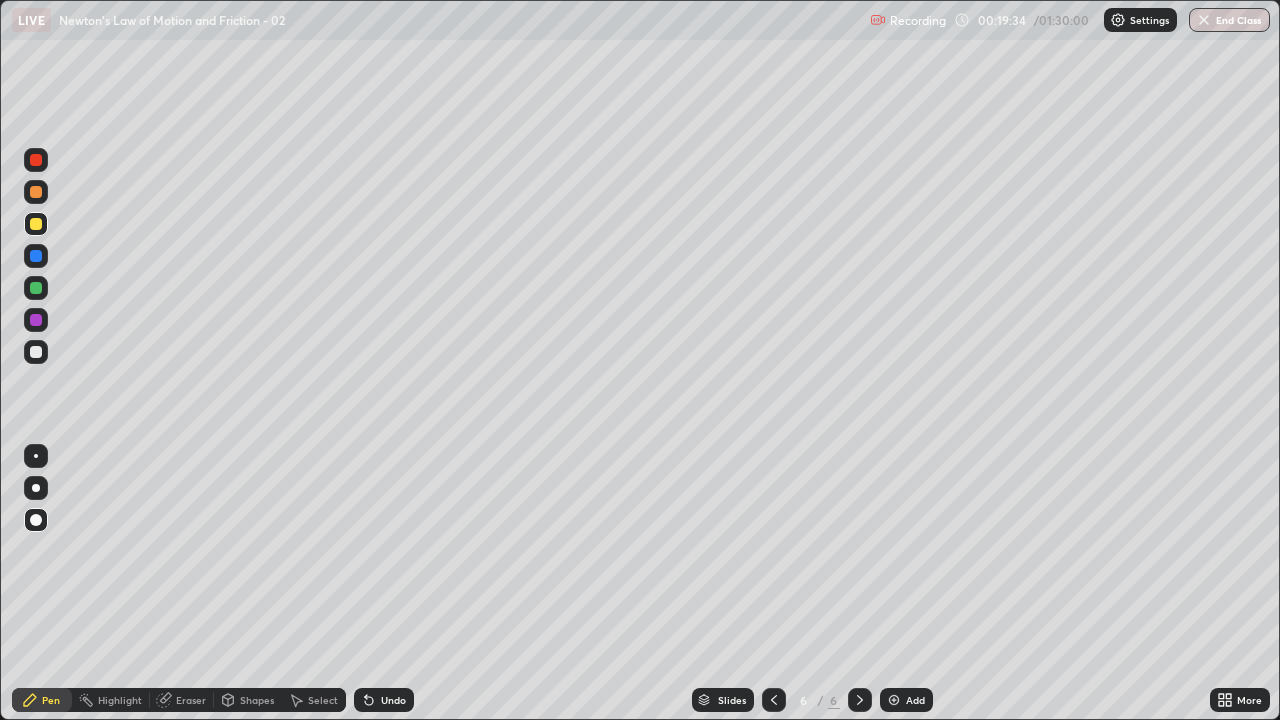 click on "Undo" at bounding box center [393, 700] 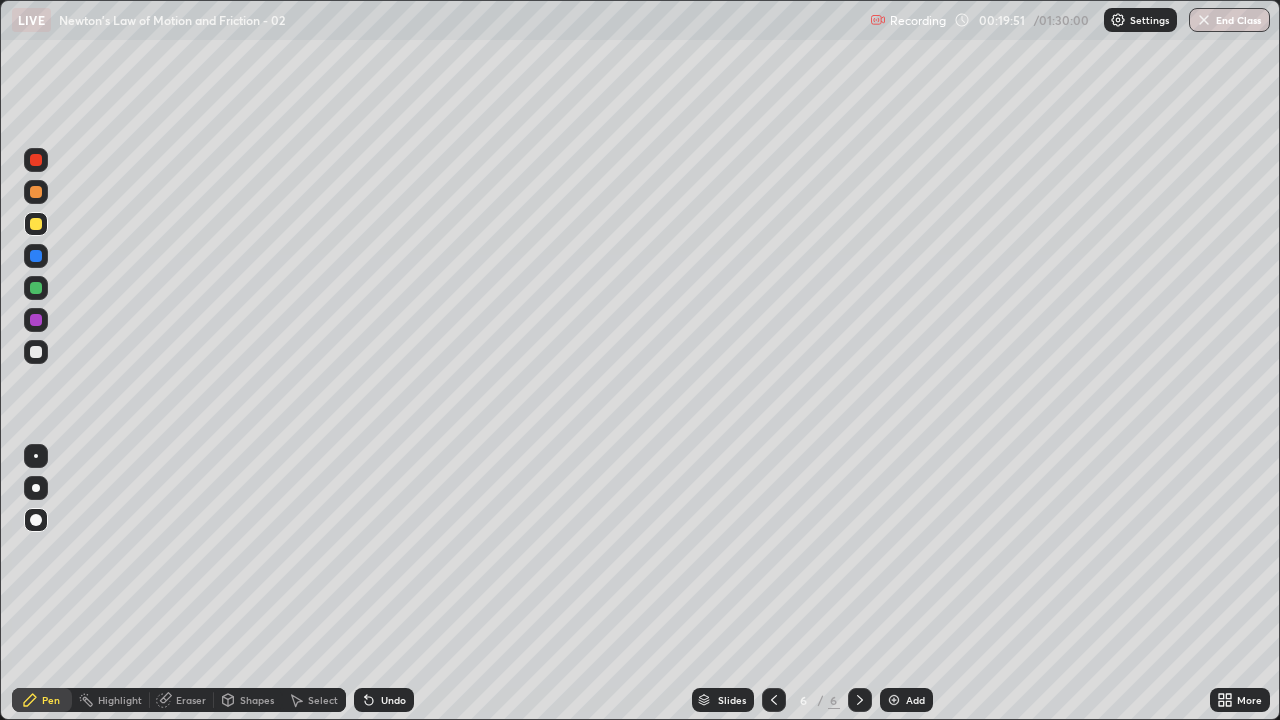 click on "Undo" at bounding box center (384, 700) 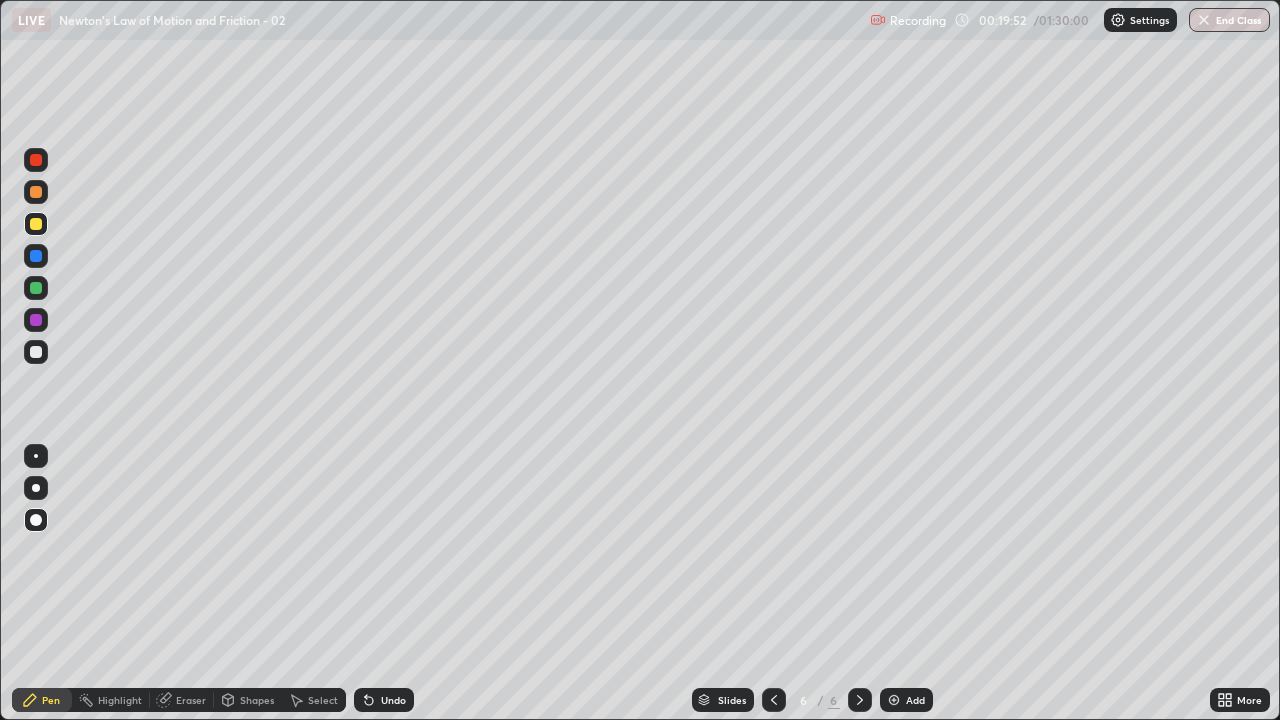 click 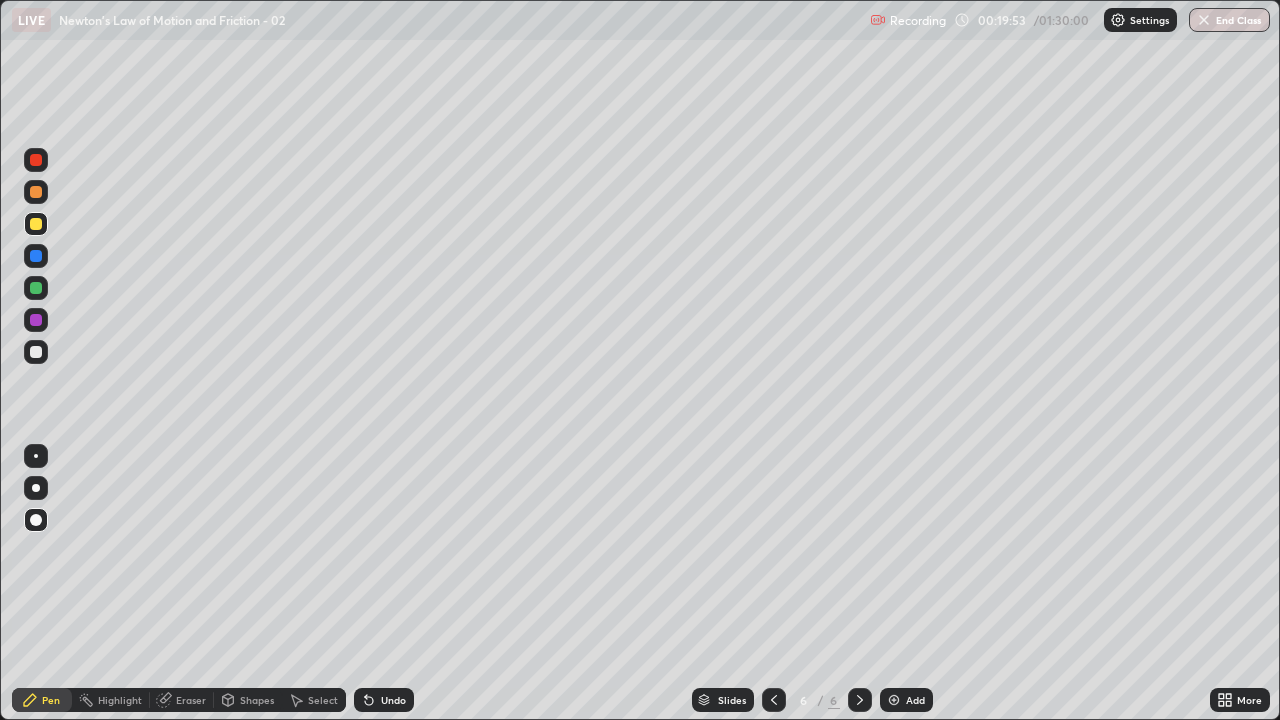 click 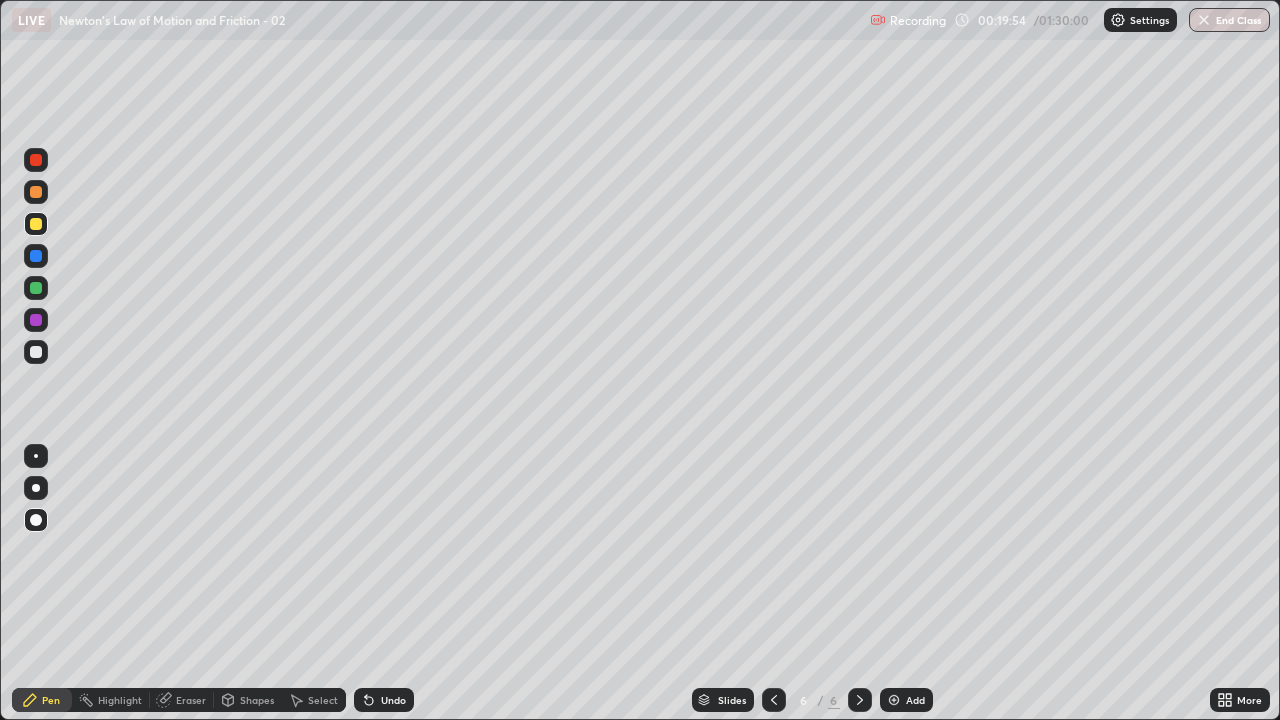 click 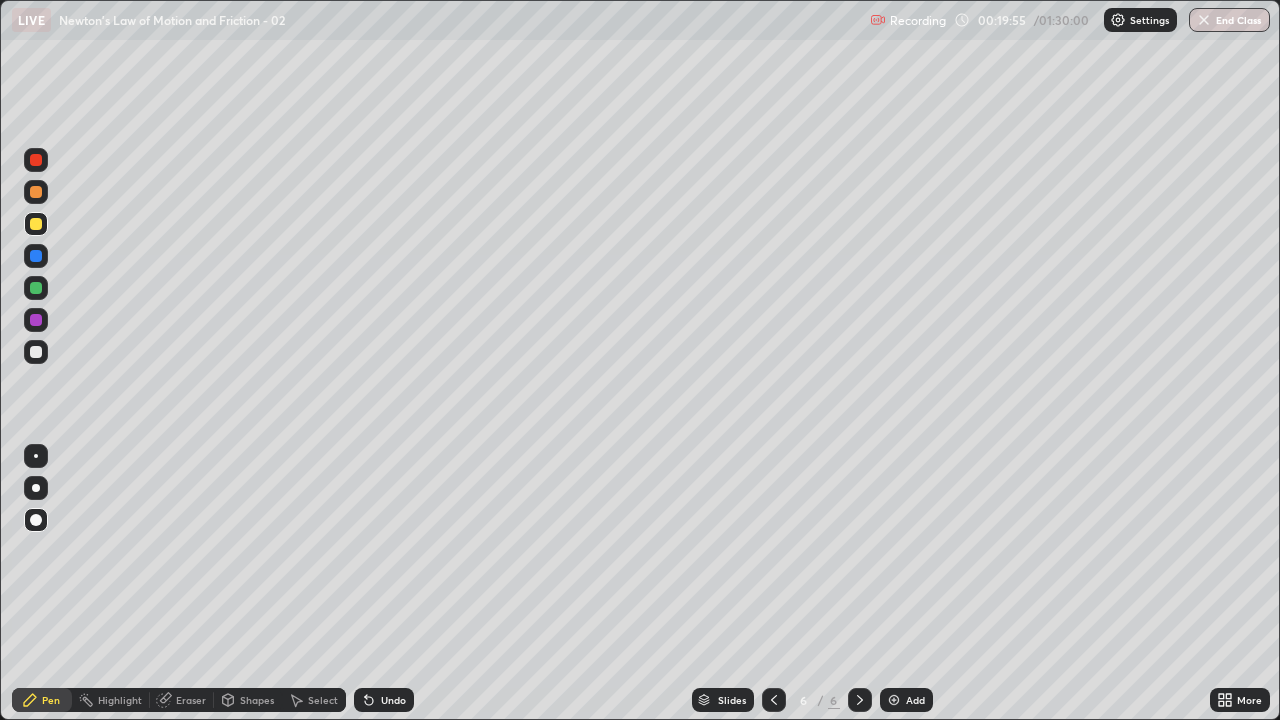 click 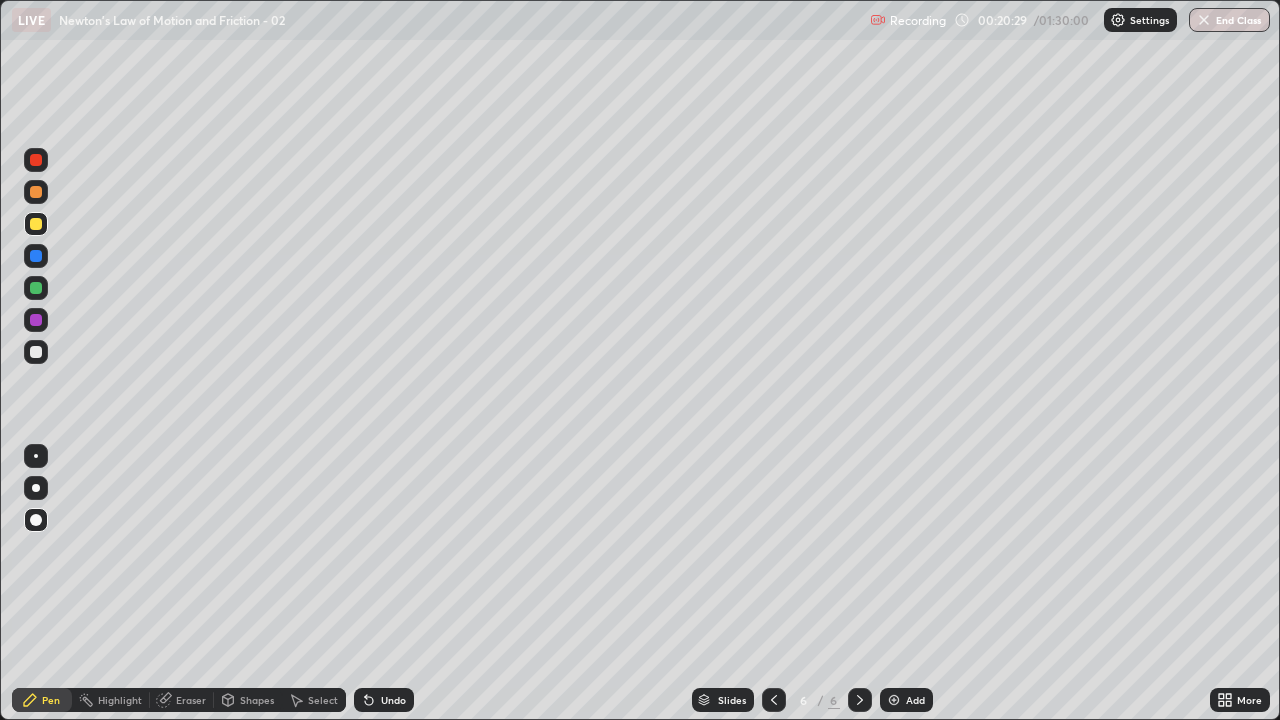 click on "Undo" at bounding box center [393, 700] 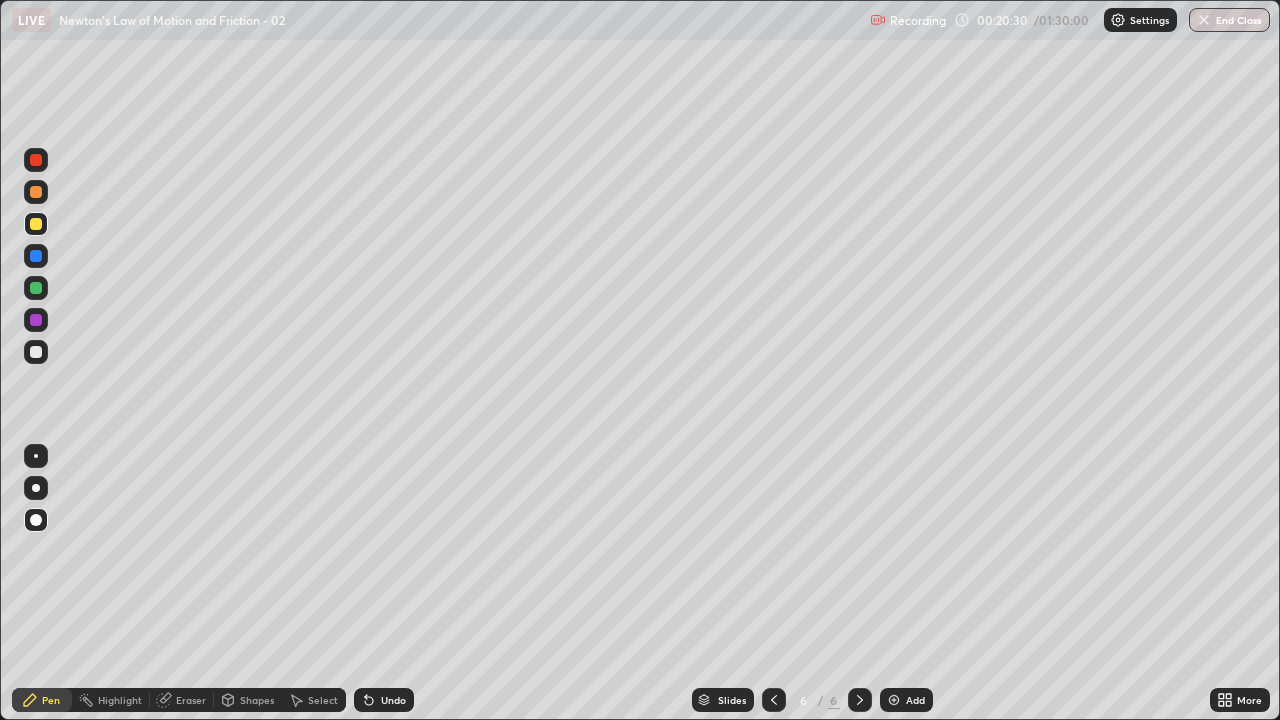 click on "Undo" at bounding box center (384, 700) 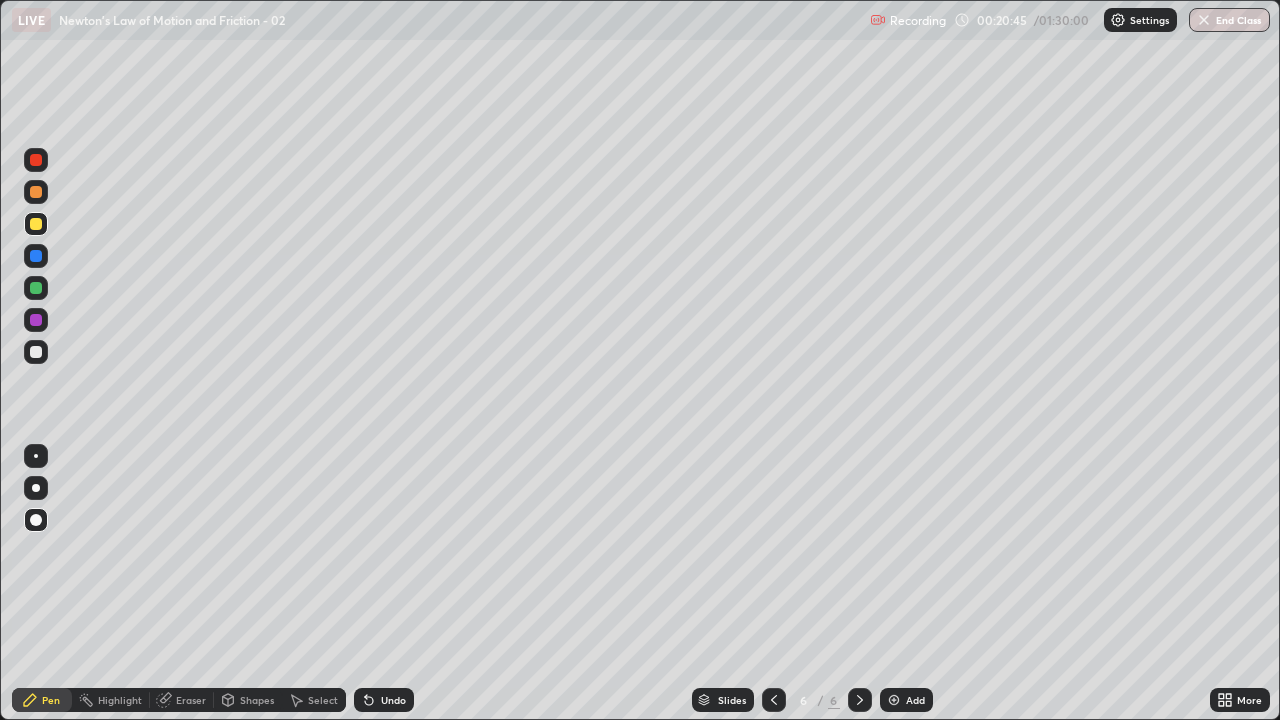 click at bounding box center [36, 288] 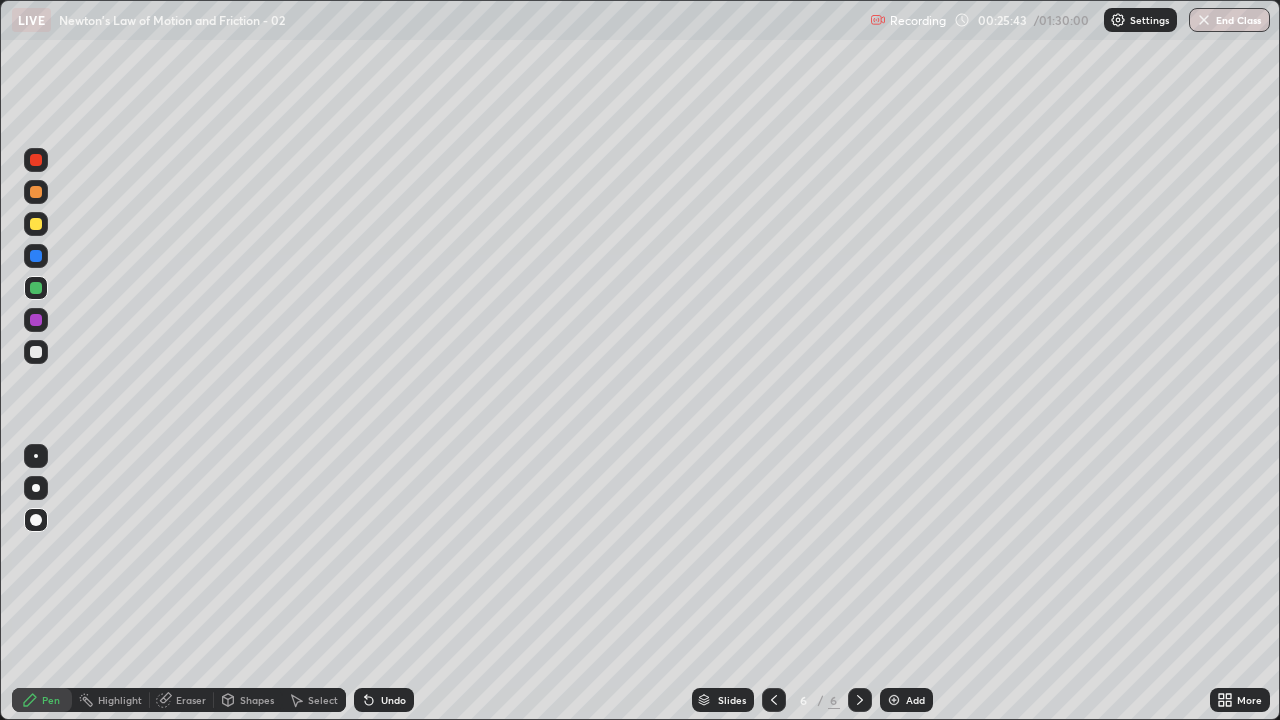 click at bounding box center (36, 256) 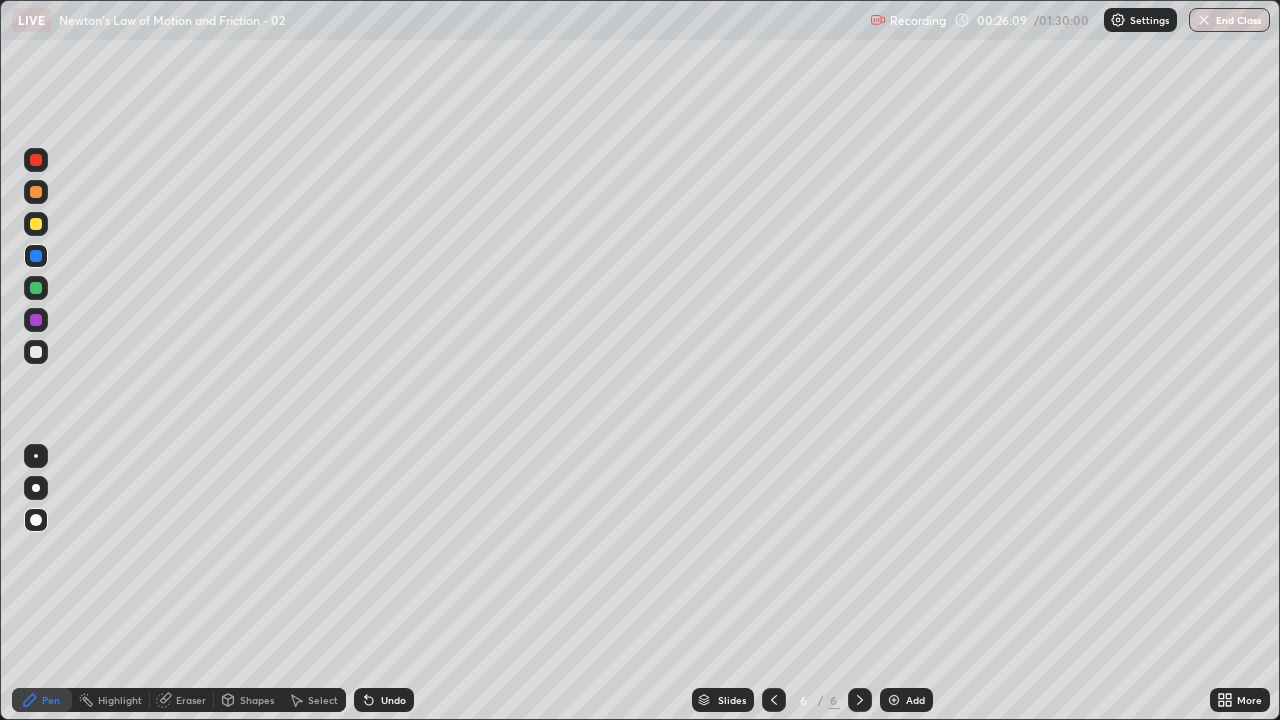 click at bounding box center (36, 288) 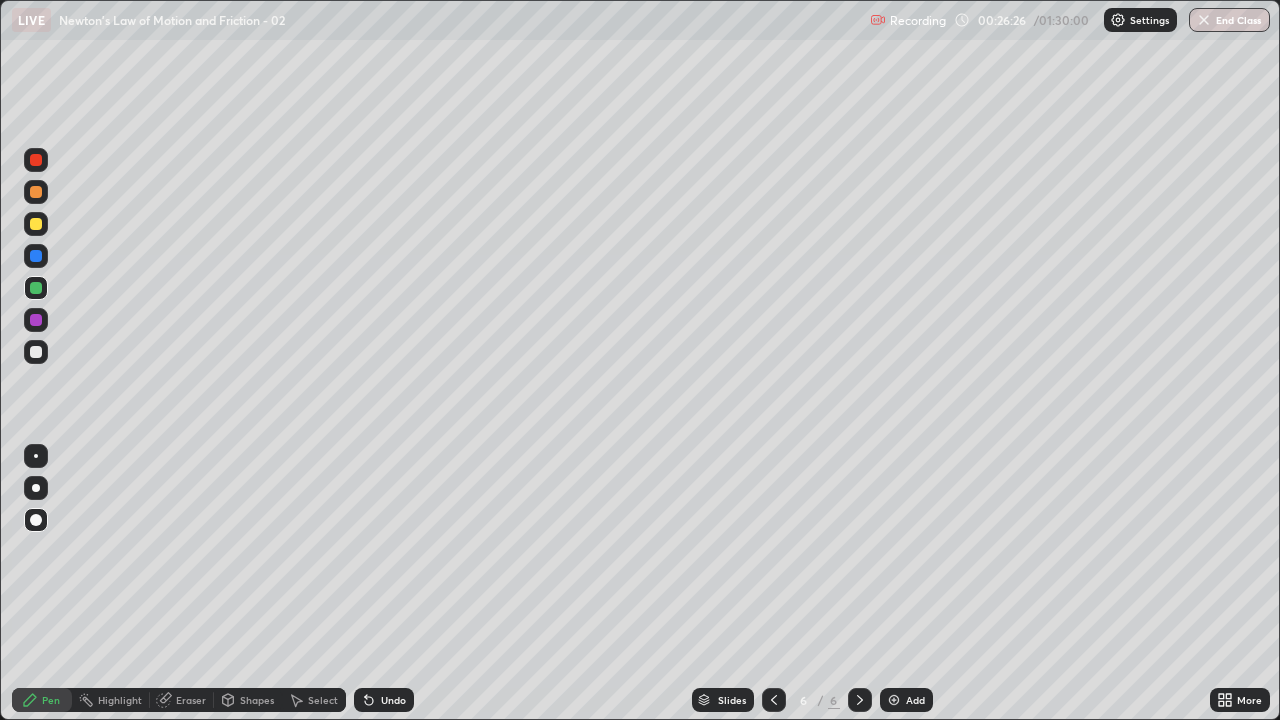click on "Undo" at bounding box center (384, 700) 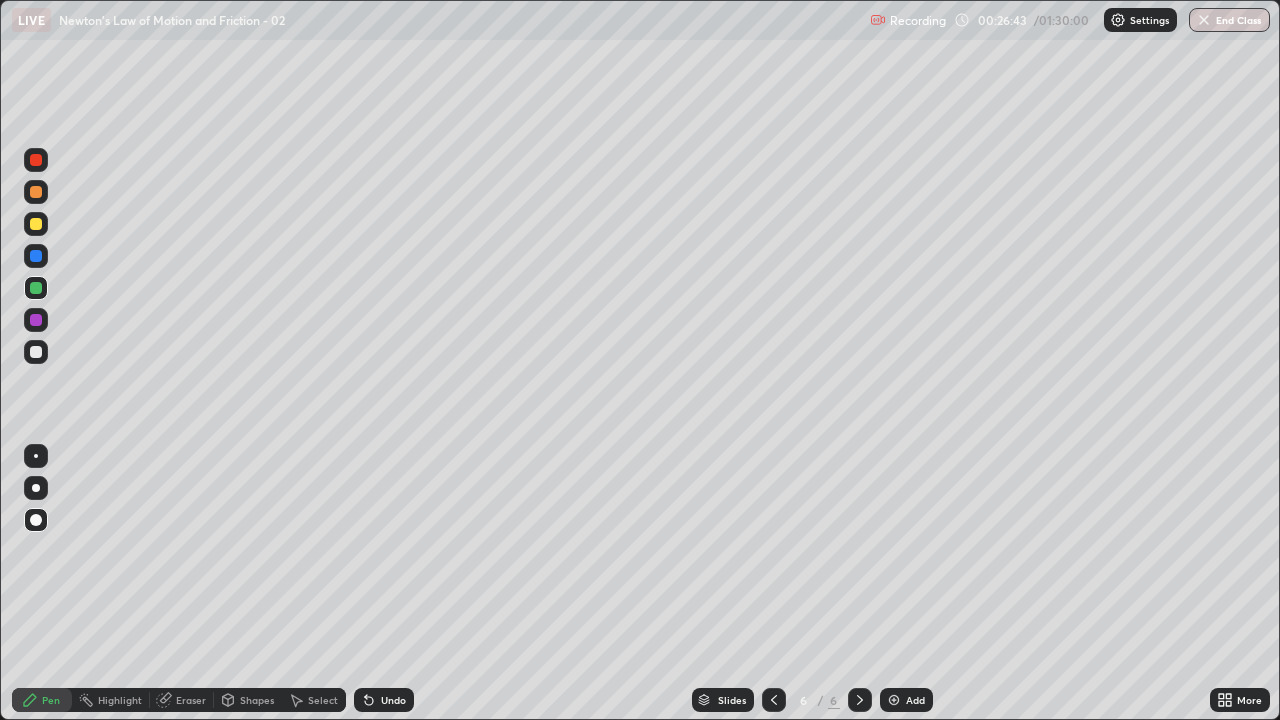 click on "Undo" at bounding box center (393, 700) 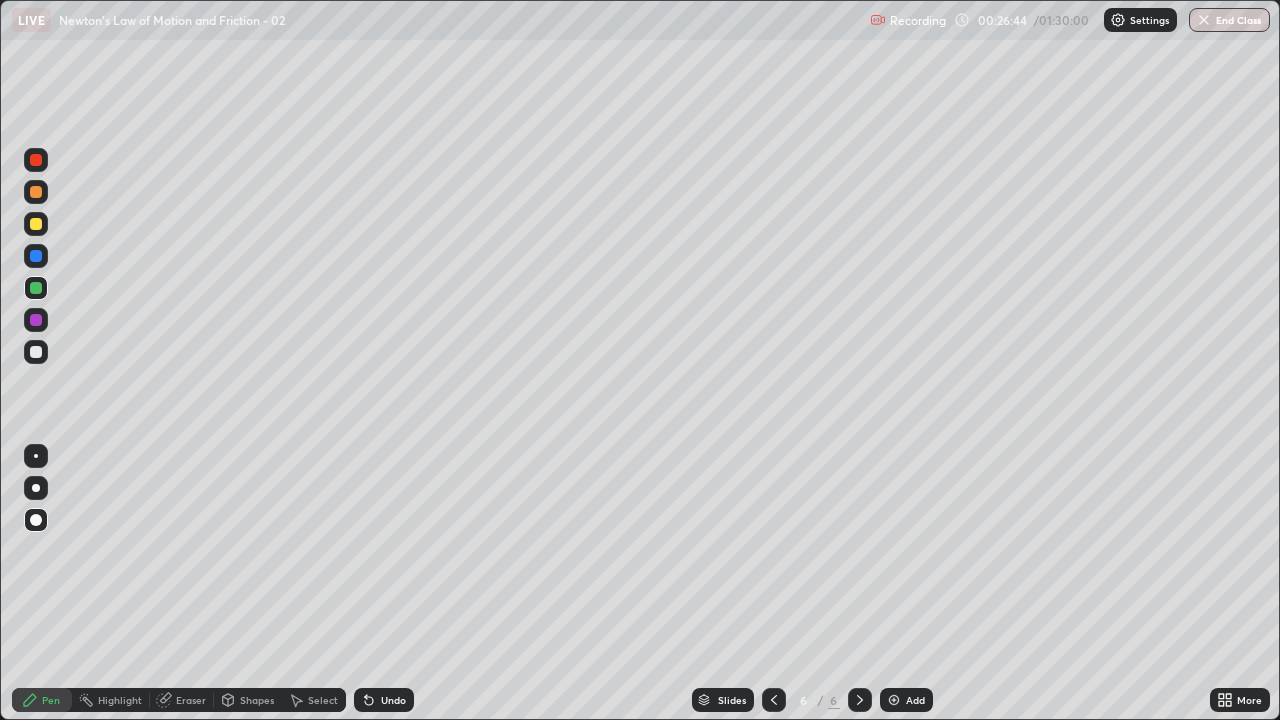 click on "Undo" at bounding box center (393, 700) 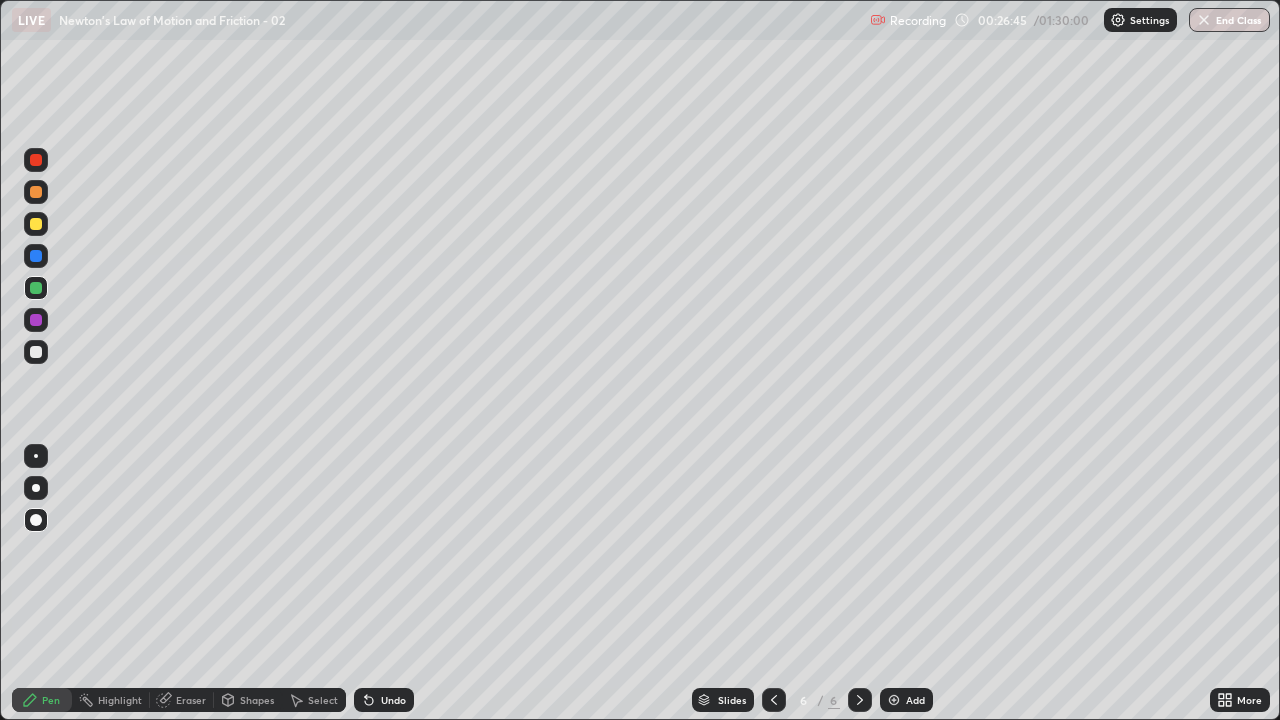 click on "Undo" at bounding box center (393, 700) 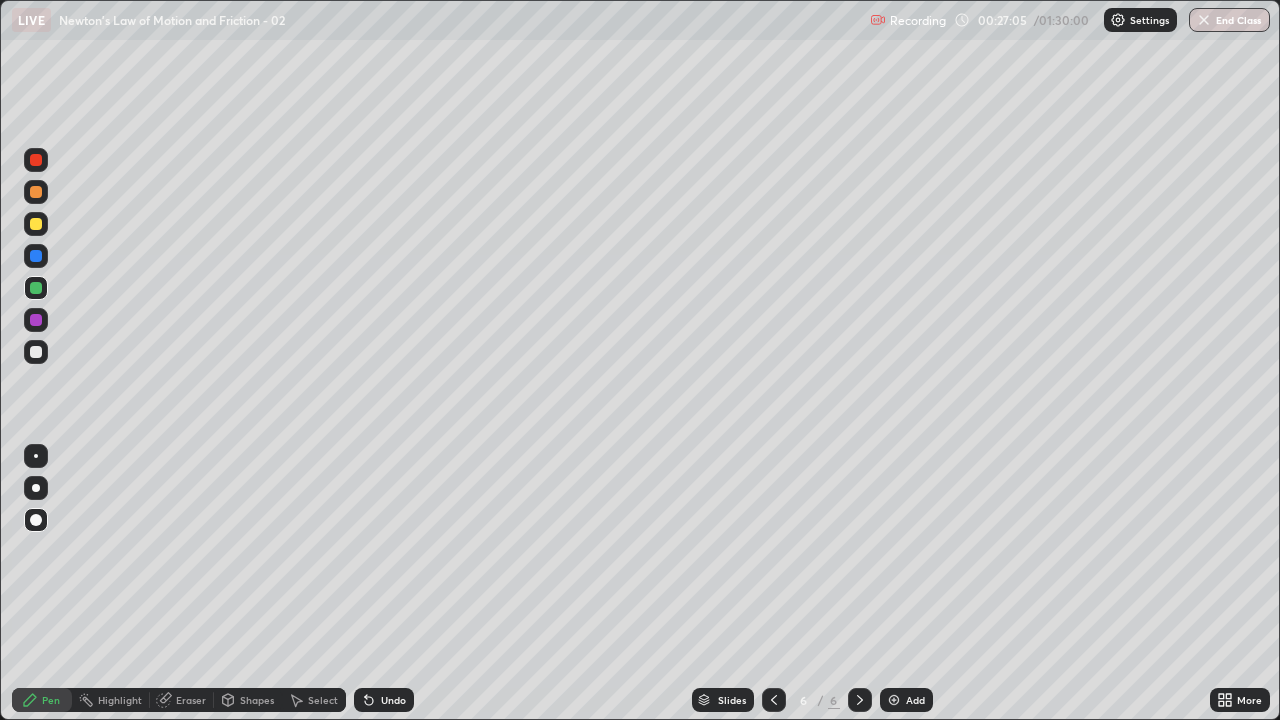 click at bounding box center [36, 288] 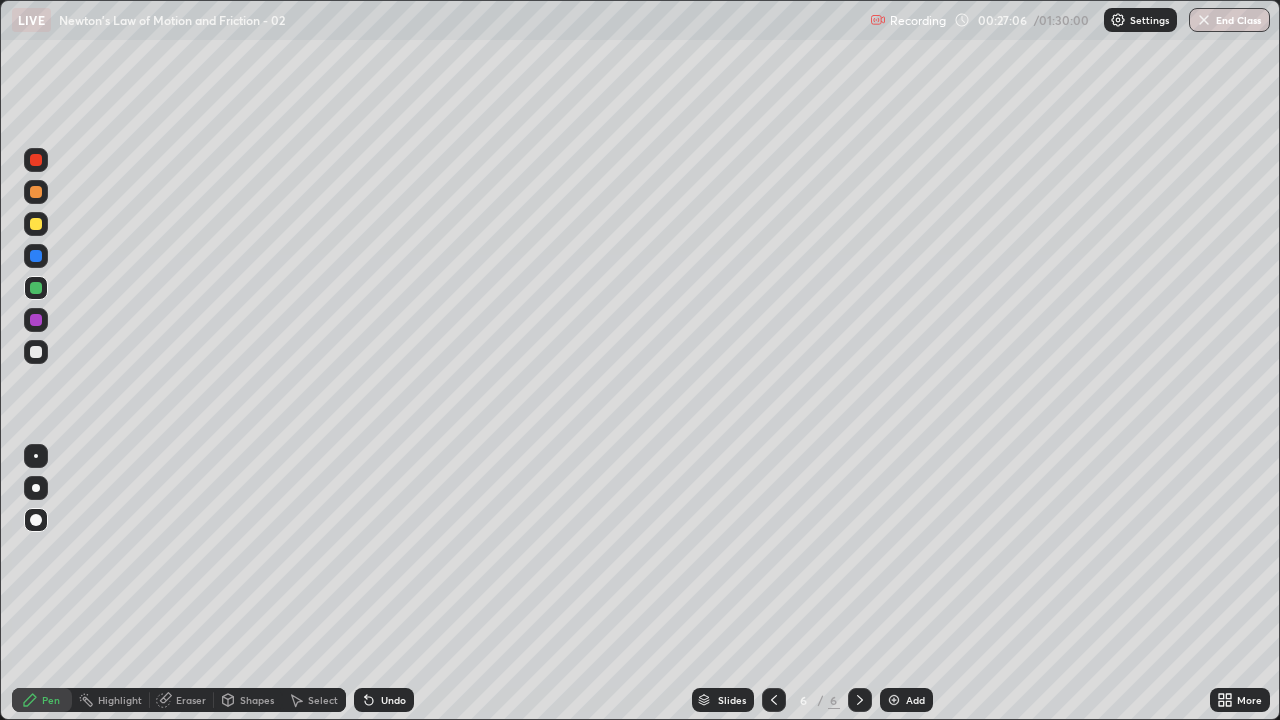 click at bounding box center [36, 256] 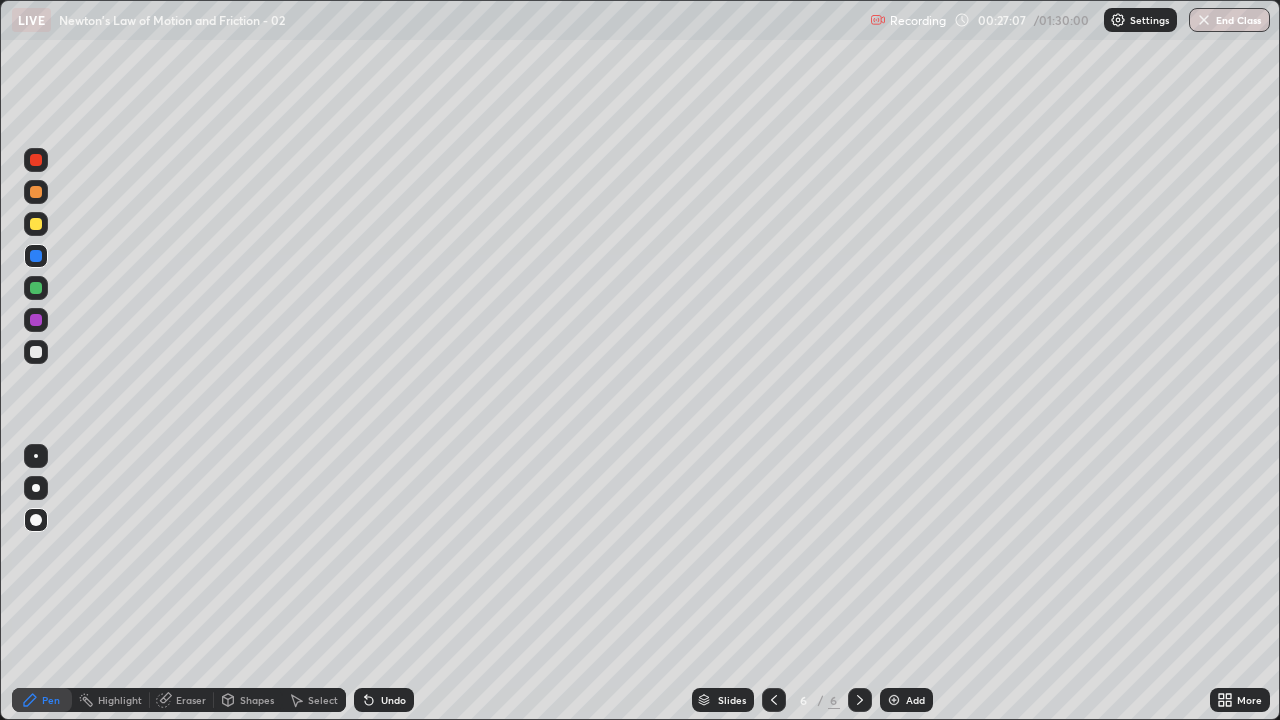 click at bounding box center (36, 352) 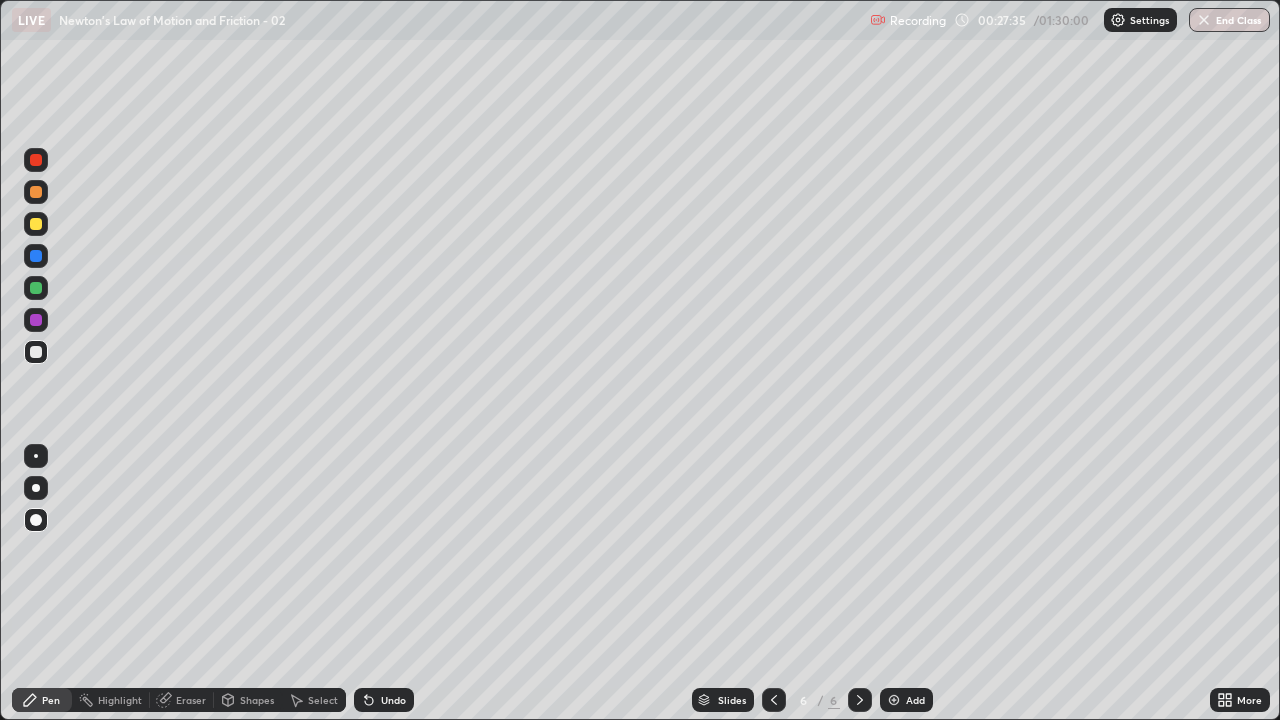 click at bounding box center (36, 352) 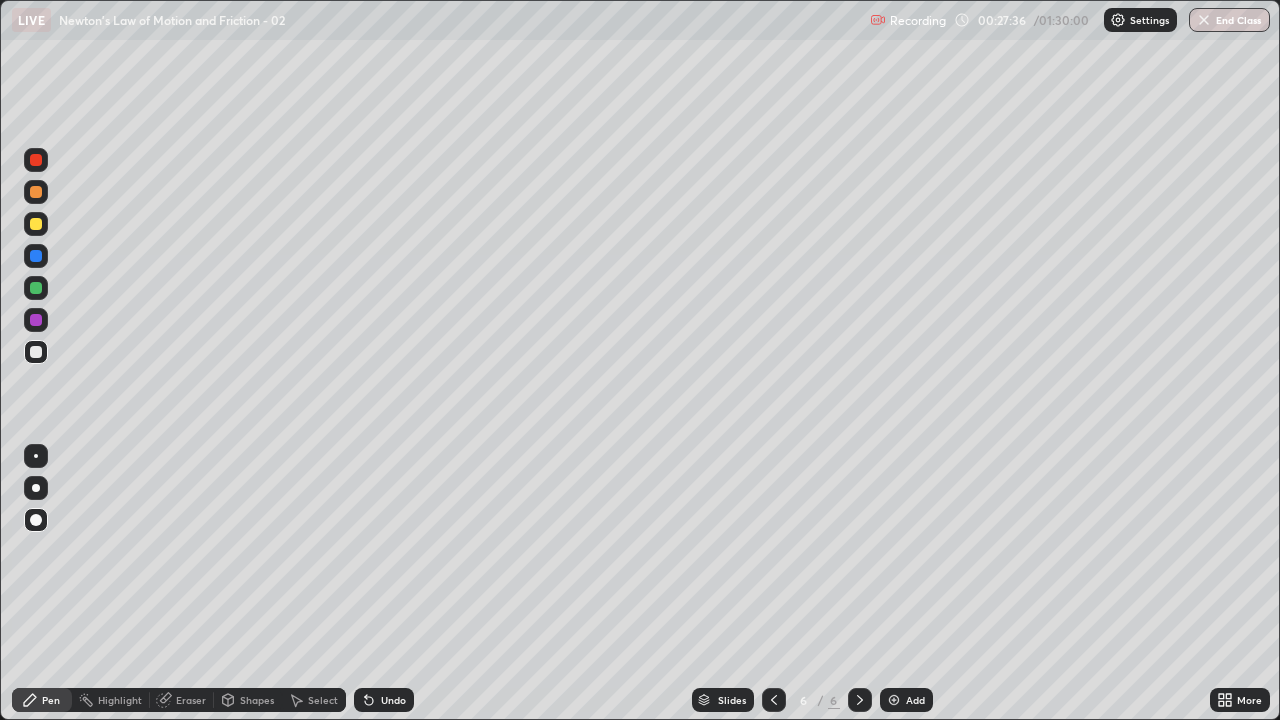 click at bounding box center (36, 288) 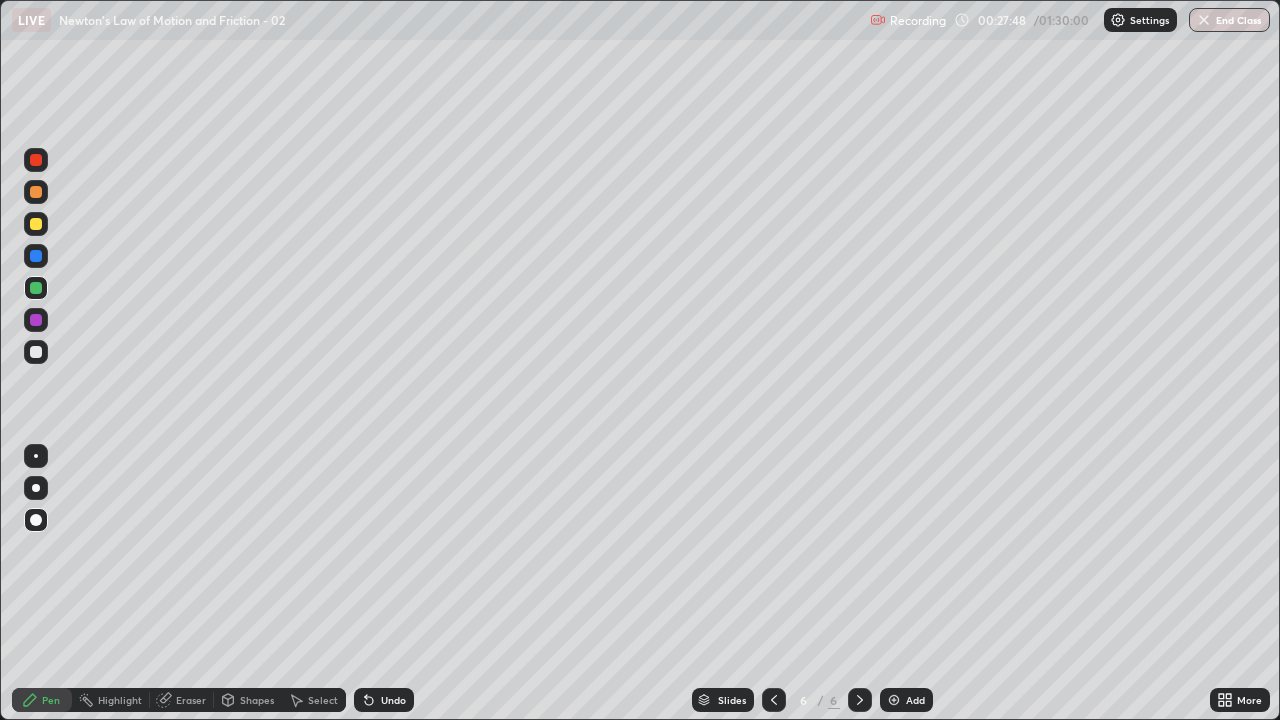 click at bounding box center (36, 352) 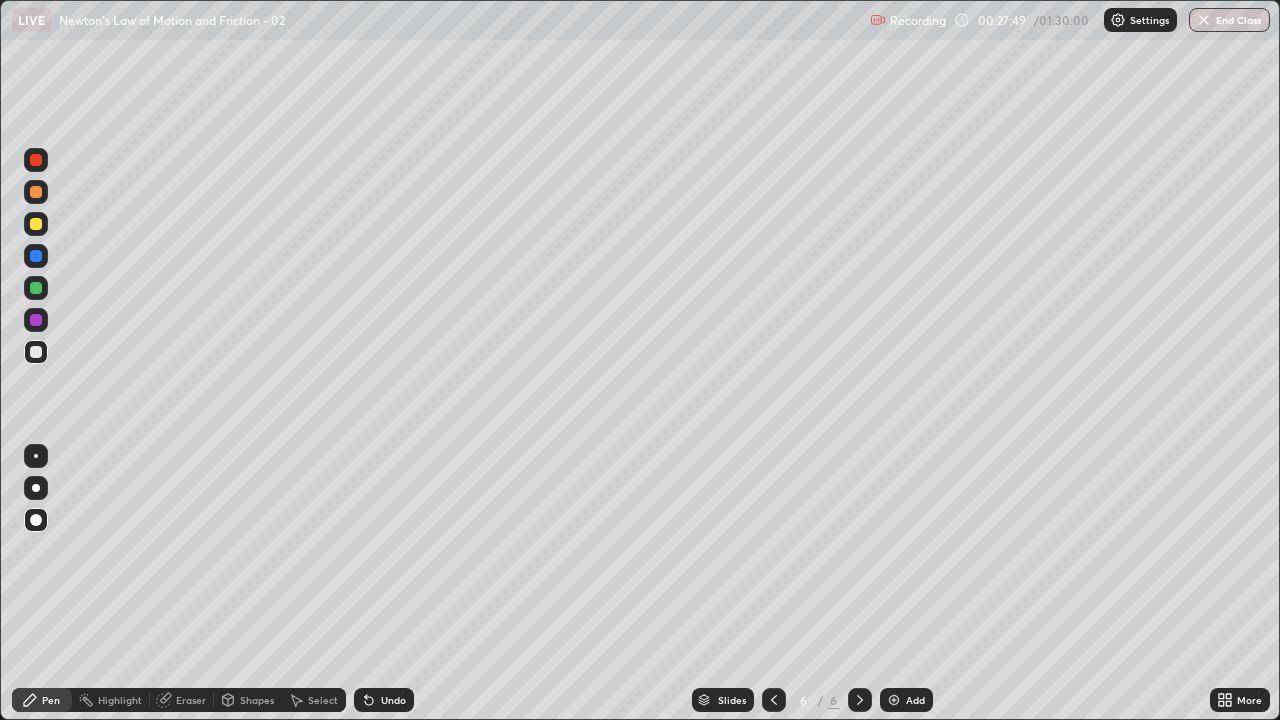 click on "Undo" at bounding box center (393, 700) 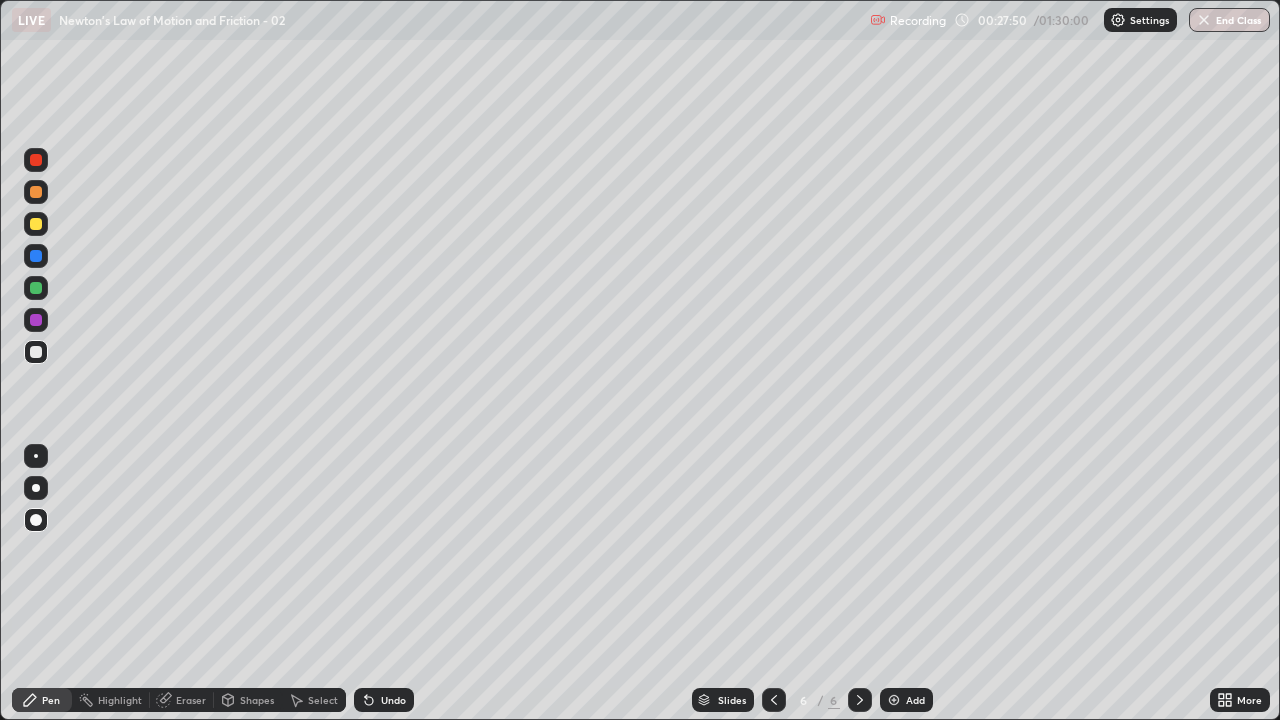 click 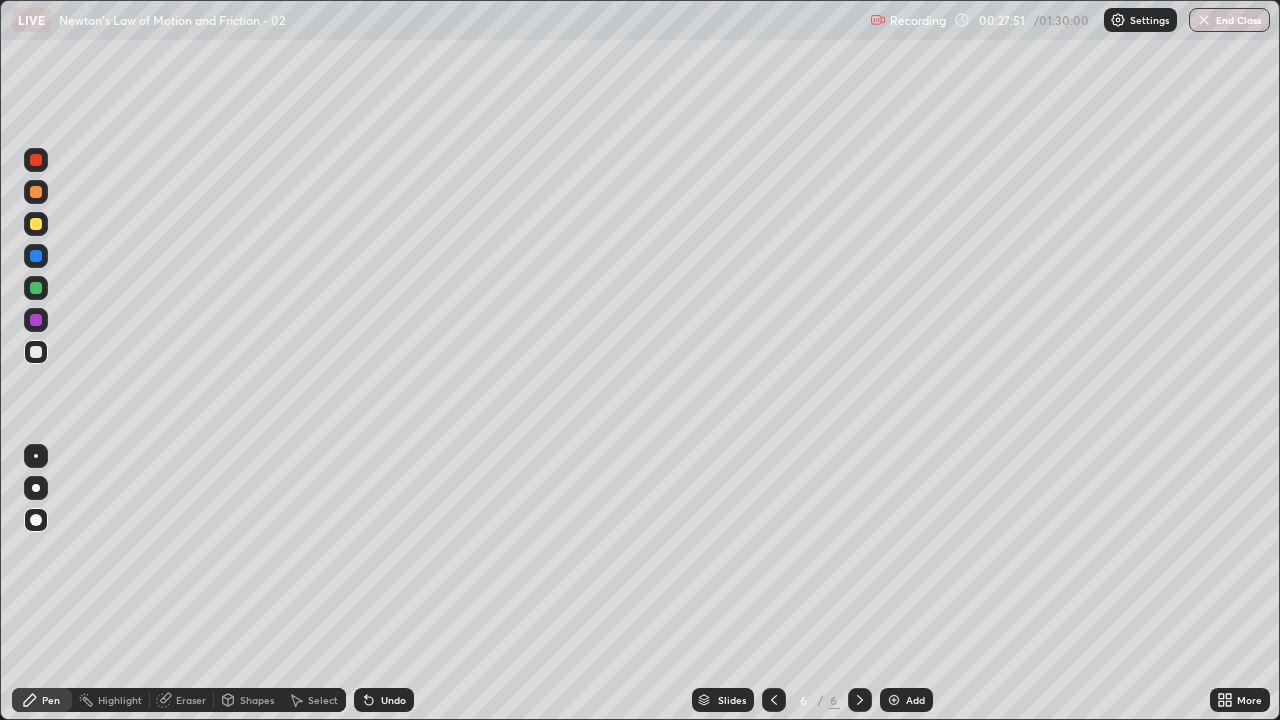 click 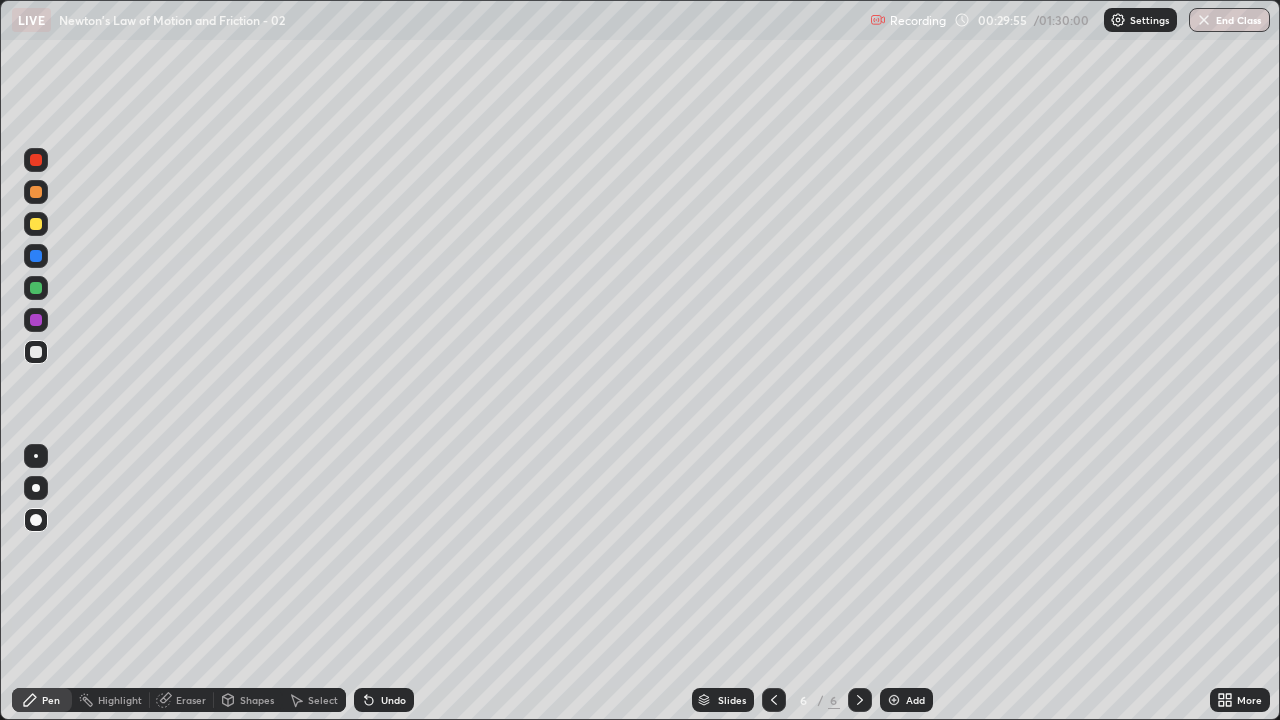 click at bounding box center [36, 352] 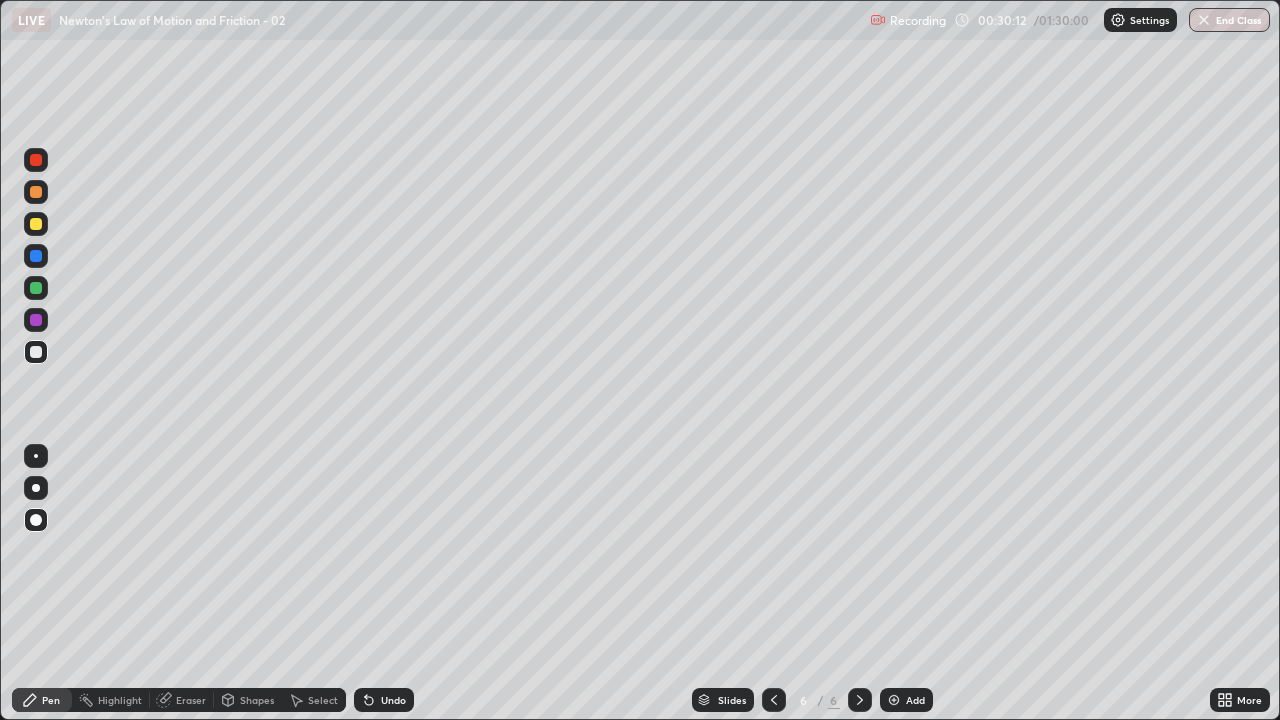 click on "Undo" at bounding box center (384, 700) 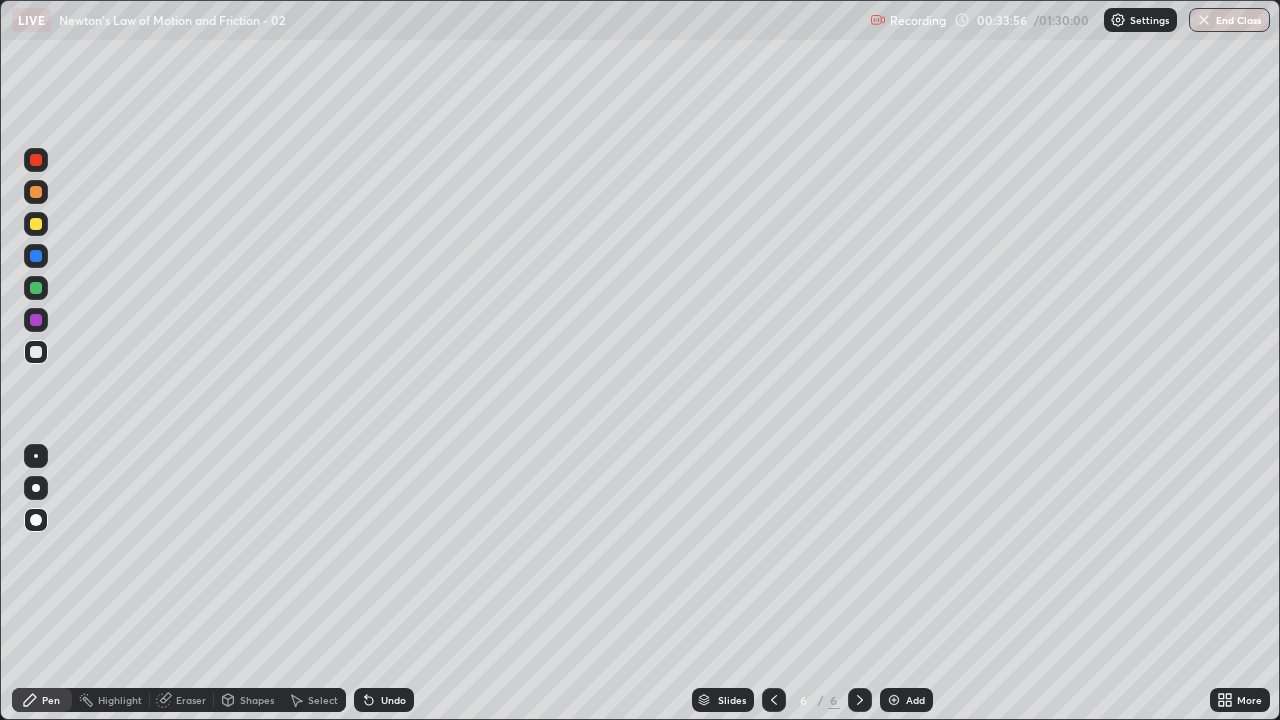 click on "Add" at bounding box center [906, 700] 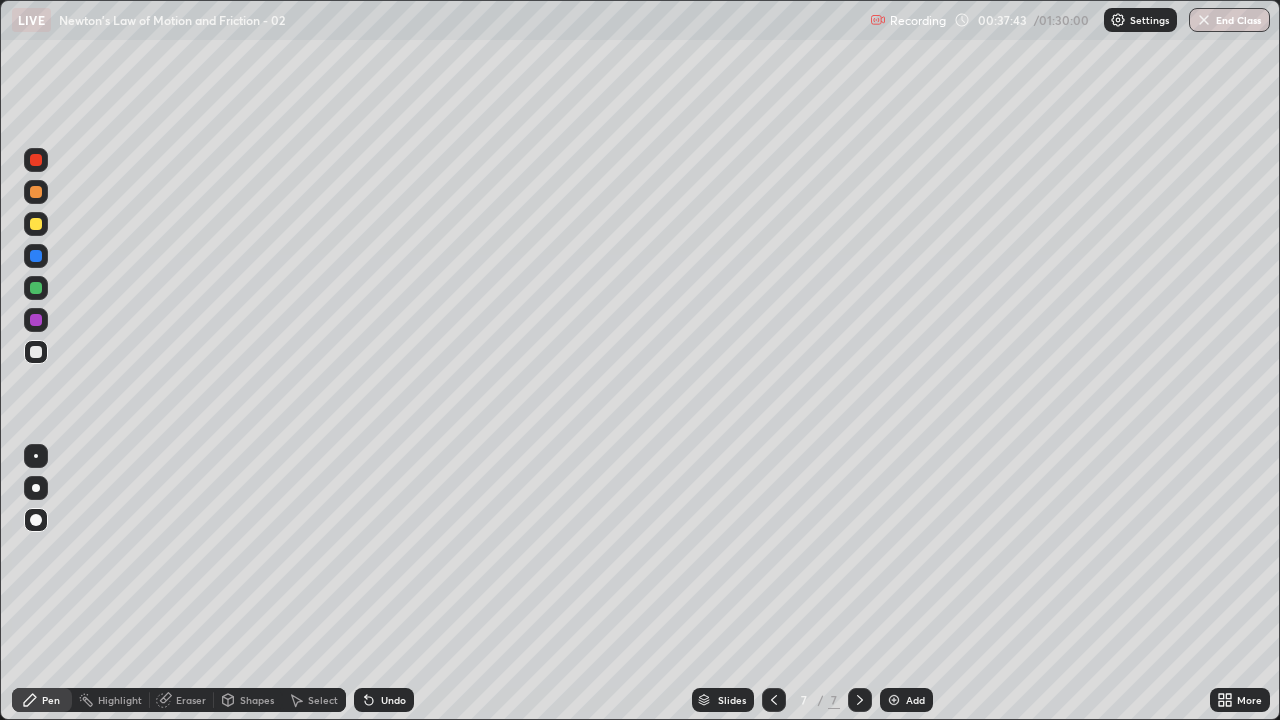 click at bounding box center [36, 352] 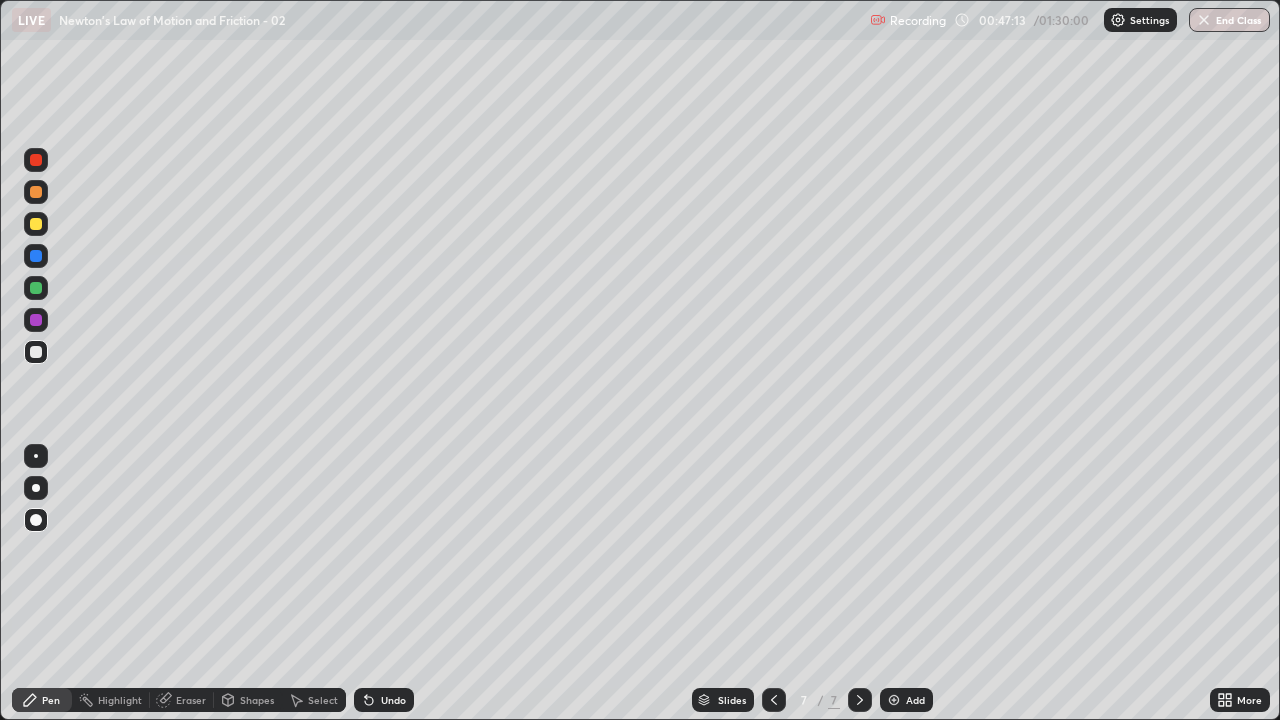 click at bounding box center [36, 288] 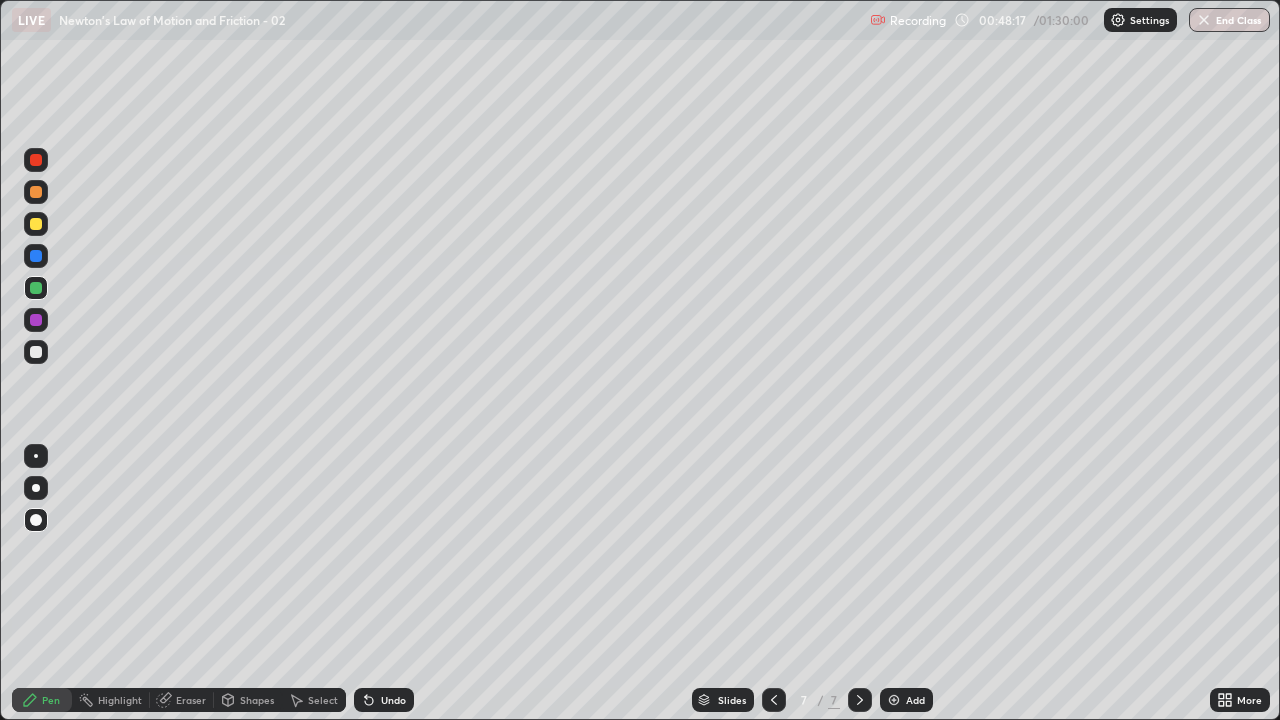 click at bounding box center [36, 352] 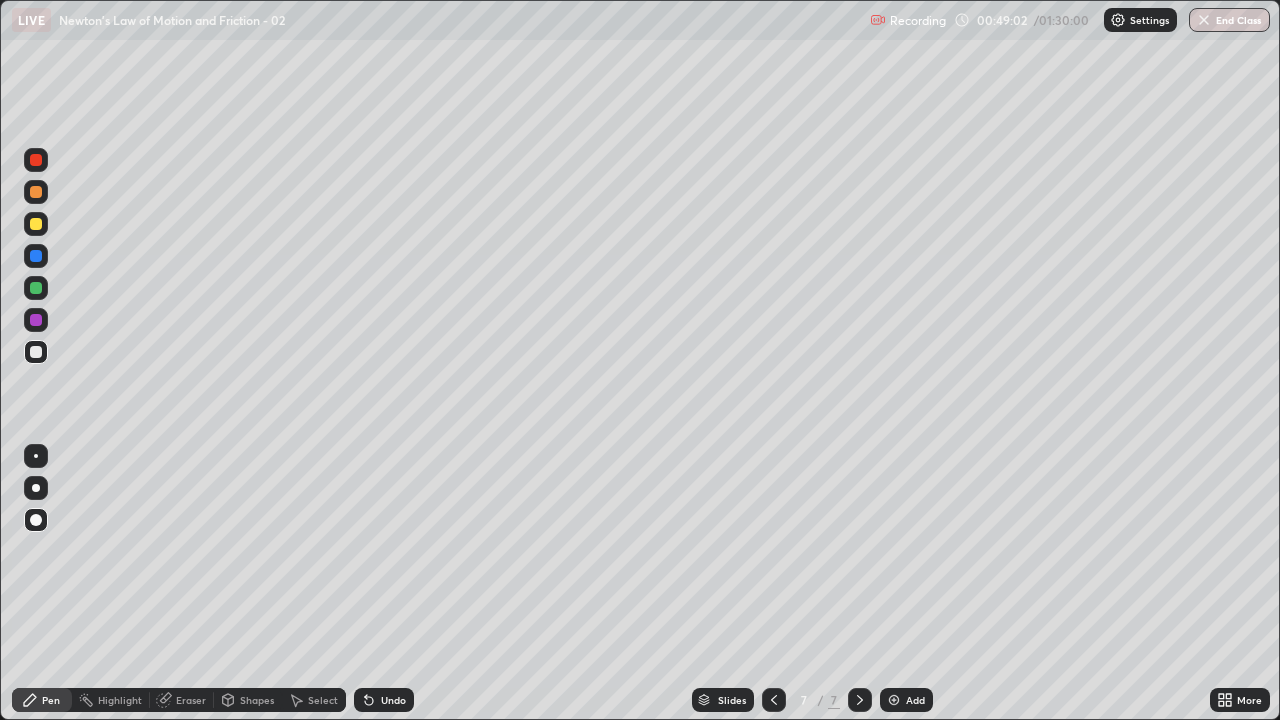 click at bounding box center [36, 352] 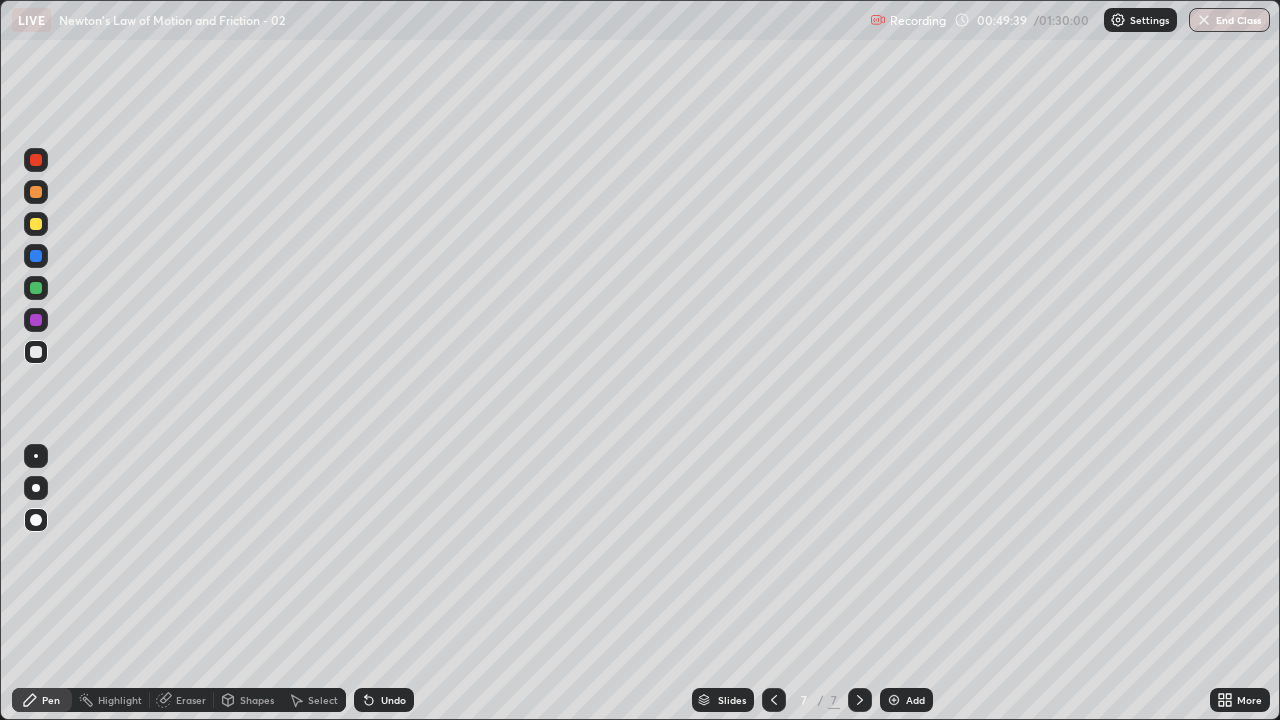 click at bounding box center (36, 288) 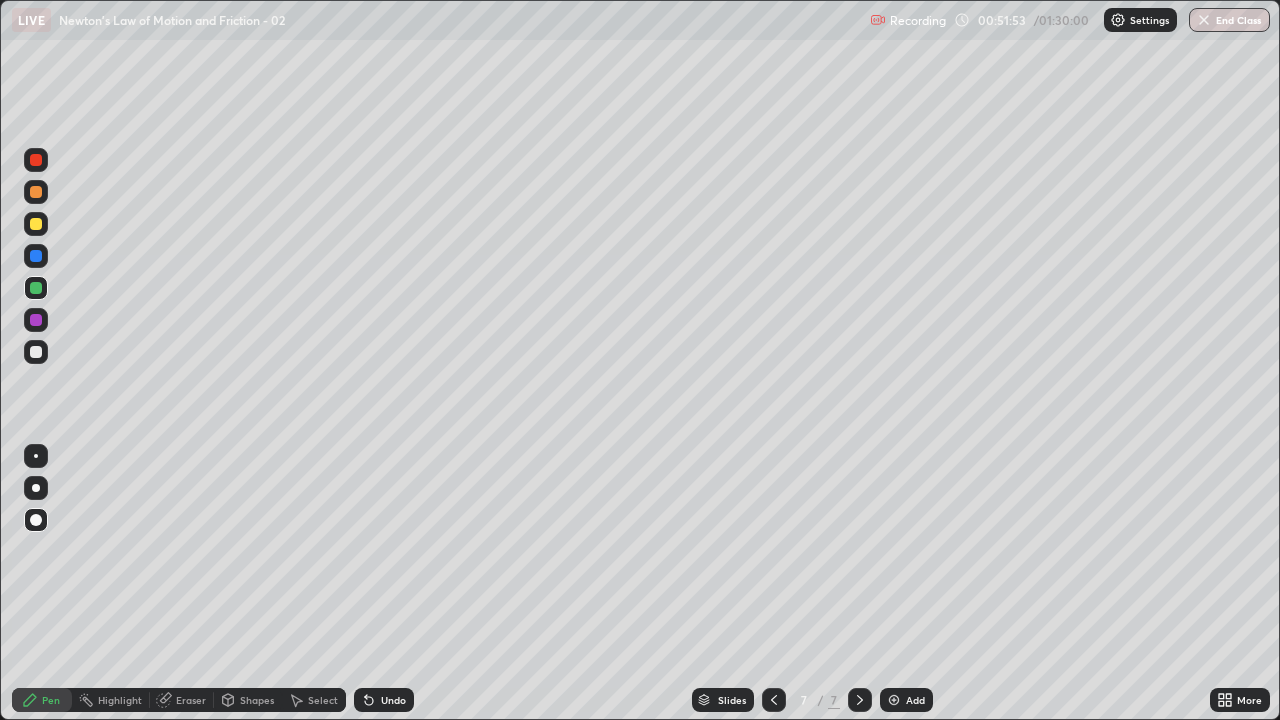 click at bounding box center [36, 352] 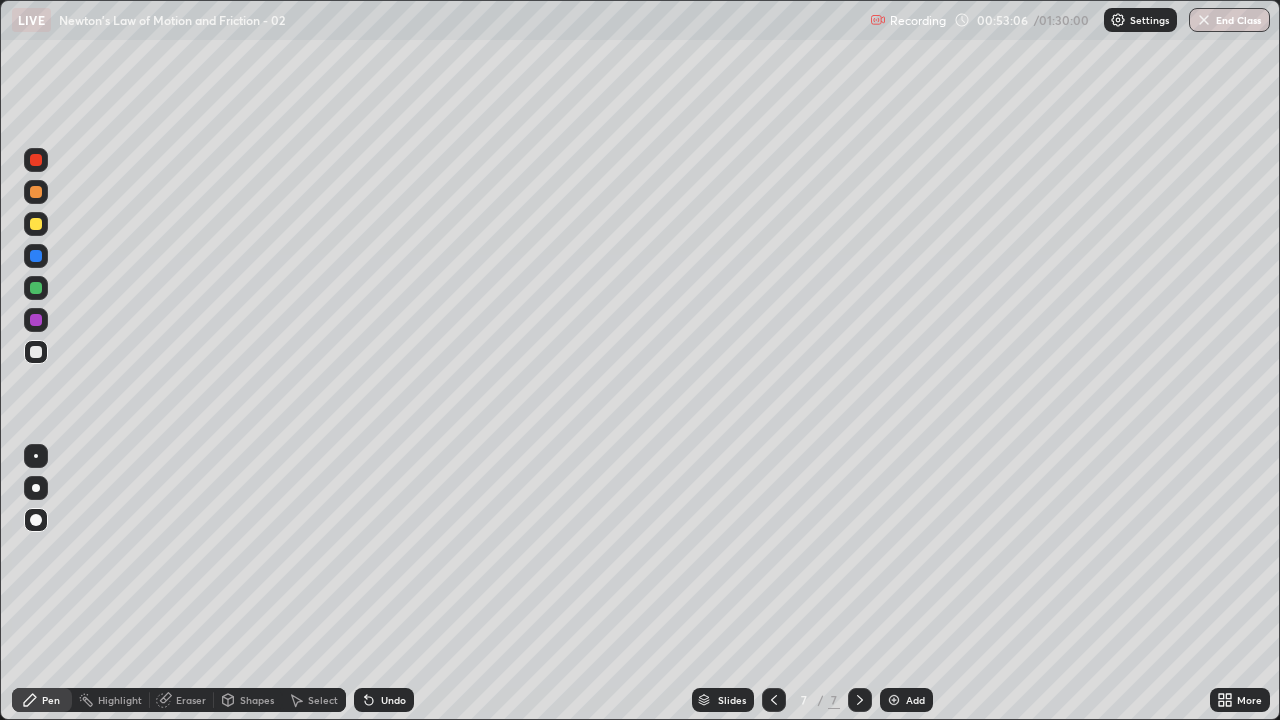 click on "Undo" at bounding box center (393, 700) 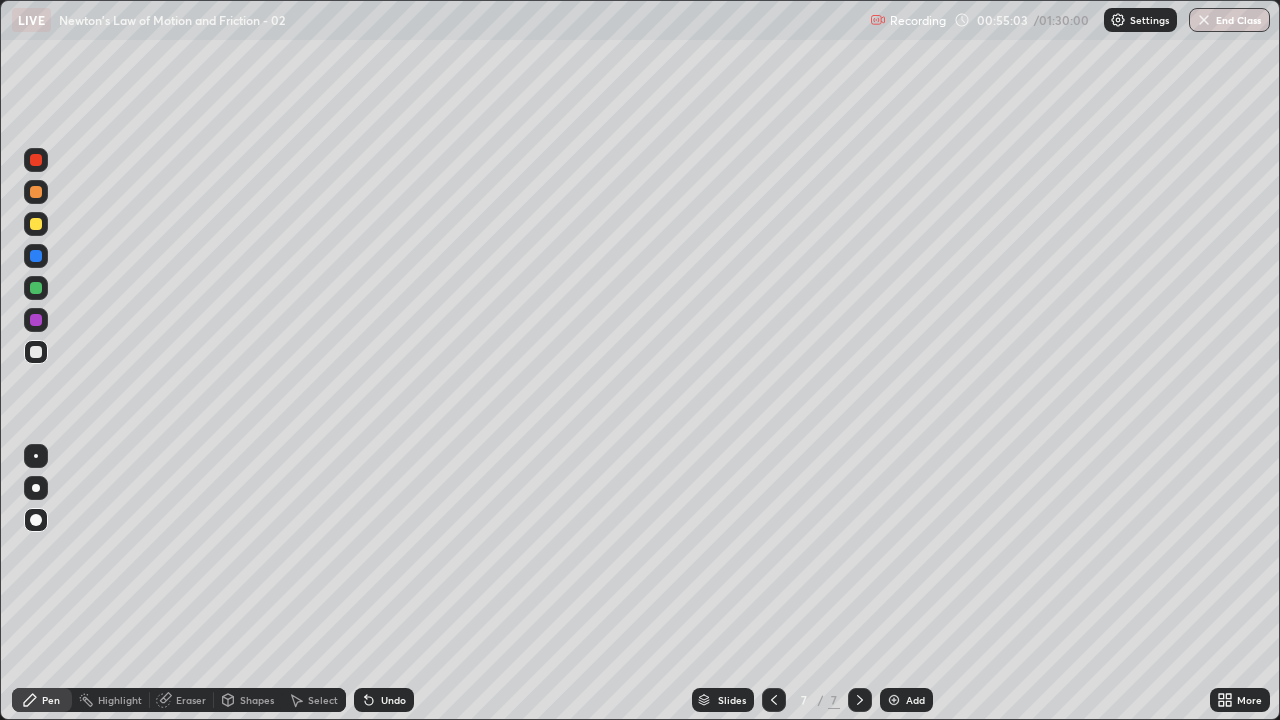 click on "Add" at bounding box center (906, 700) 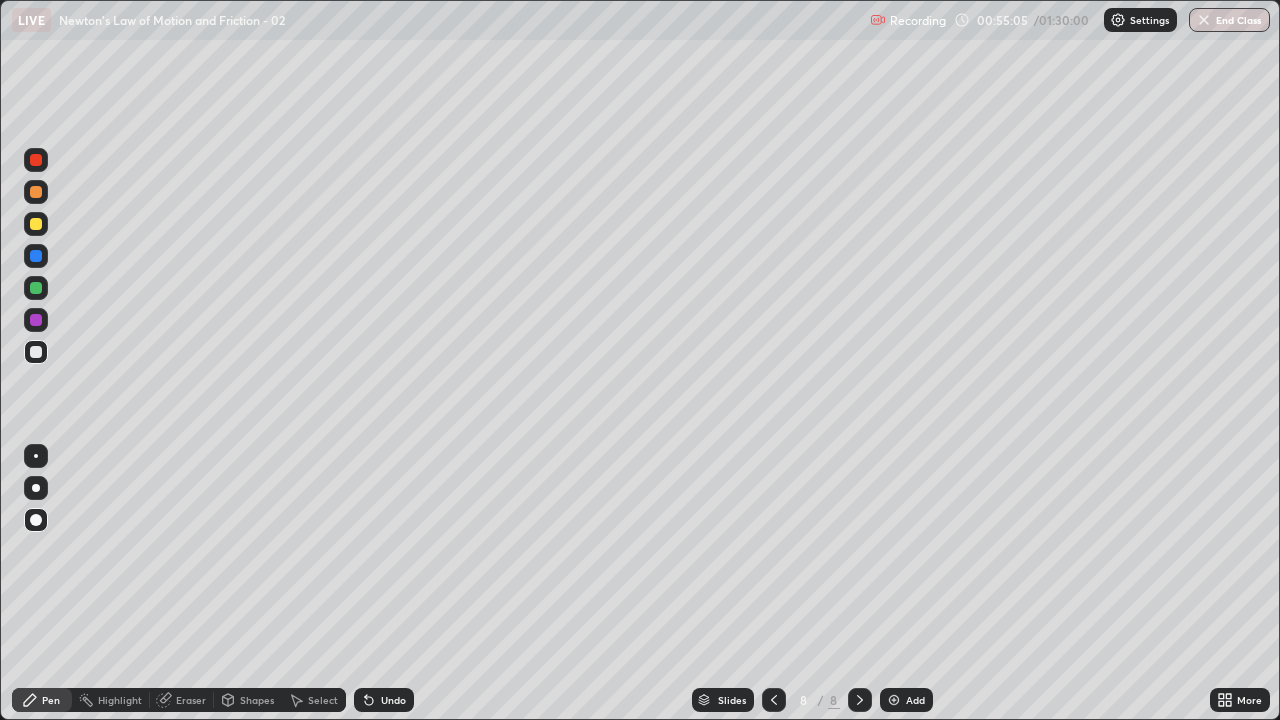 click at bounding box center [36, 352] 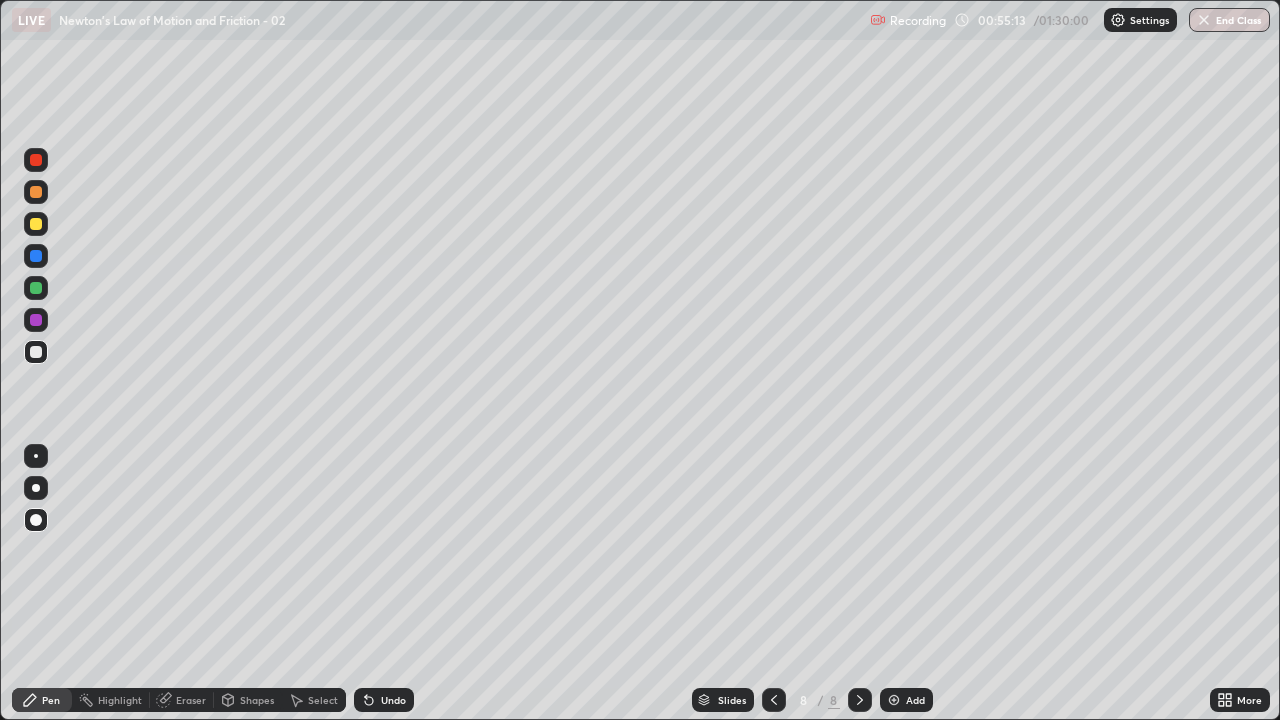 click at bounding box center [36, 160] 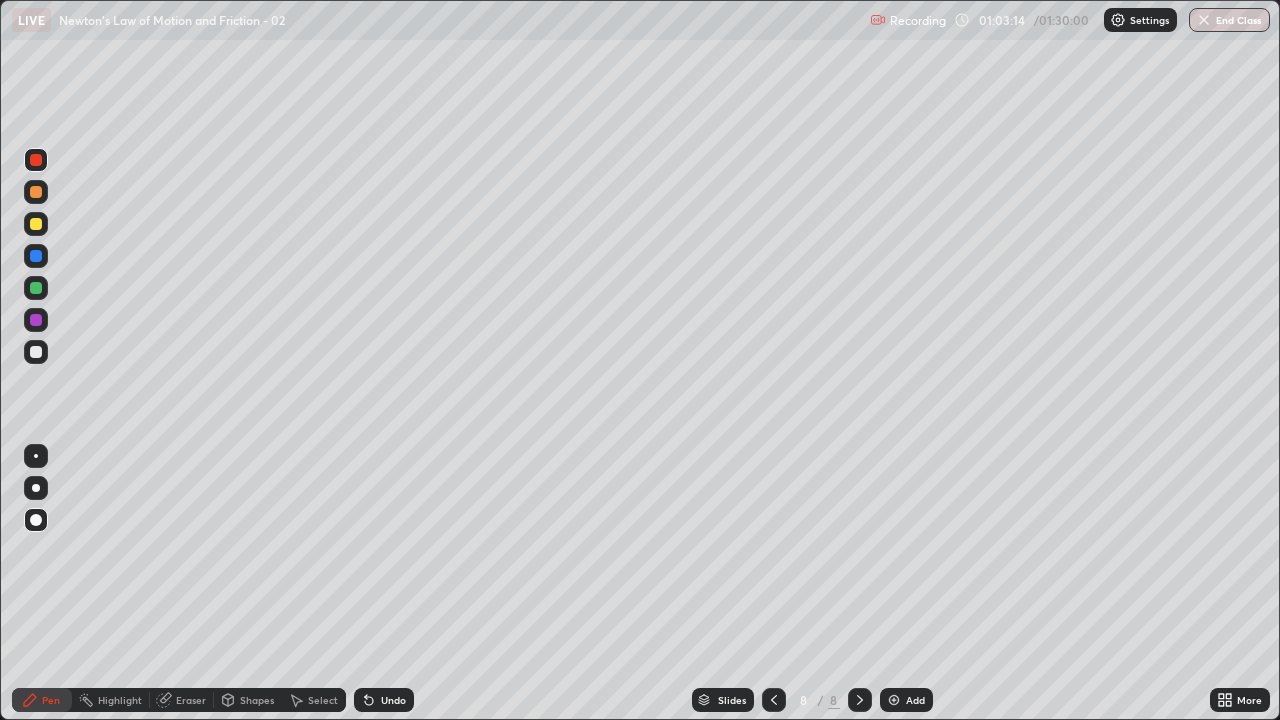 click at bounding box center [36, 352] 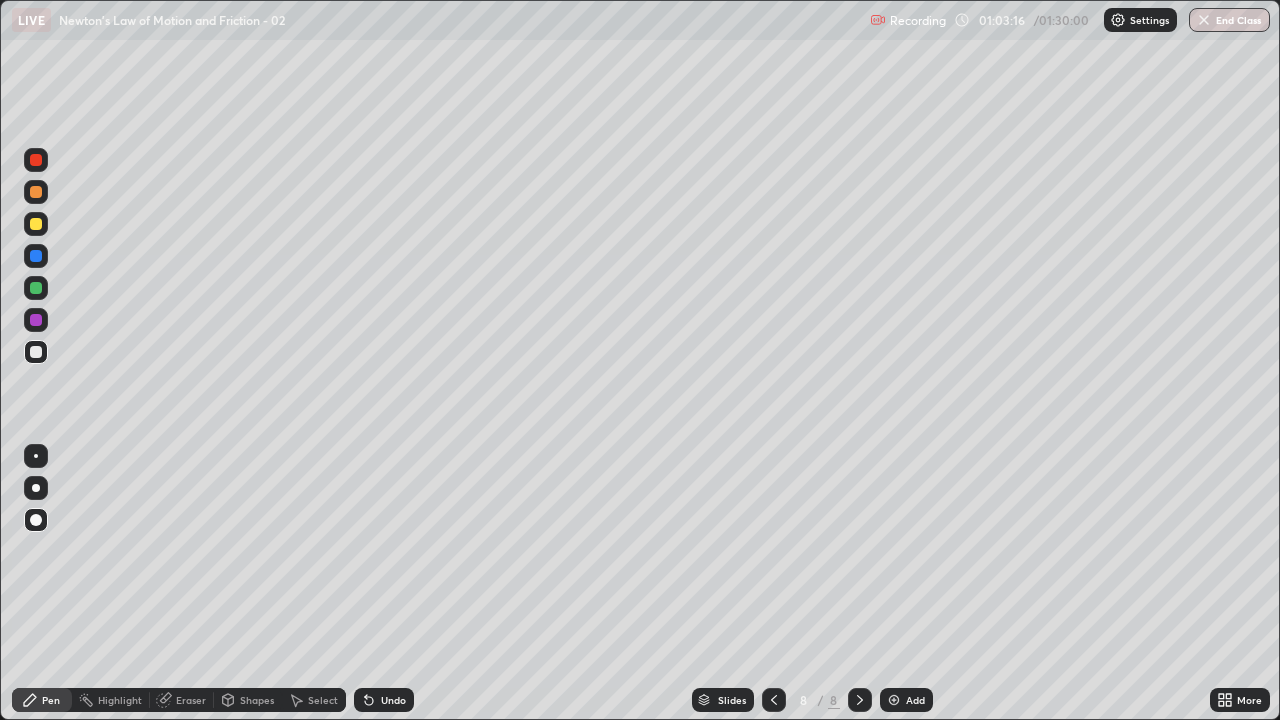 click on "Eraser" at bounding box center (191, 700) 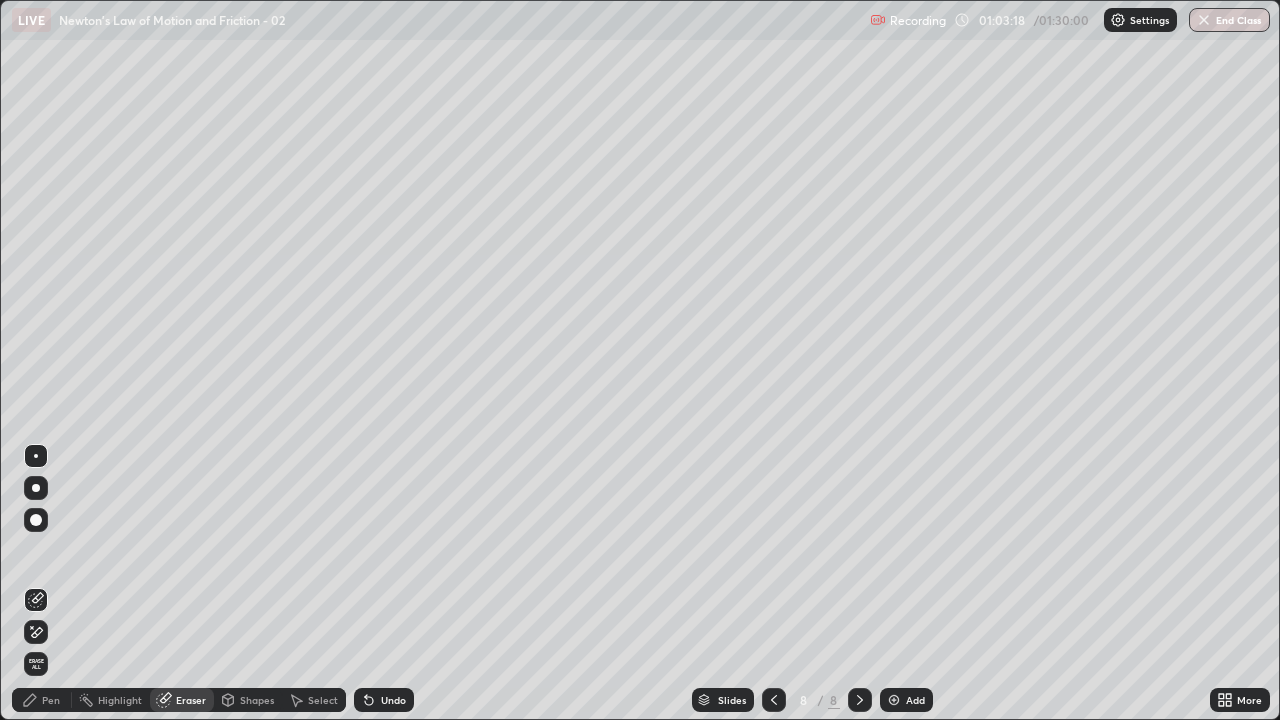 click 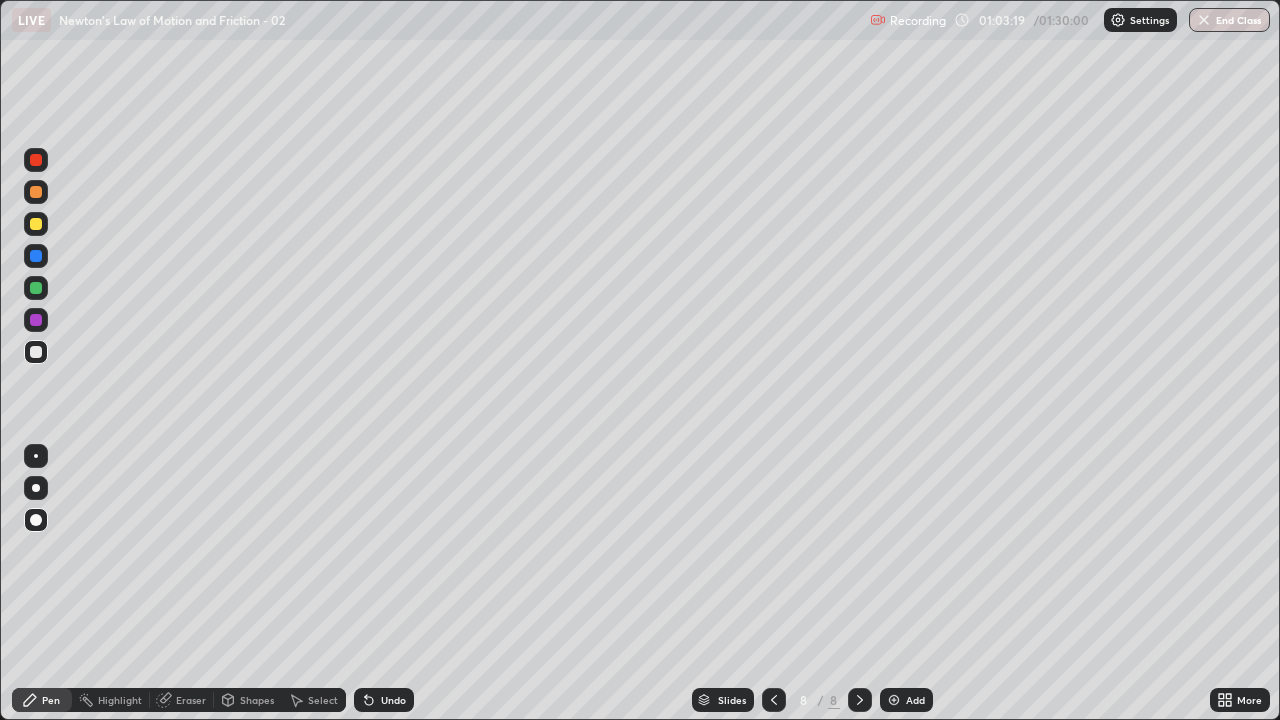 click at bounding box center [36, 352] 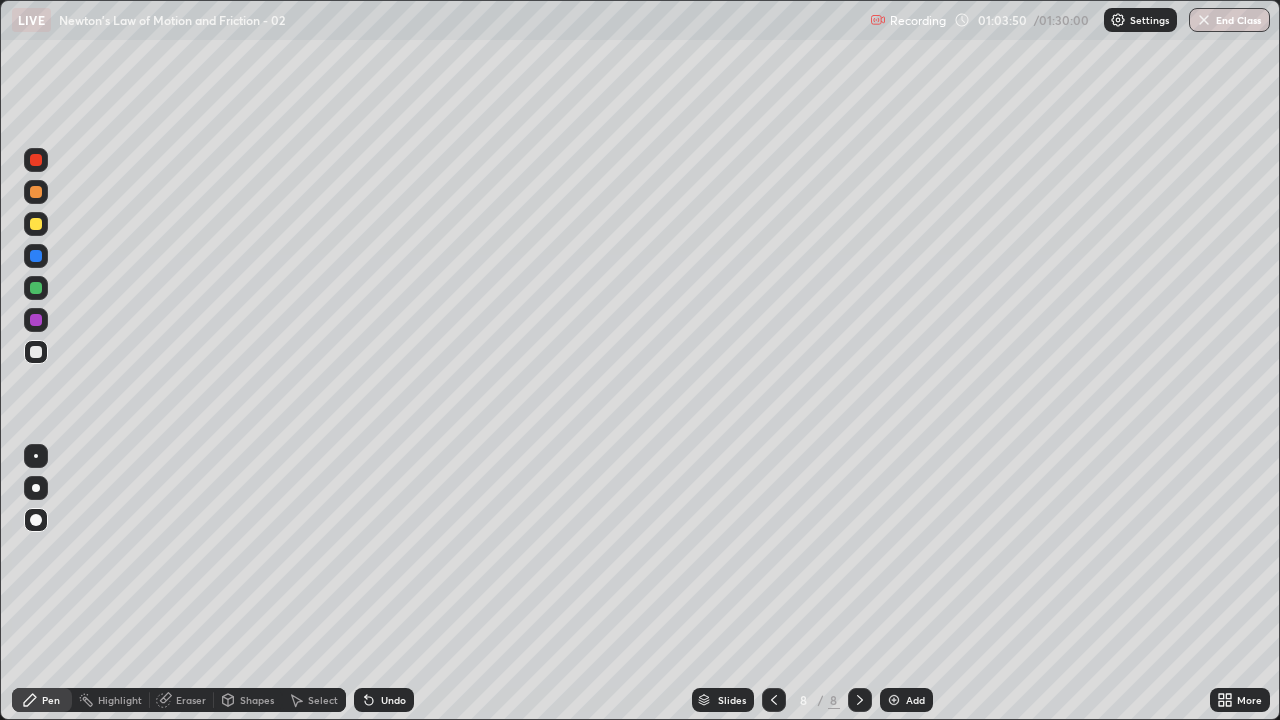 click on "Undo" at bounding box center [384, 700] 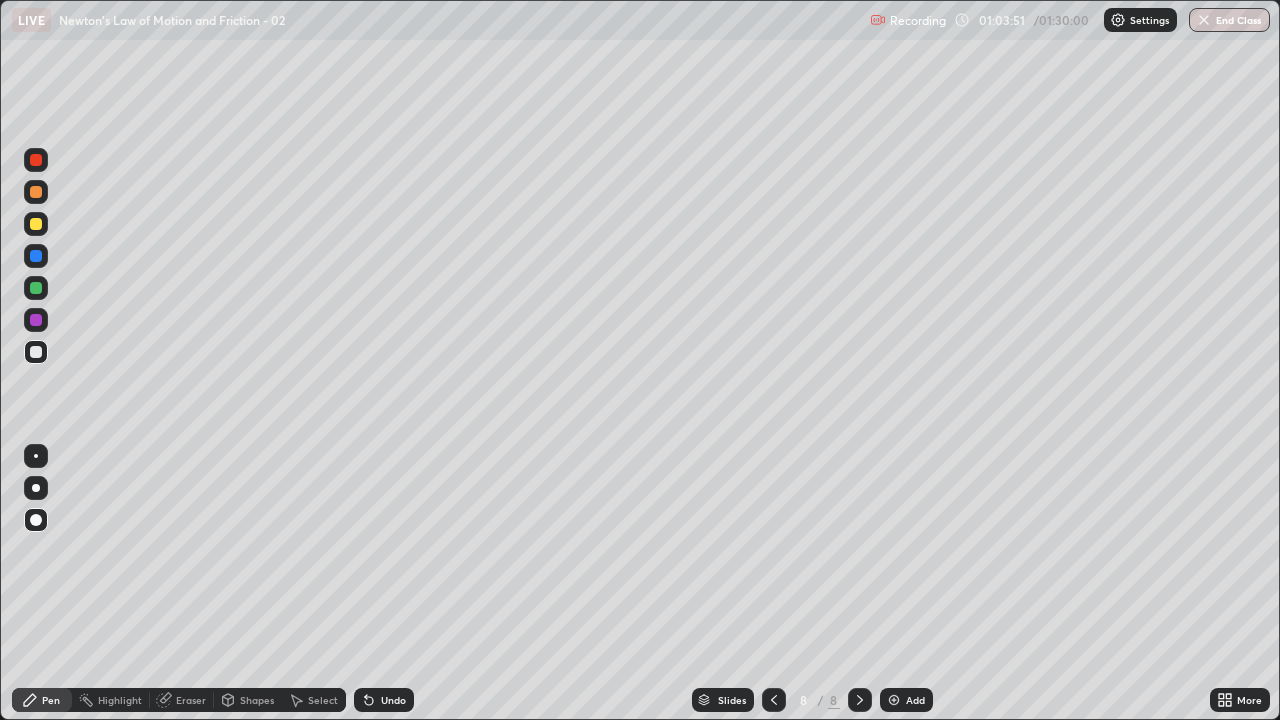click on "Undo" at bounding box center (393, 700) 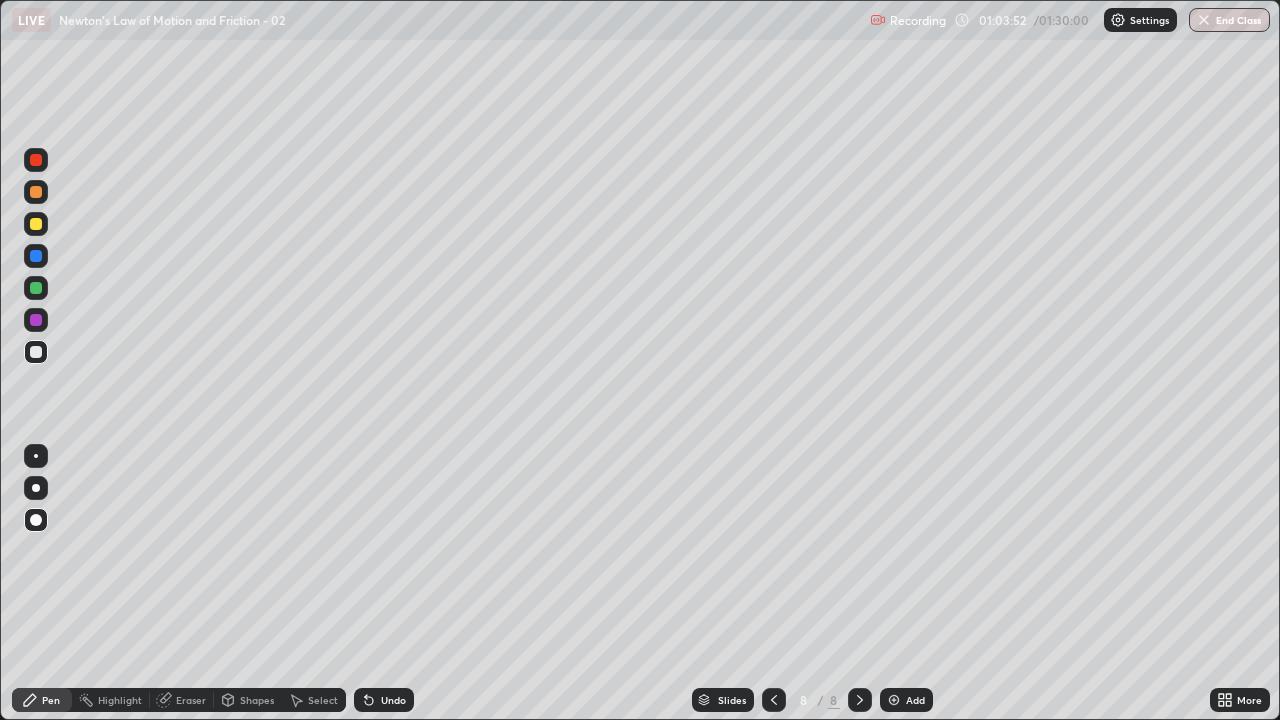 click on "Undo" at bounding box center (384, 700) 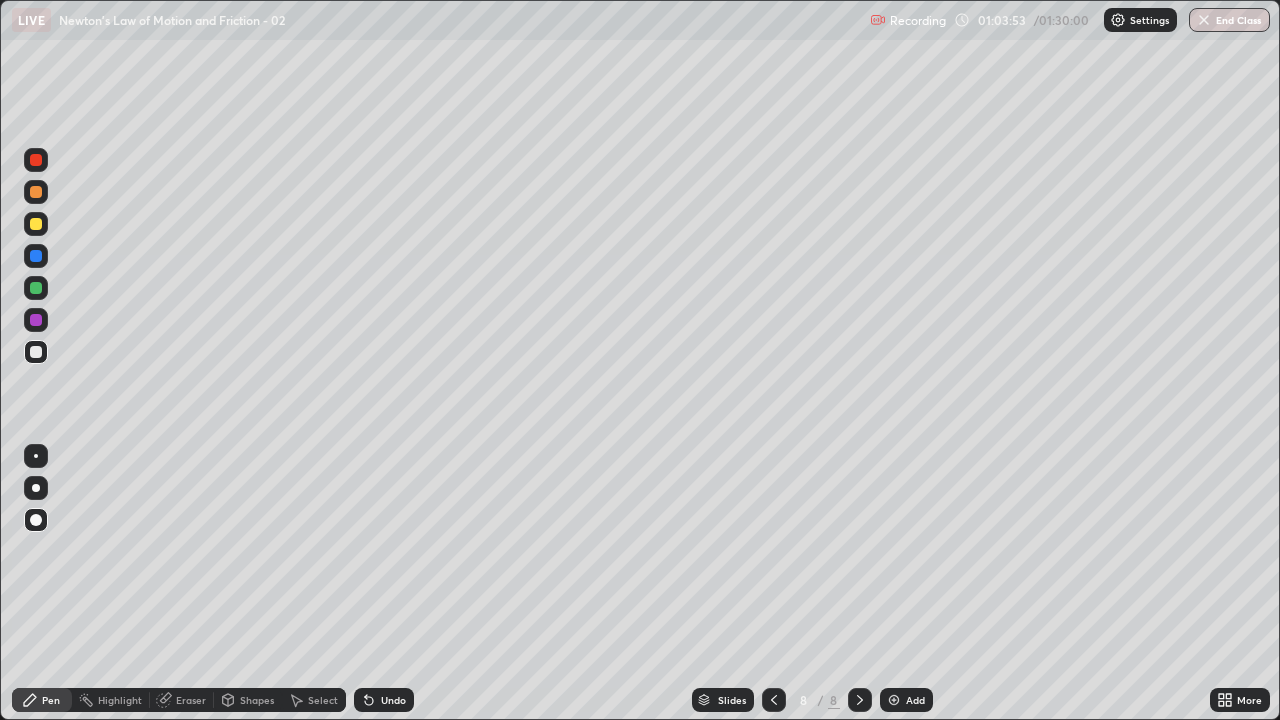 click on "Undo" at bounding box center (384, 700) 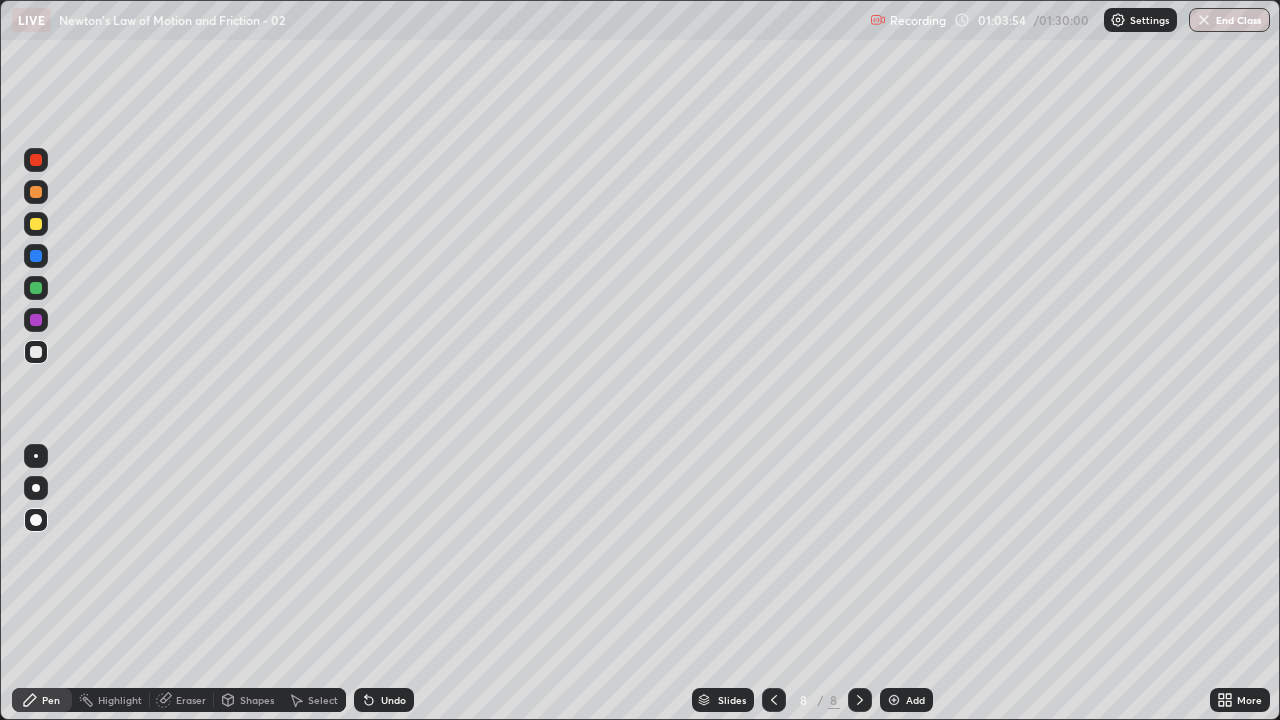 click on "Undo" at bounding box center [393, 700] 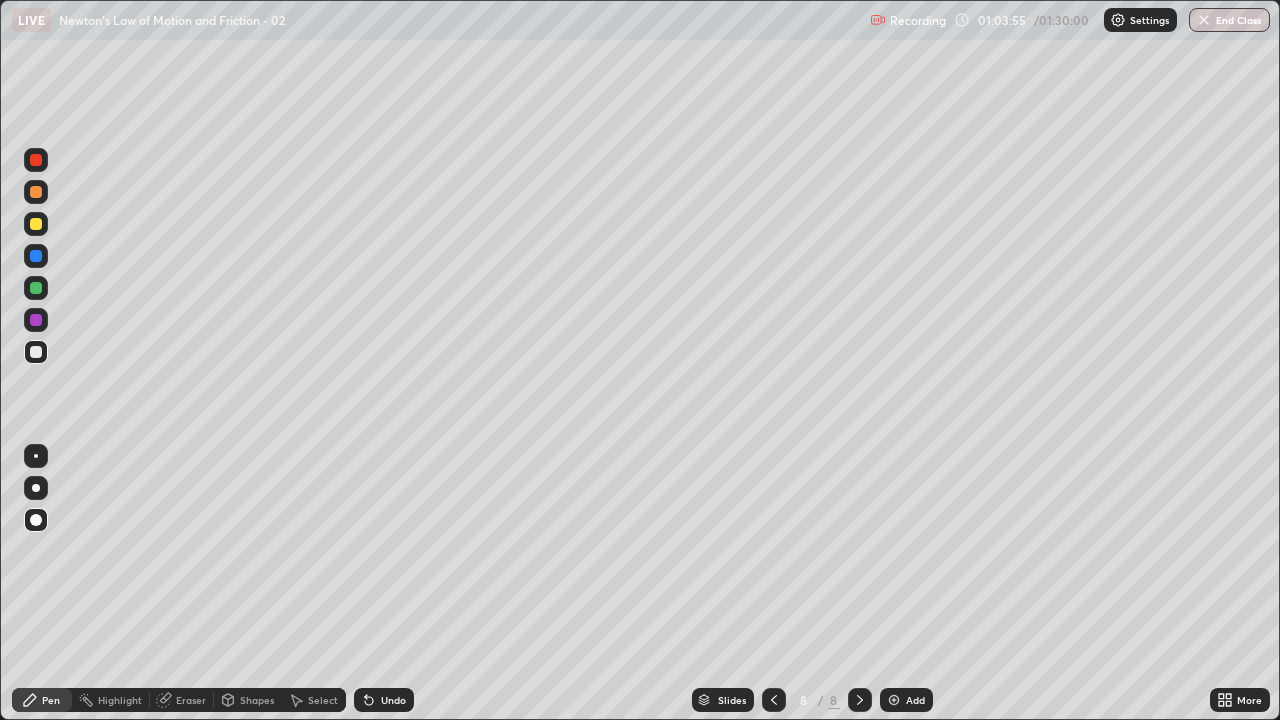 click on "Undo" at bounding box center [393, 700] 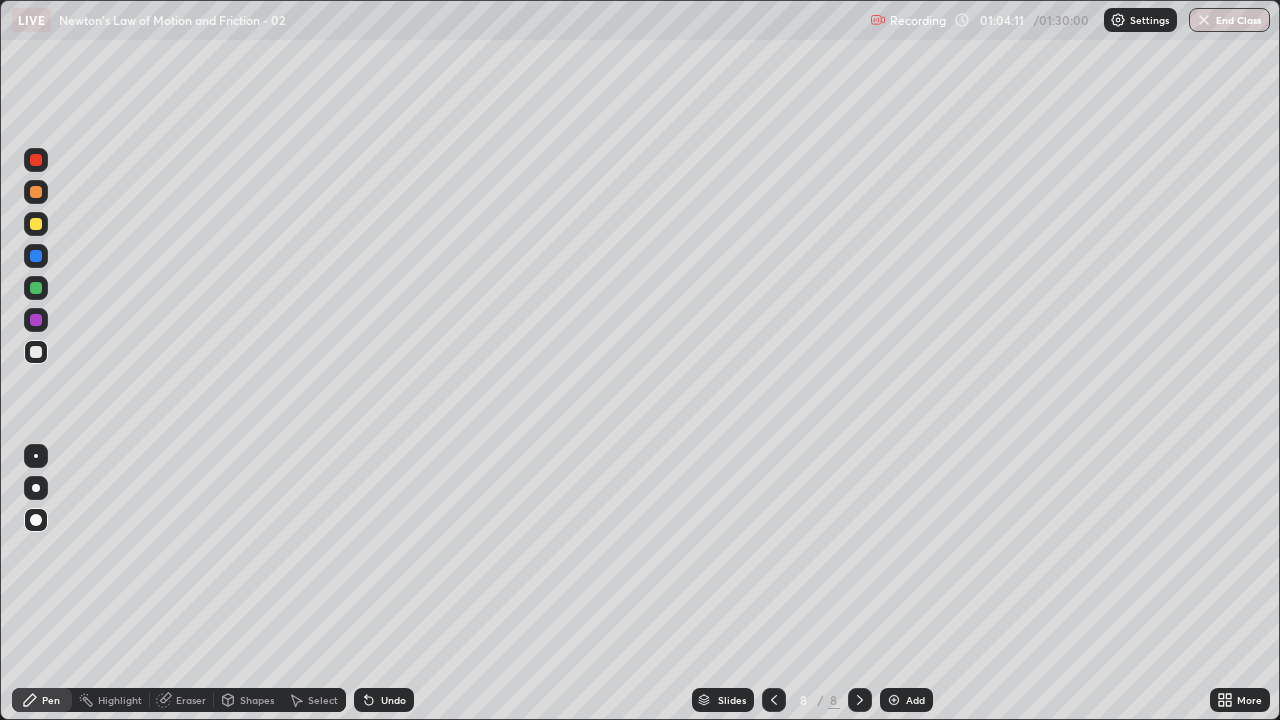 click on "Undo" at bounding box center (393, 700) 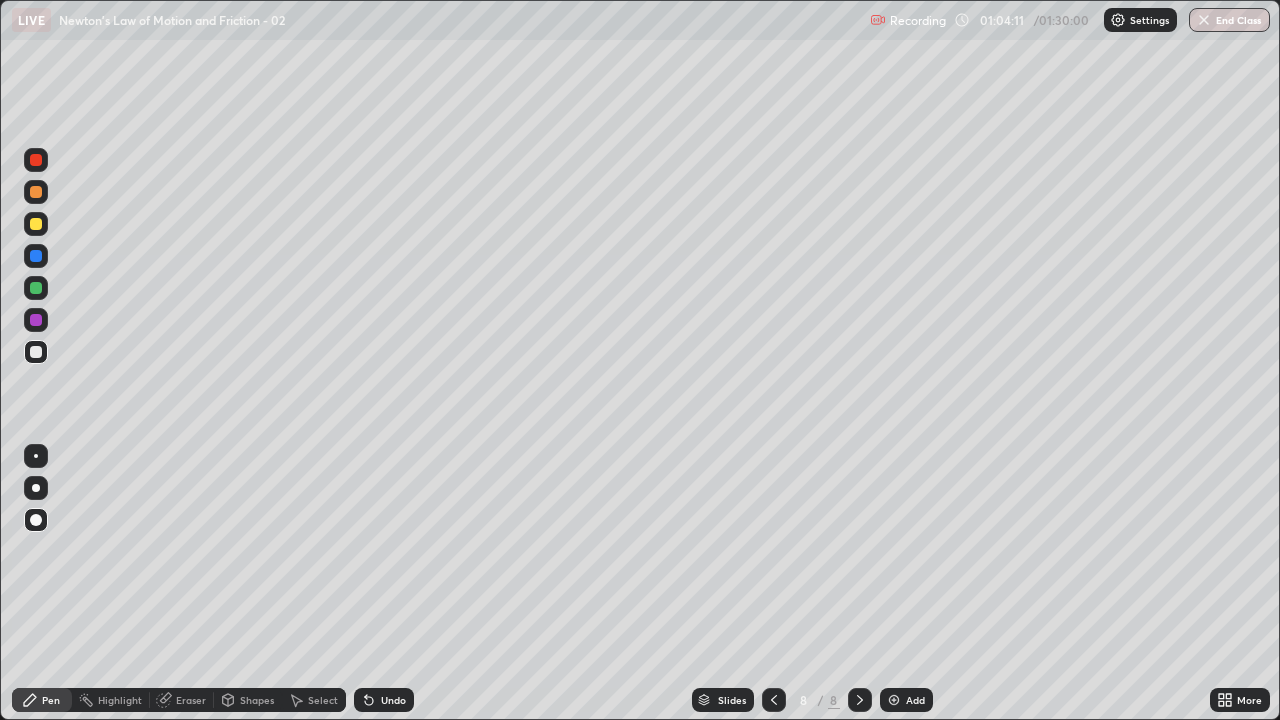 click on "Undo" at bounding box center (384, 700) 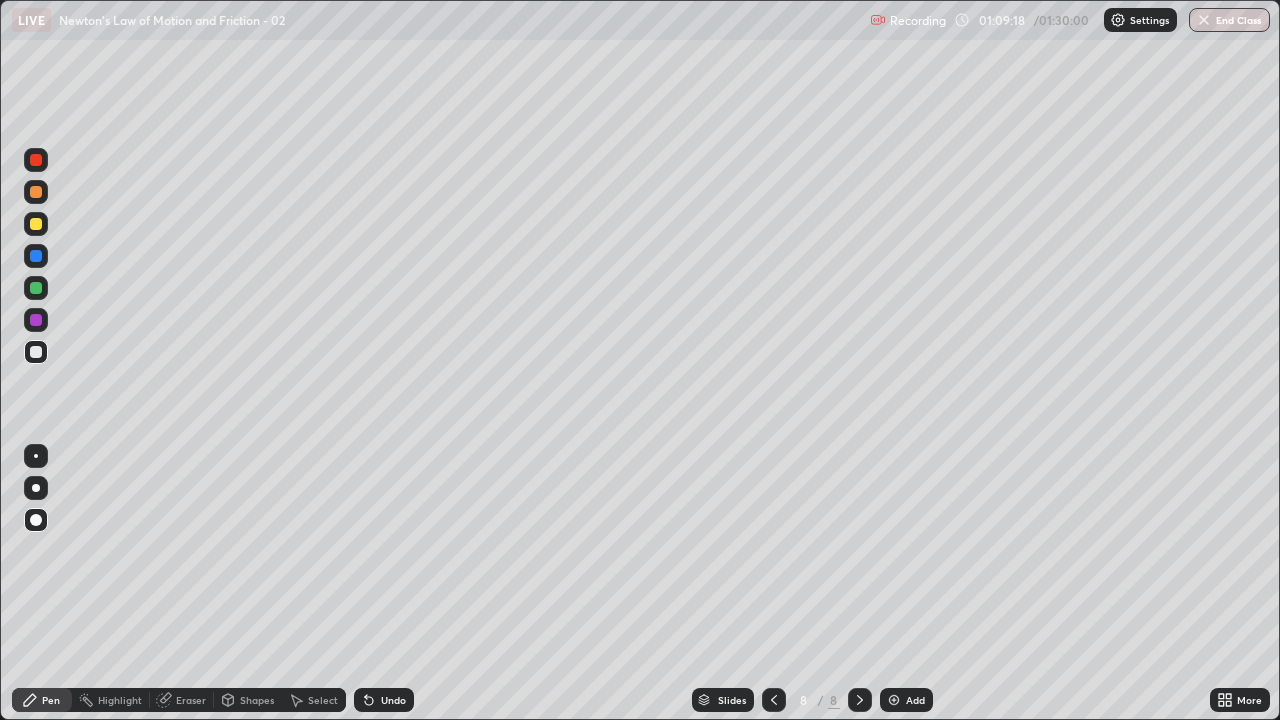 click at bounding box center [36, 288] 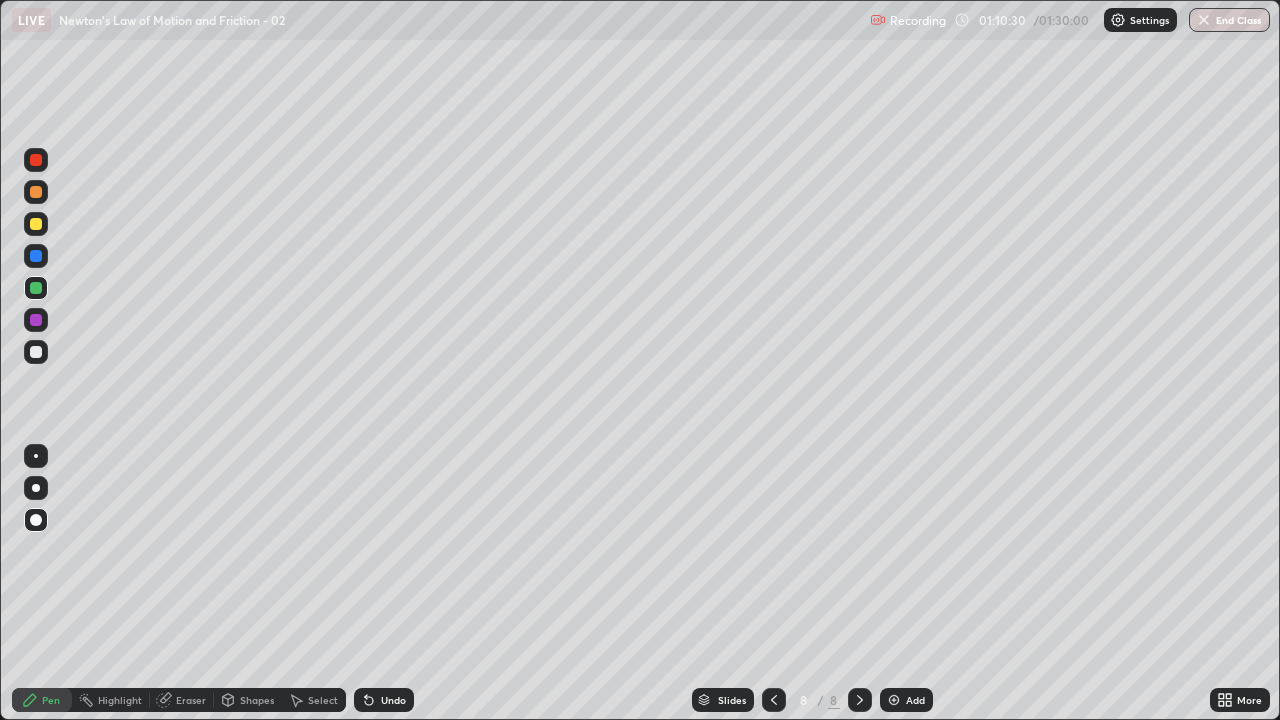 click at bounding box center (36, 288) 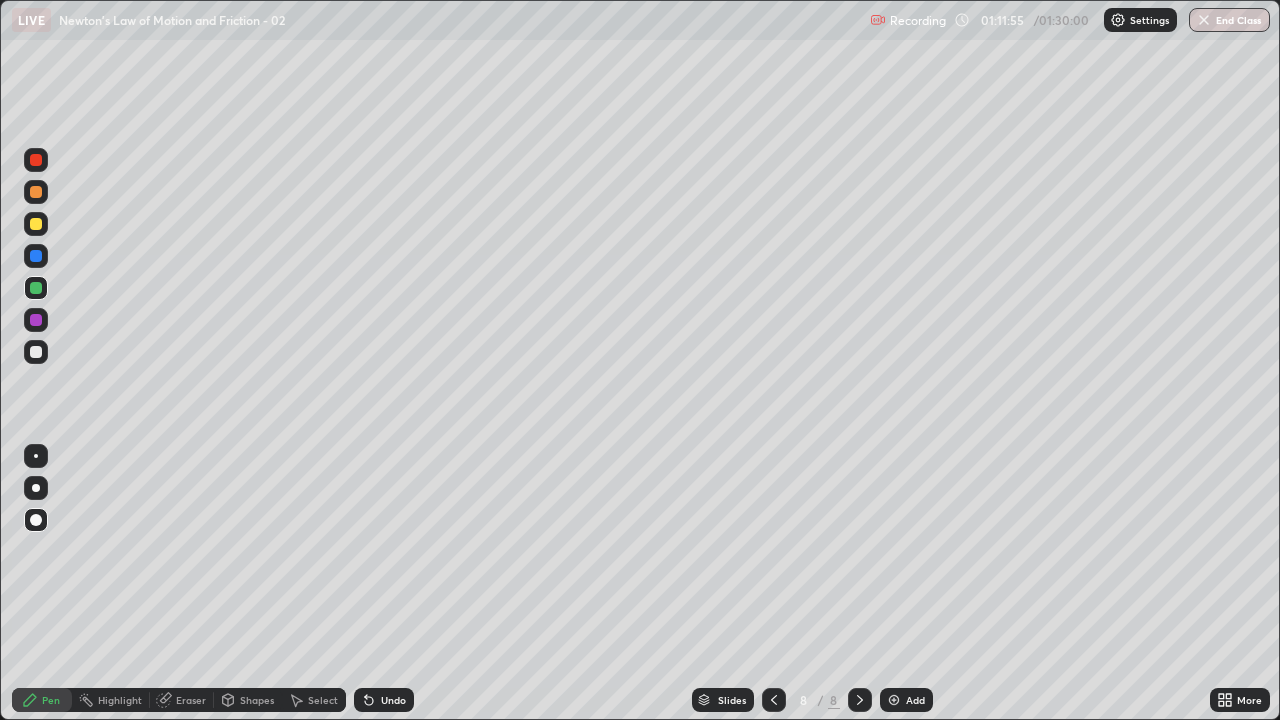 click at bounding box center (36, 288) 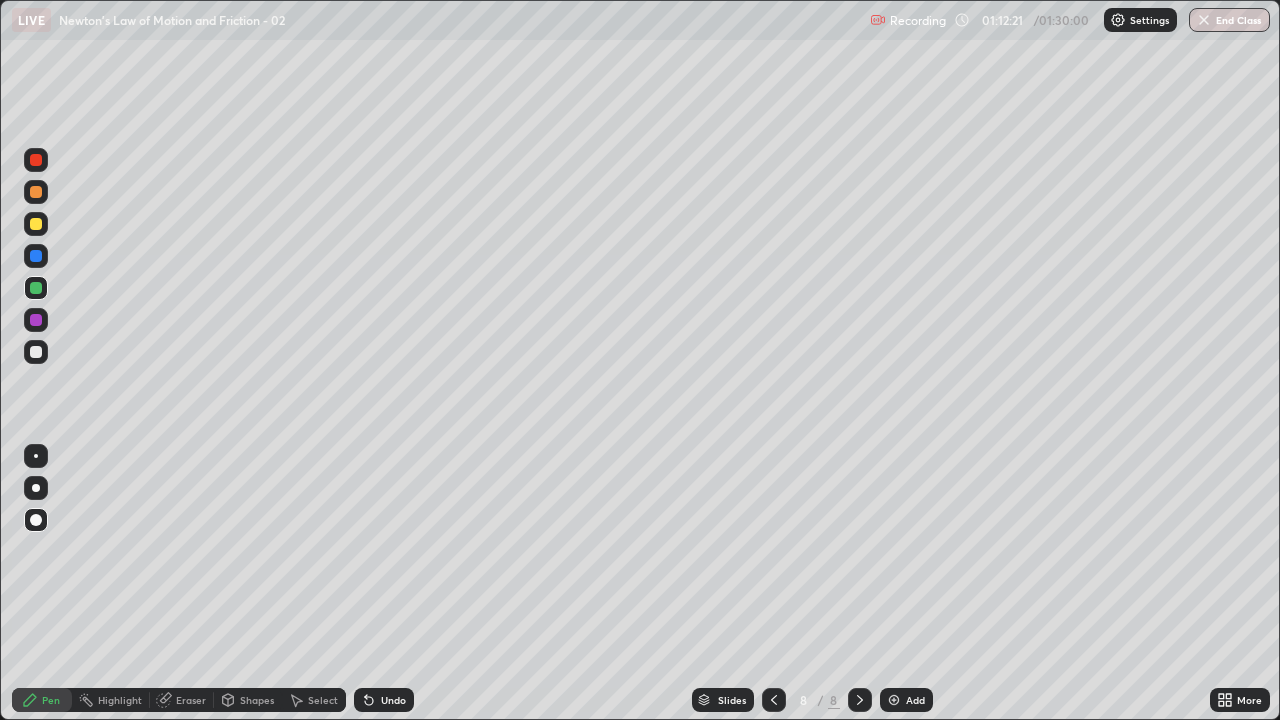 click at bounding box center [36, 288] 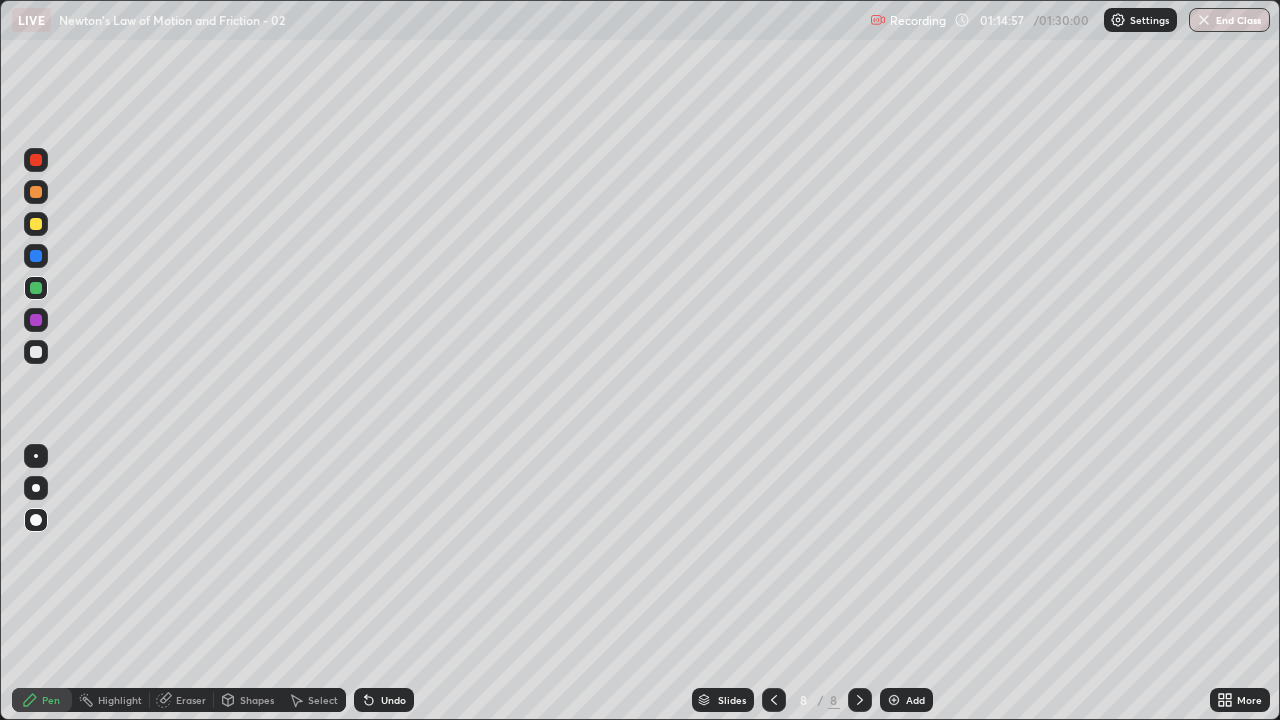 click at bounding box center [36, 352] 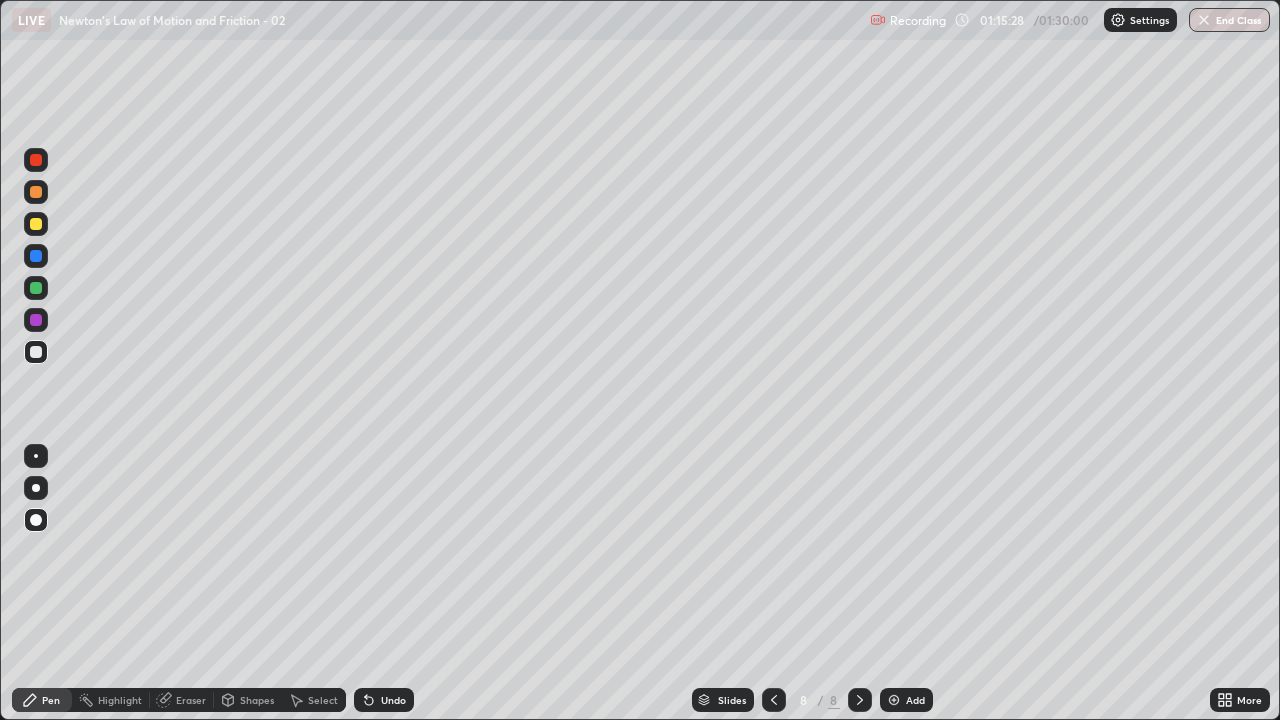 click on "Eraser" at bounding box center (191, 700) 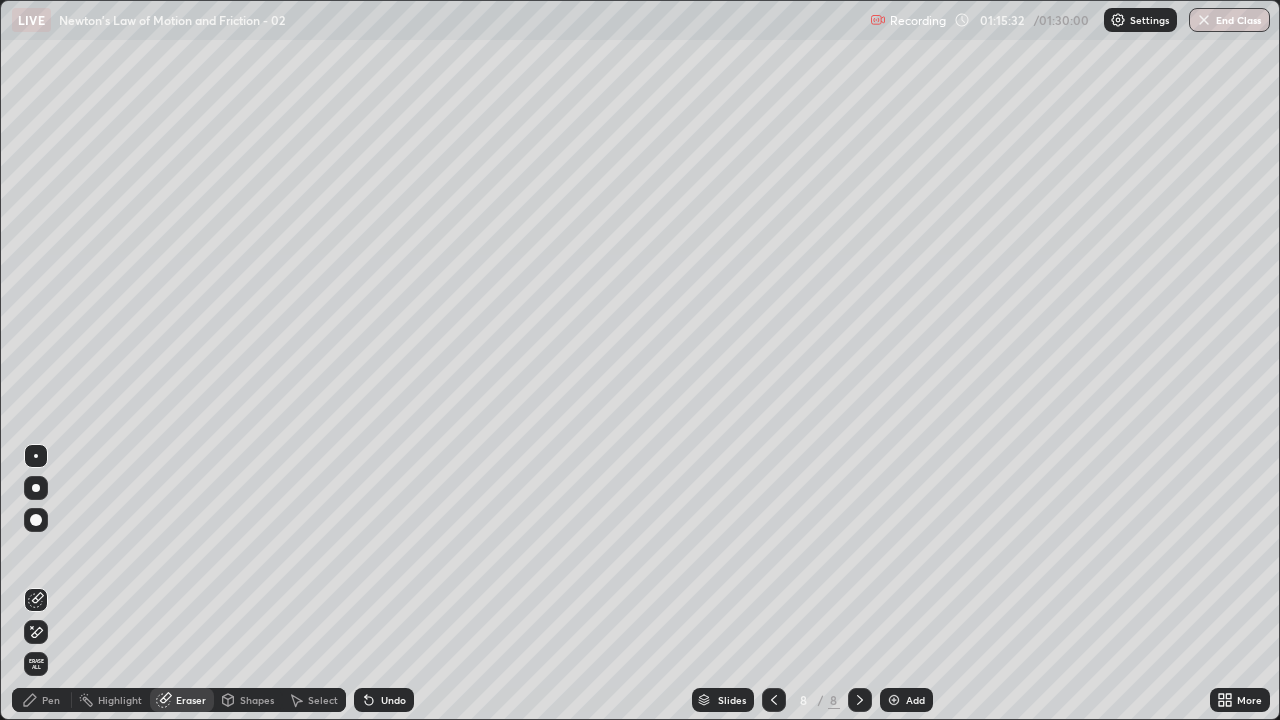 click on "Pen" at bounding box center (42, 700) 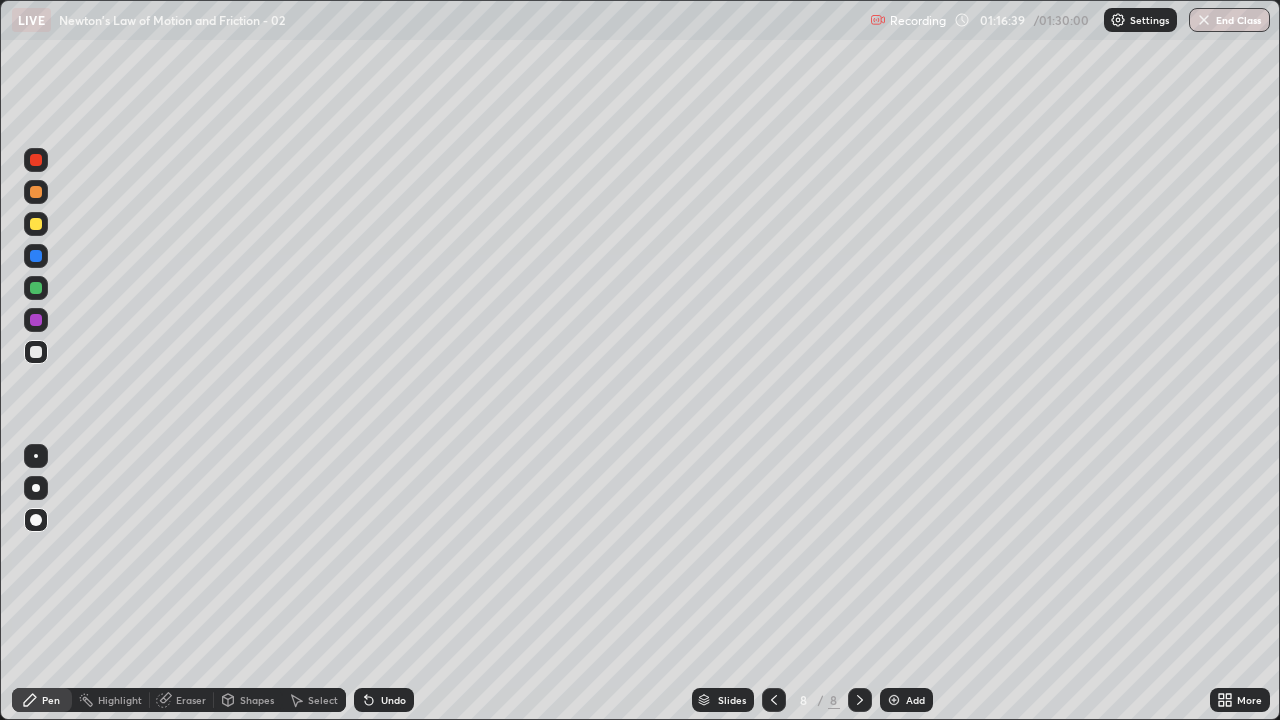 click at bounding box center (36, 352) 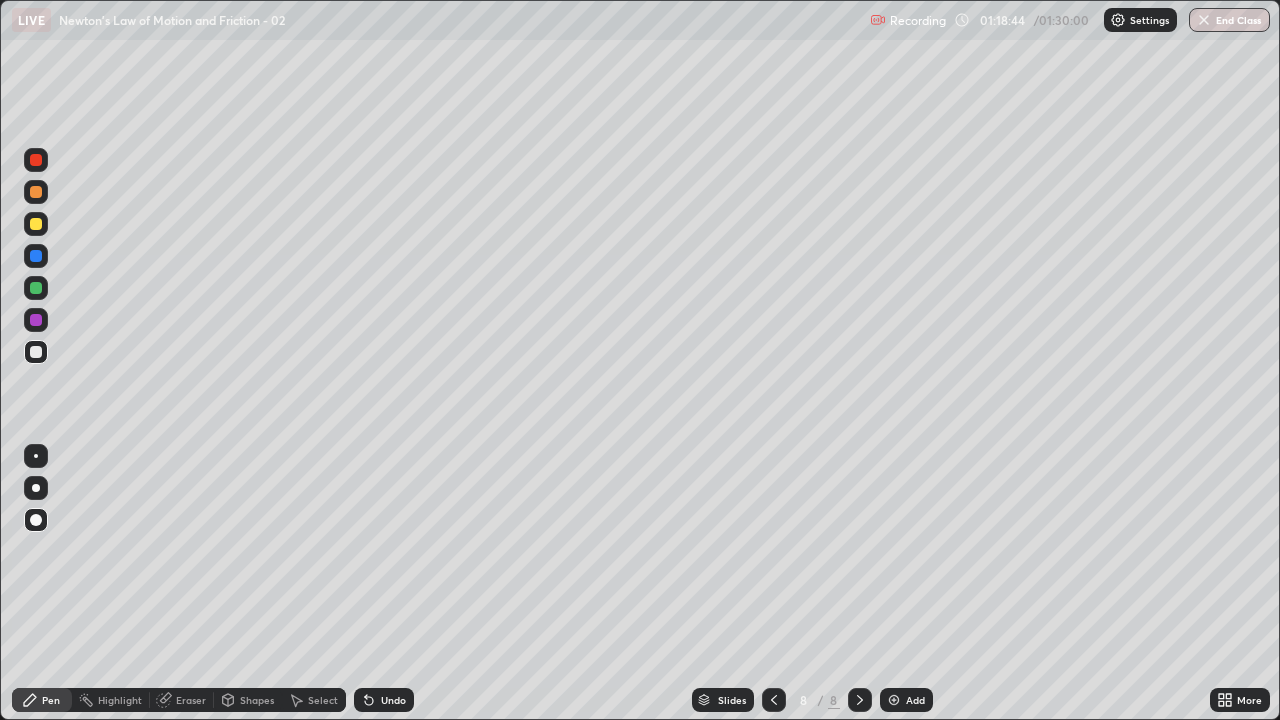 click at bounding box center (894, 700) 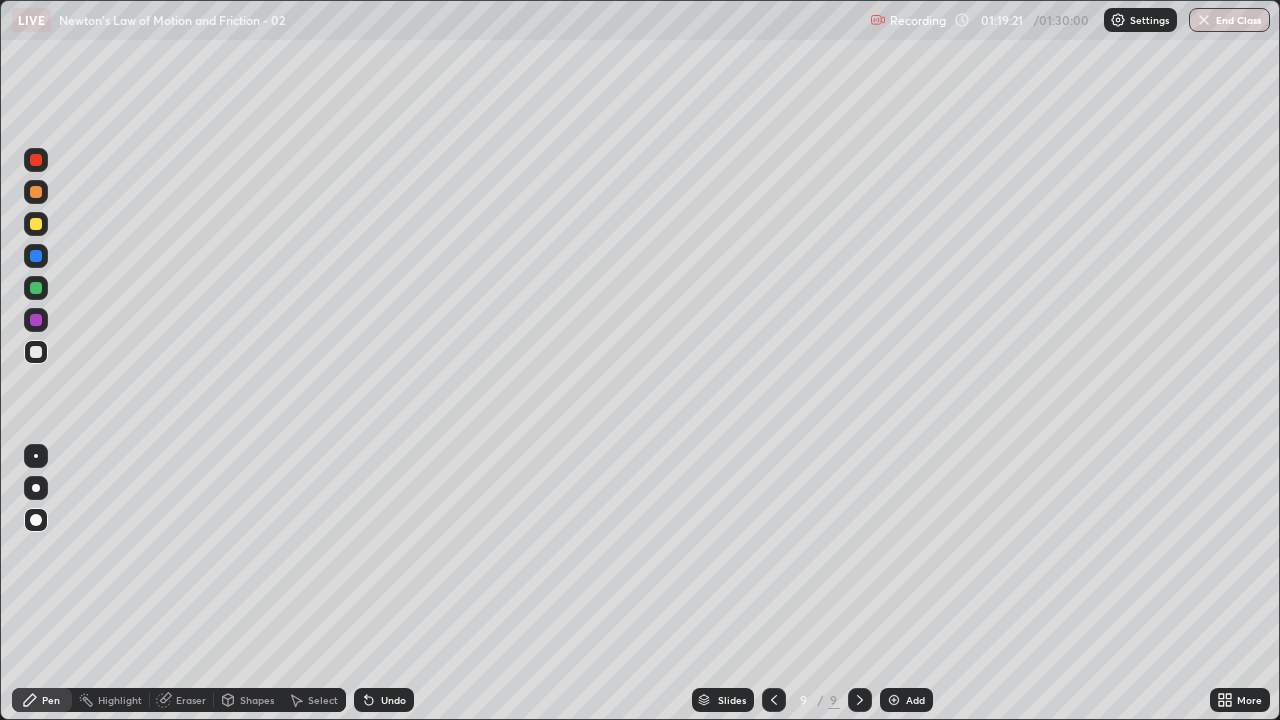 click on "Undo" at bounding box center [393, 700] 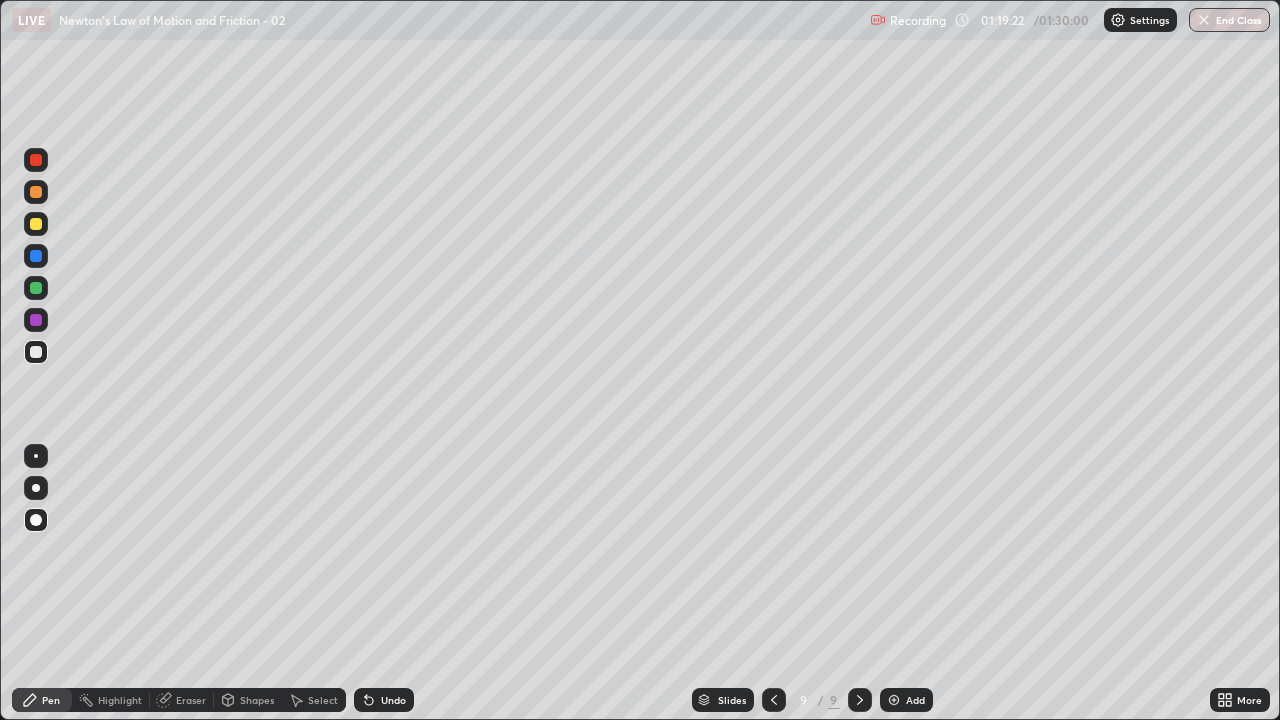 click on "Undo" at bounding box center (384, 700) 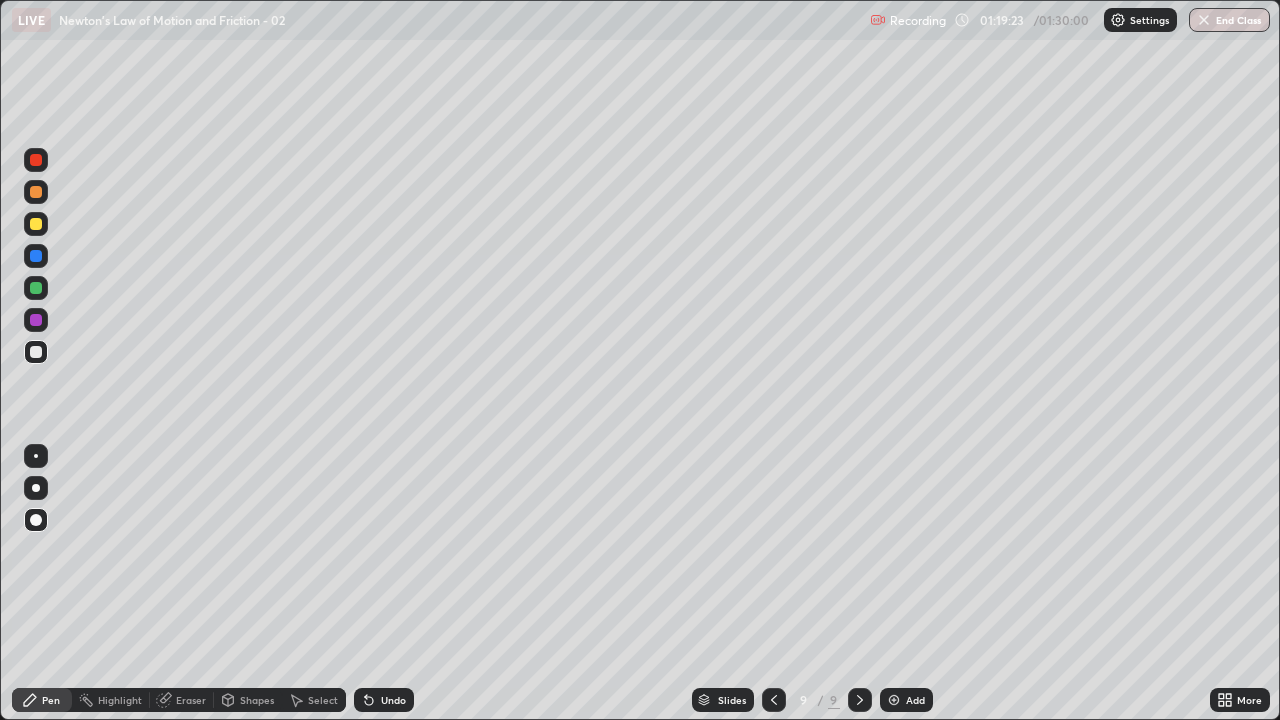 click 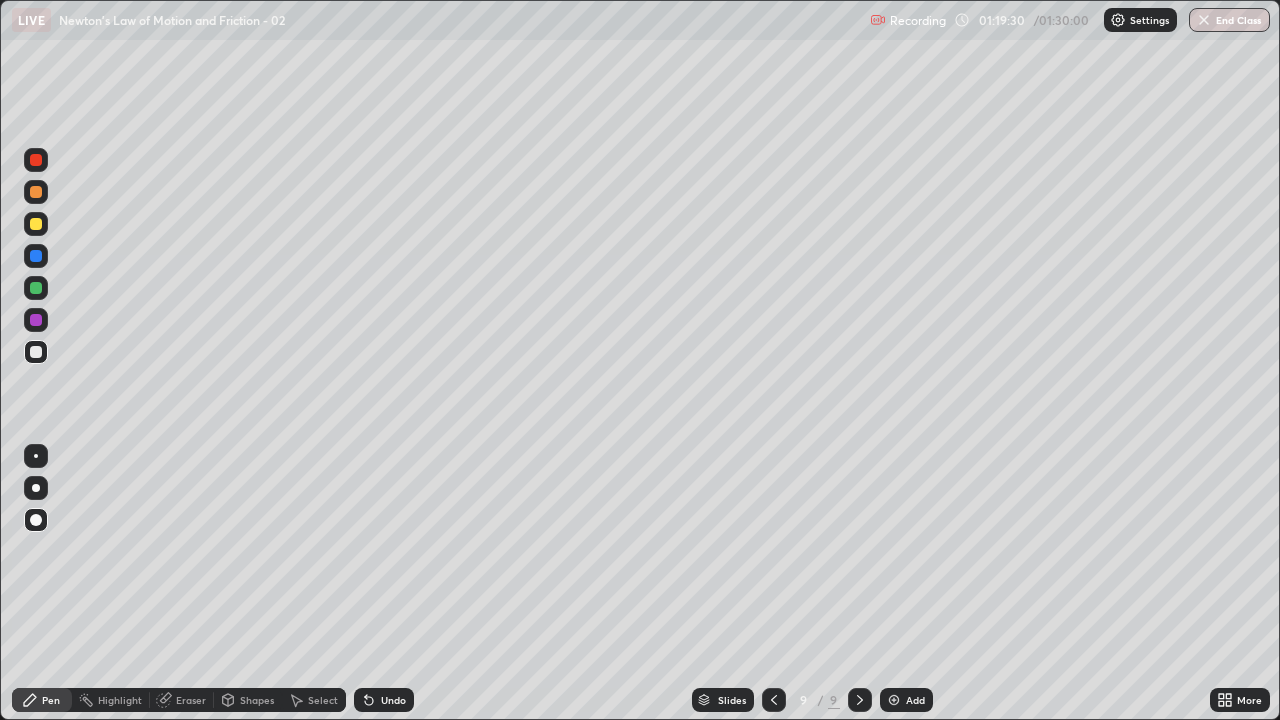 click at bounding box center [36, 352] 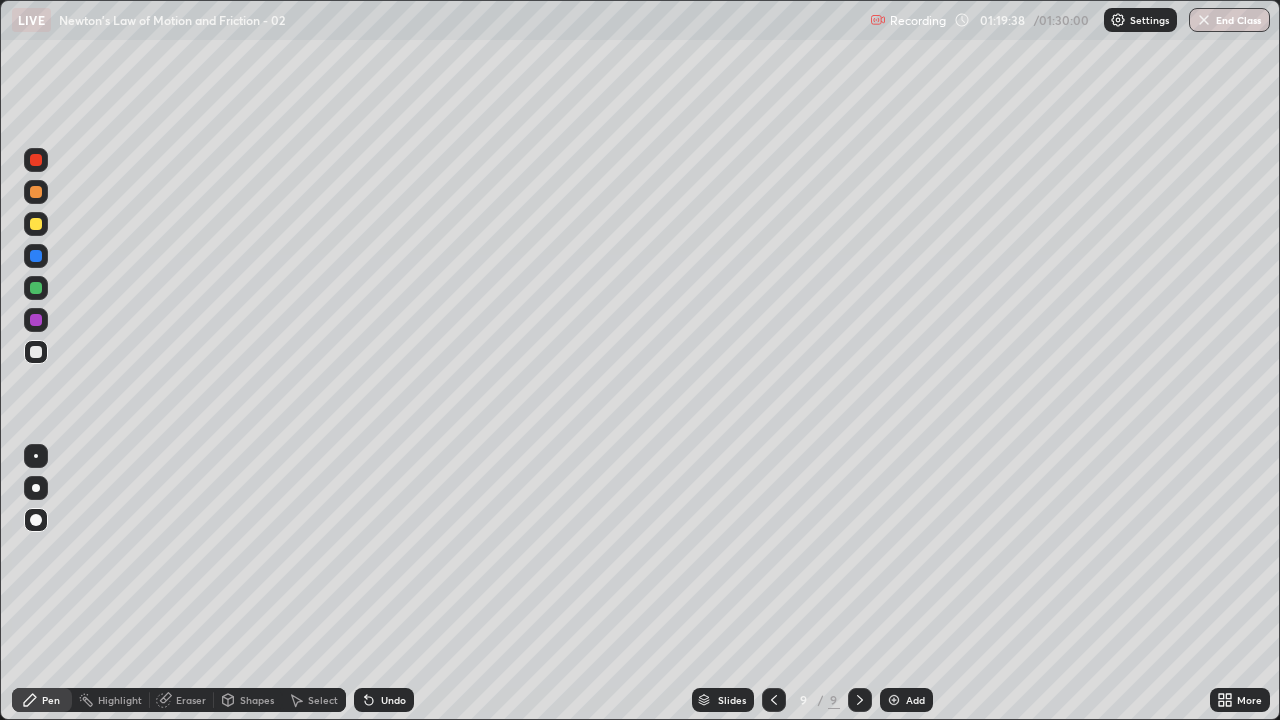 click at bounding box center (36, 320) 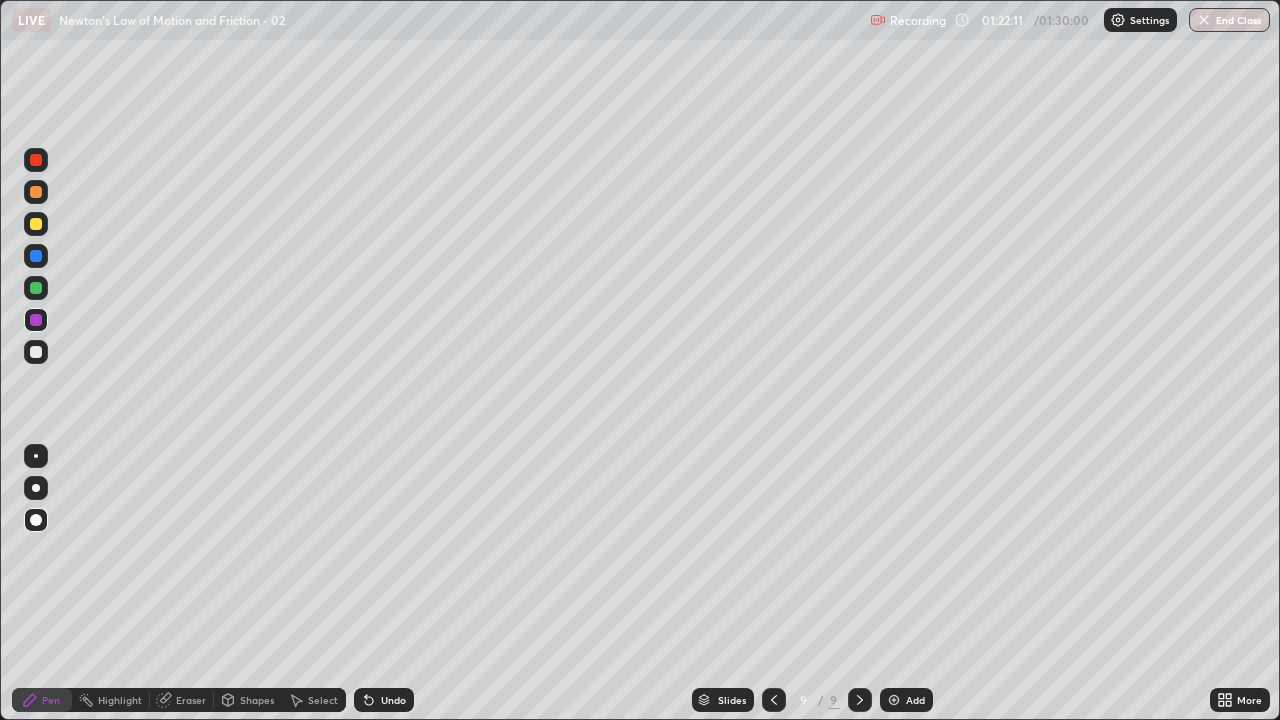 click at bounding box center (36, 288) 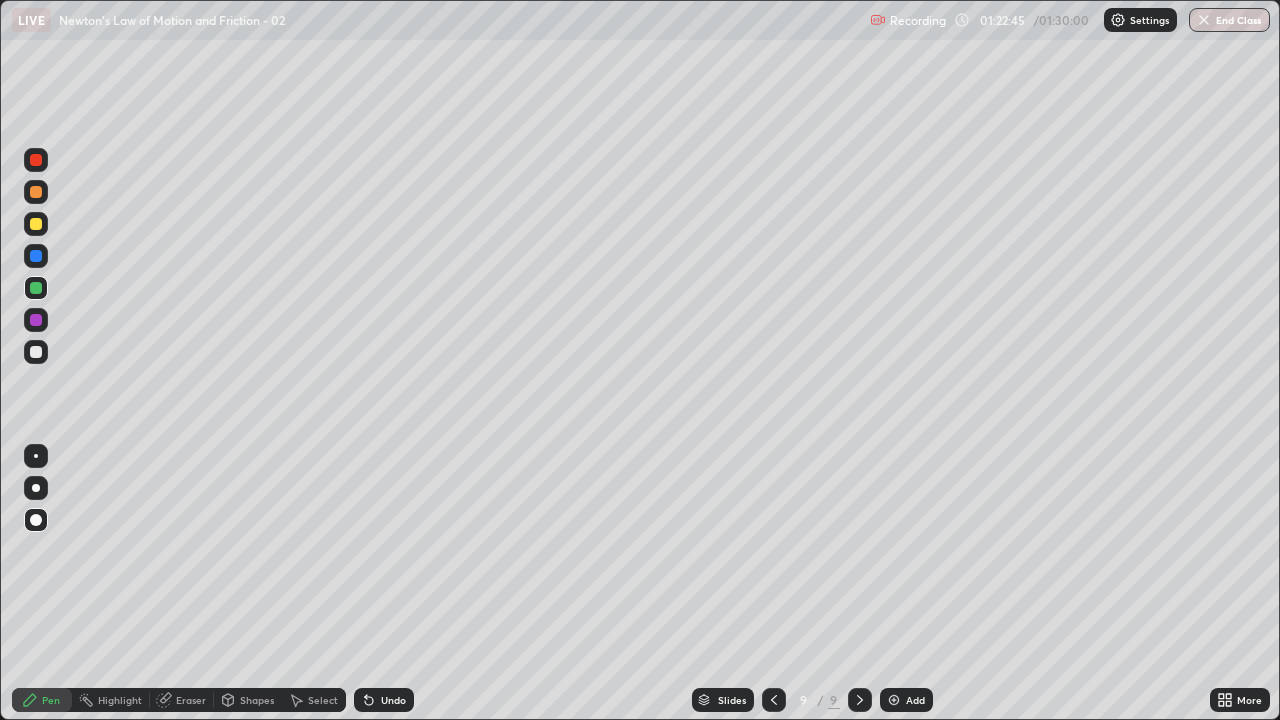 click at bounding box center [36, 352] 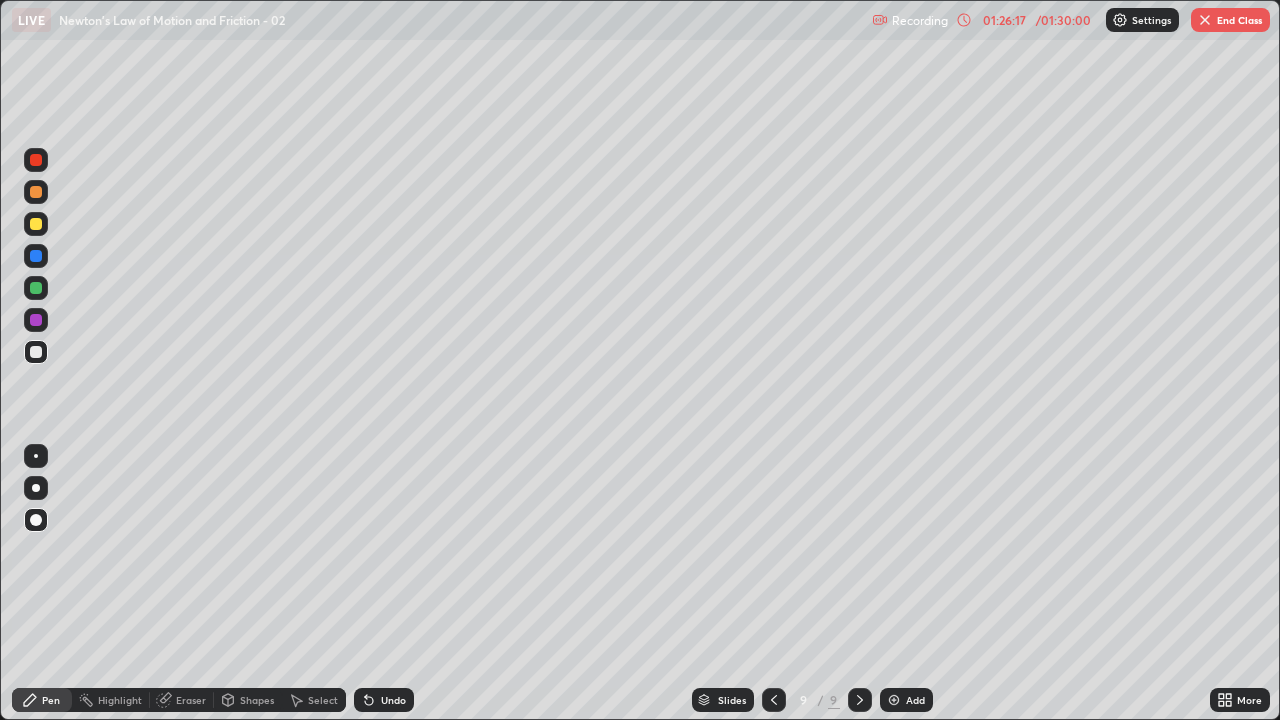 click on "Add" at bounding box center (915, 700) 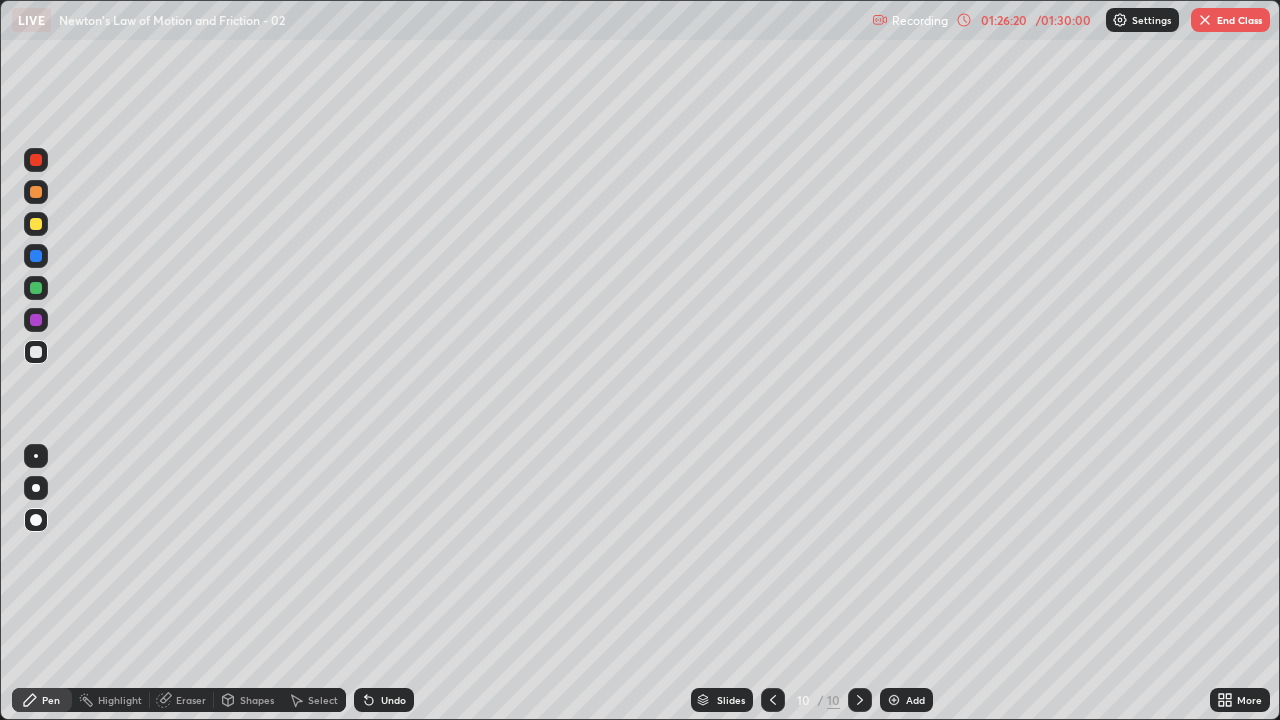 click at bounding box center (36, 352) 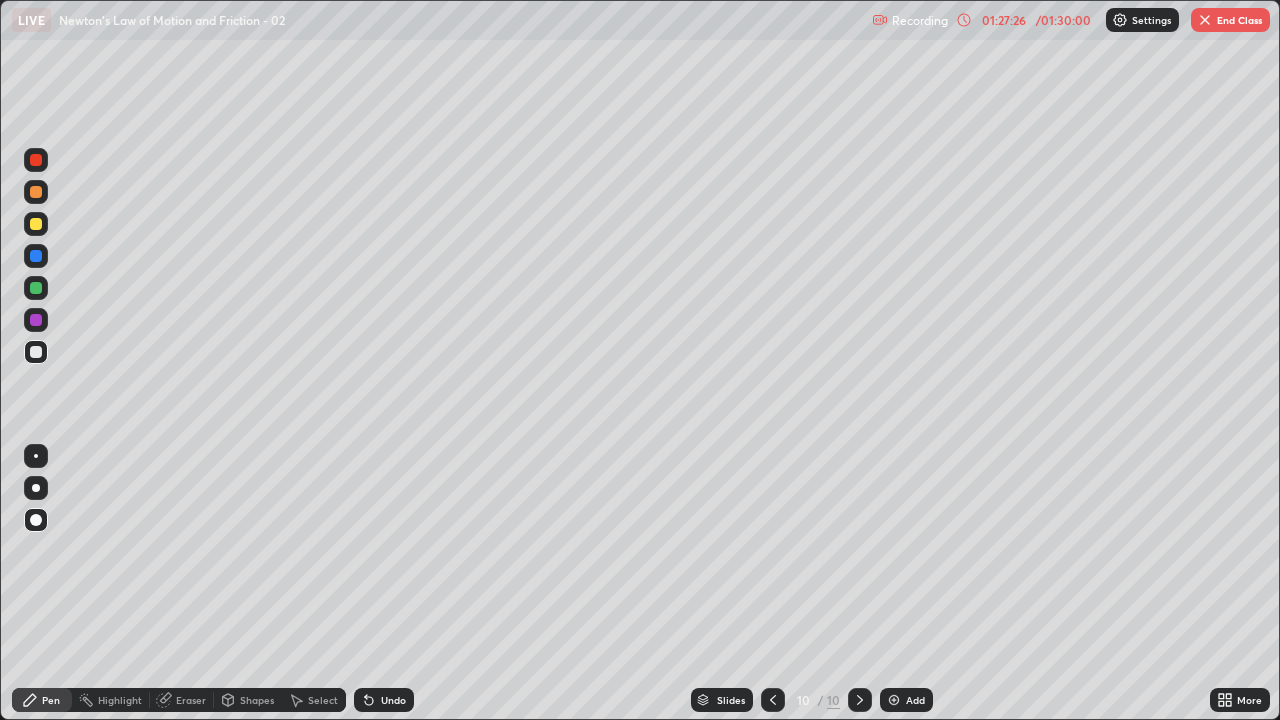 click at bounding box center [36, 352] 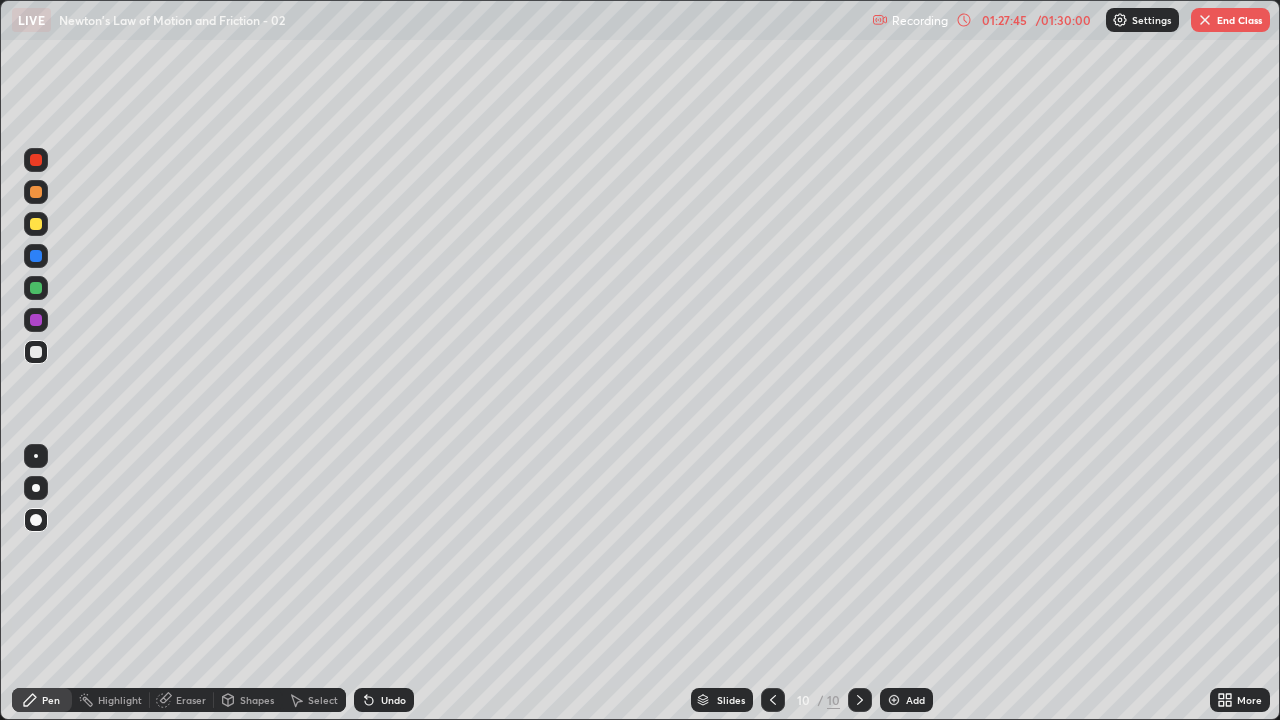 click on "Undo" at bounding box center (393, 700) 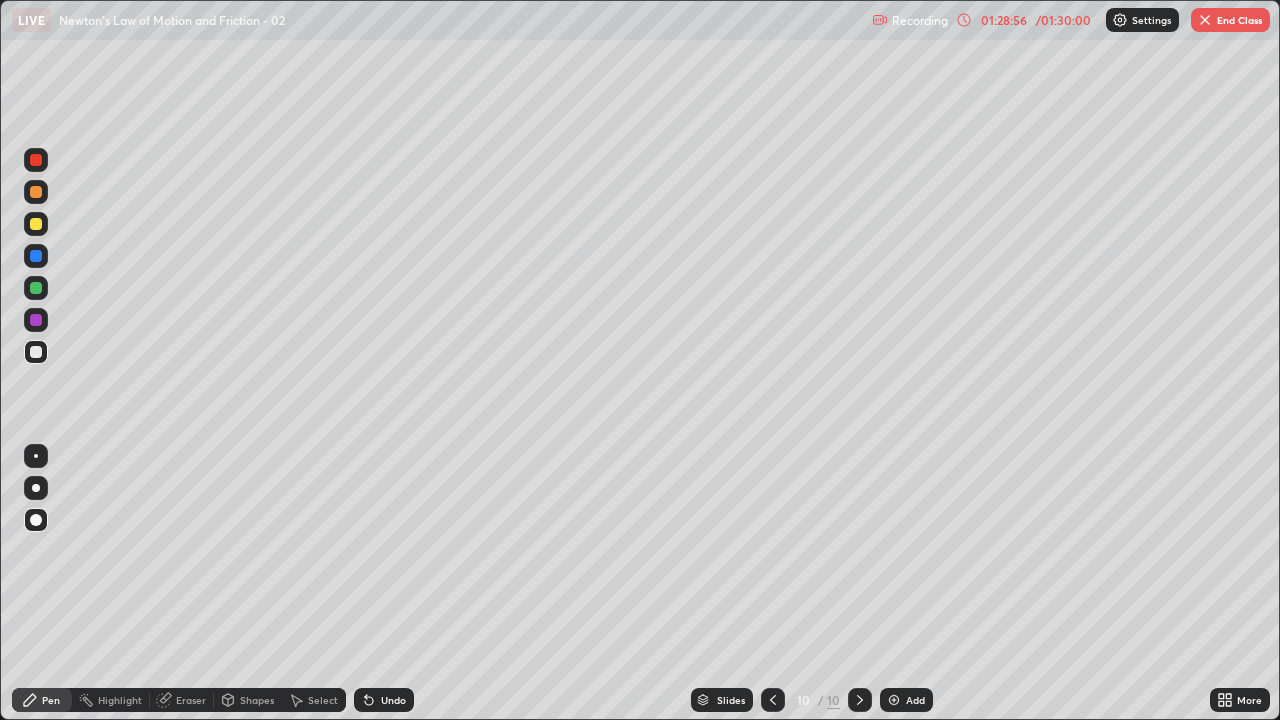 click at bounding box center (36, 288) 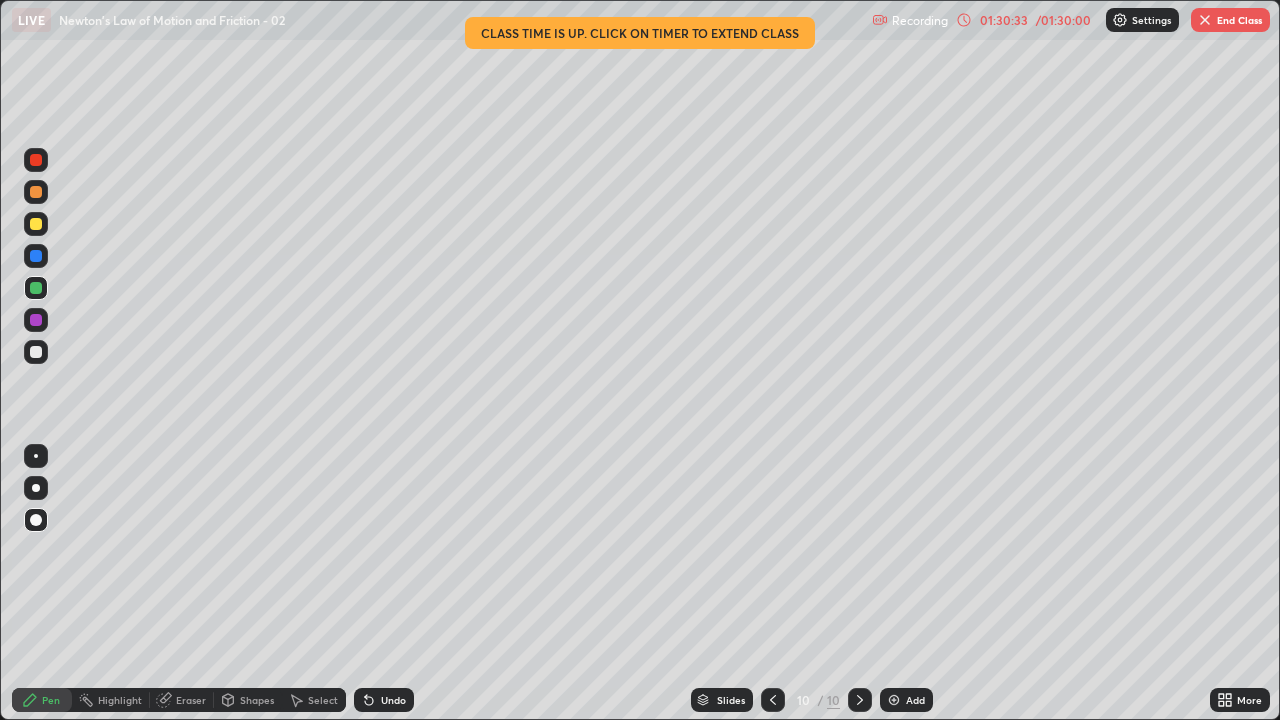 click on "01:30:33" at bounding box center (1004, 20) 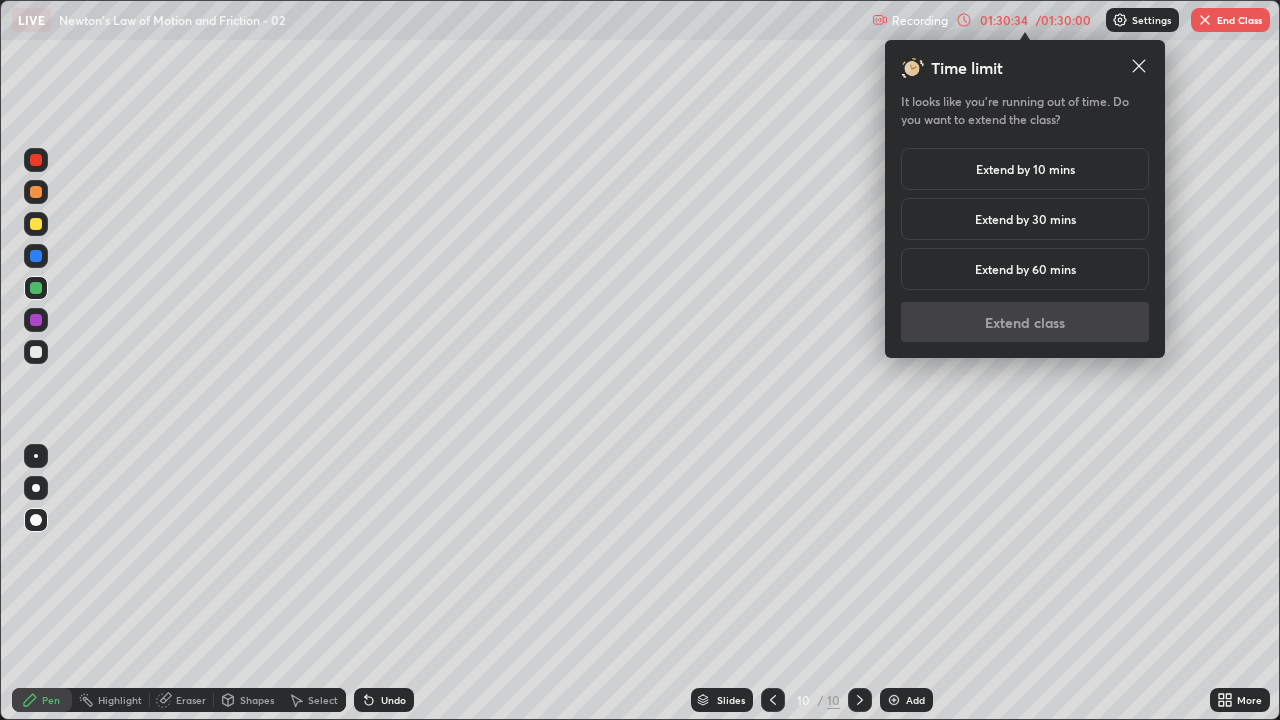 click on "Extend by 10 mins" at bounding box center [1025, 169] 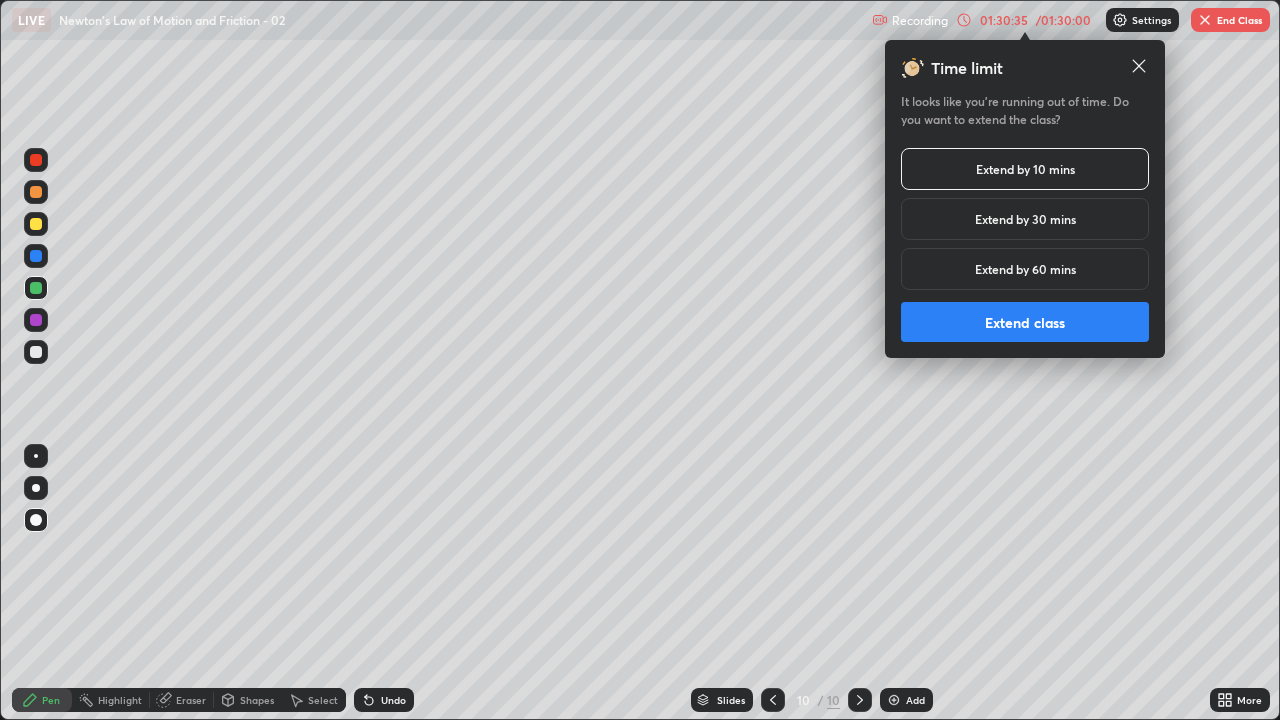 click on "Extend class" at bounding box center [1025, 322] 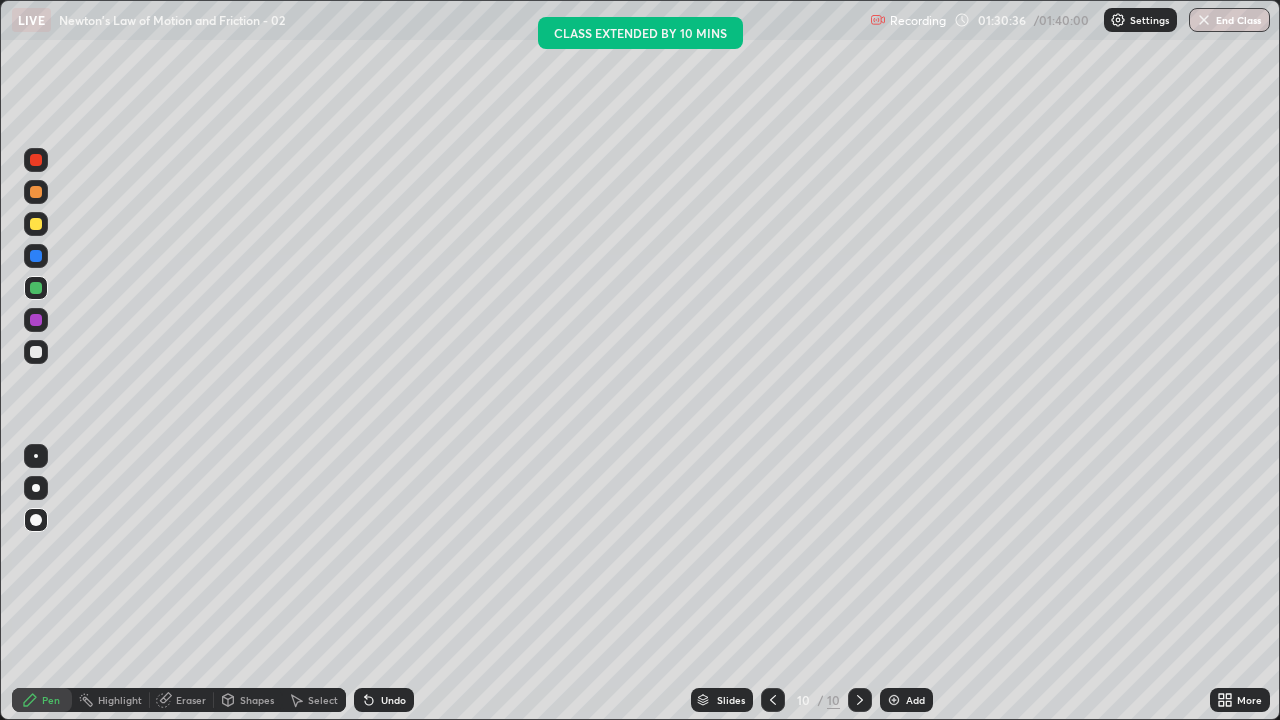 click on "End Class" at bounding box center (1229, 20) 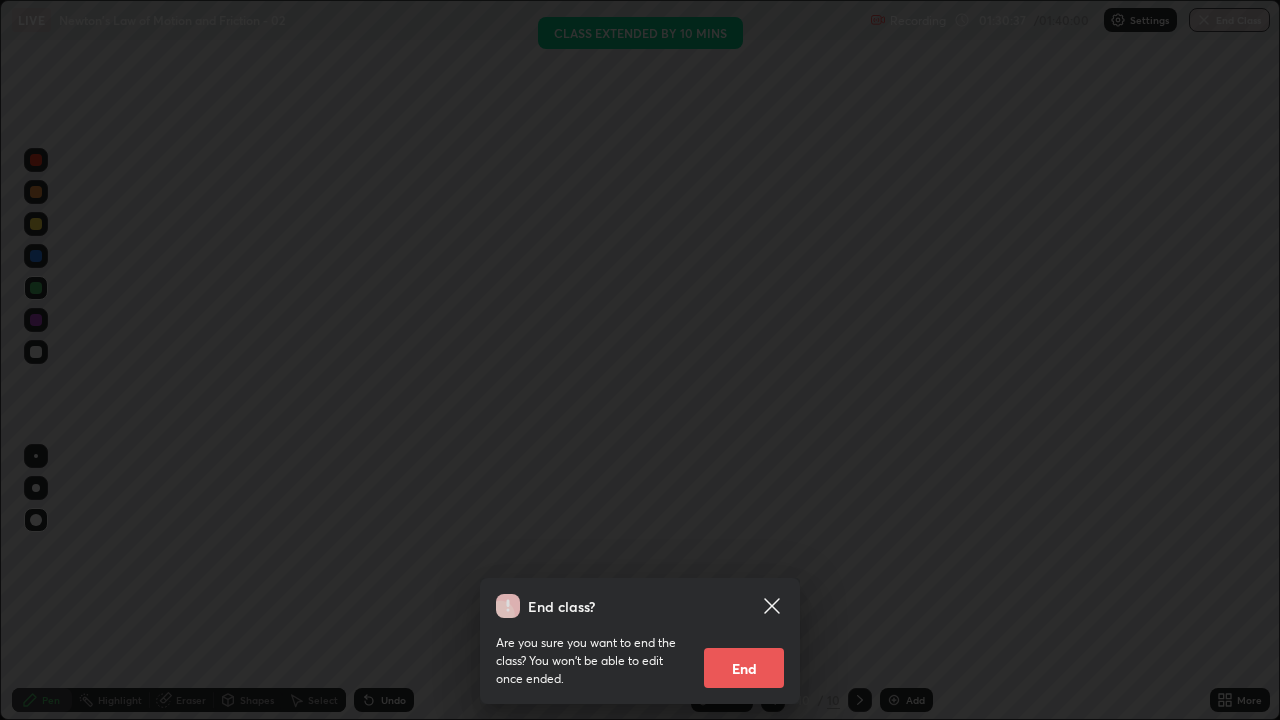 click on "End" at bounding box center (744, 668) 